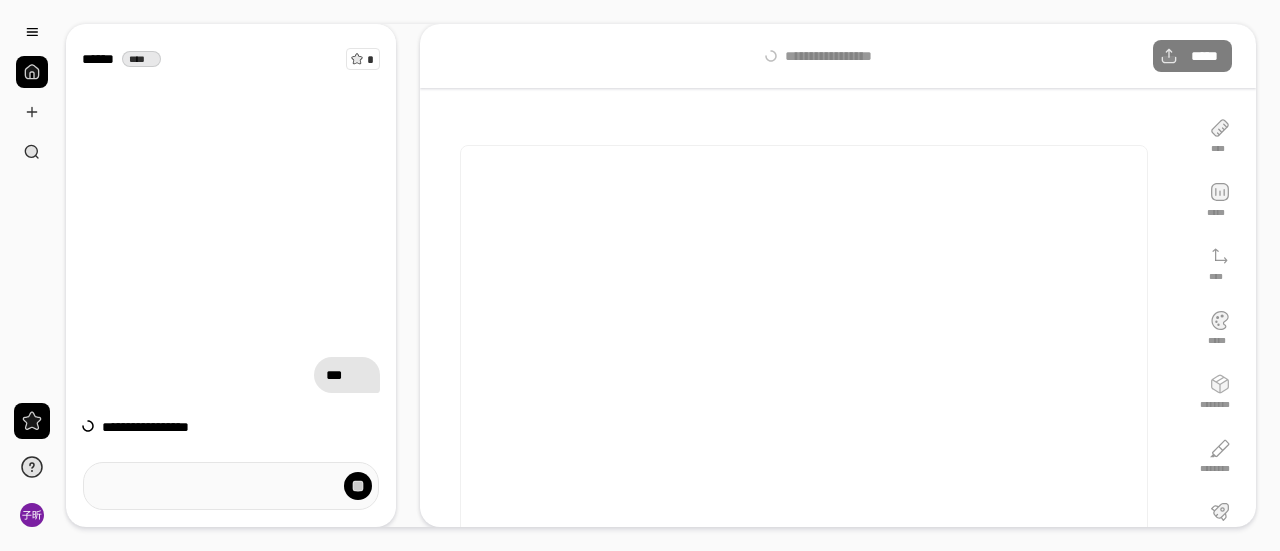 scroll, scrollTop: 0, scrollLeft: 0, axis: both 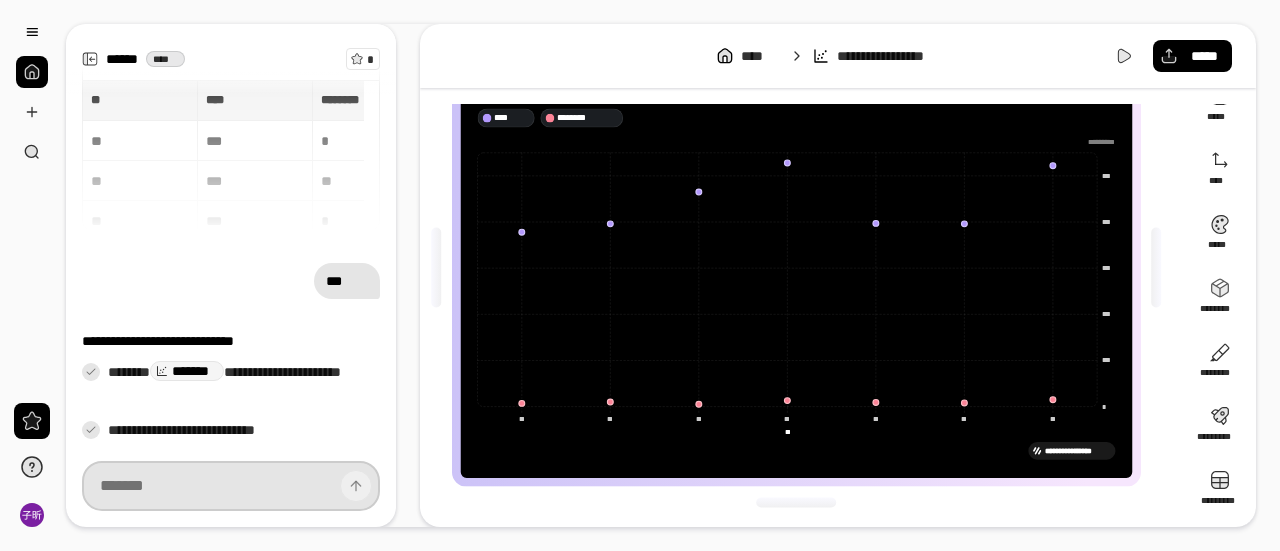 click at bounding box center (231, 486) 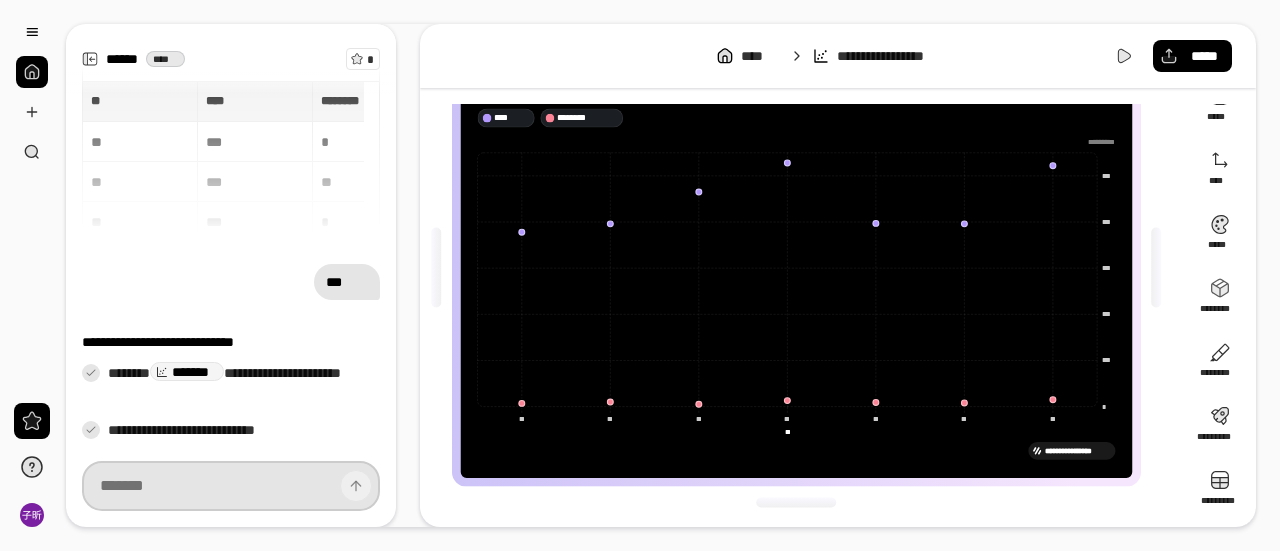 paste on "**********" 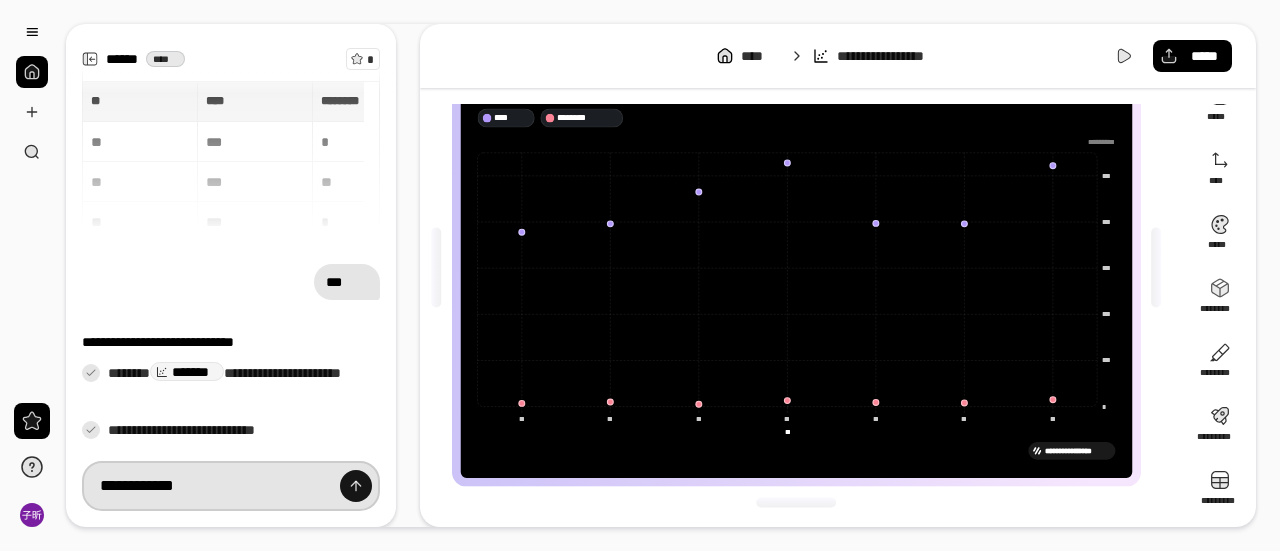 type on "**********" 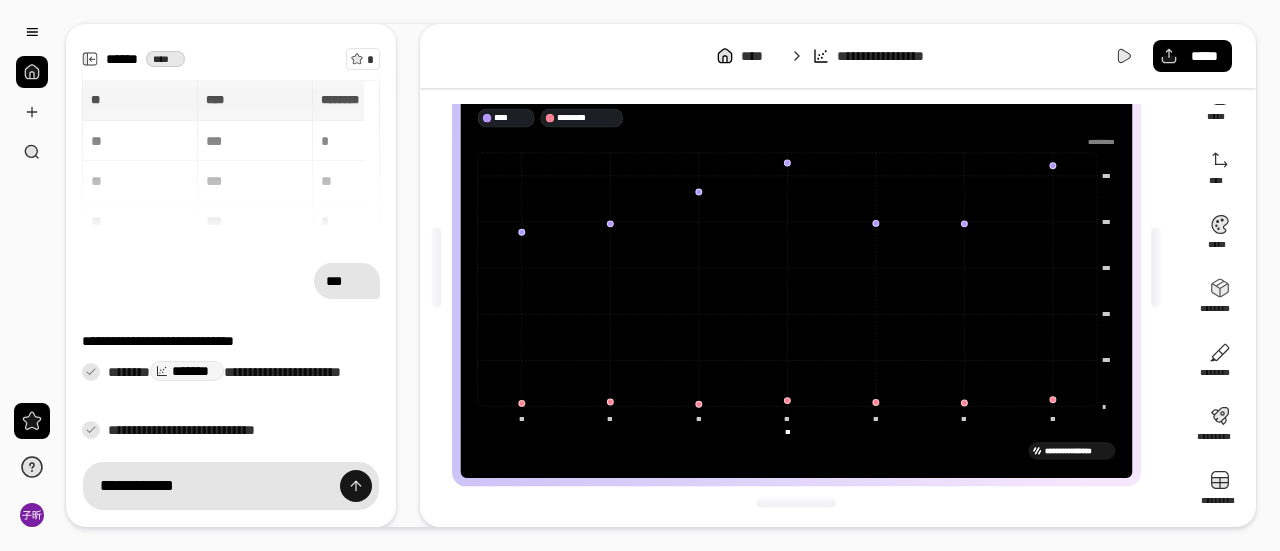 click at bounding box center (356, 486) 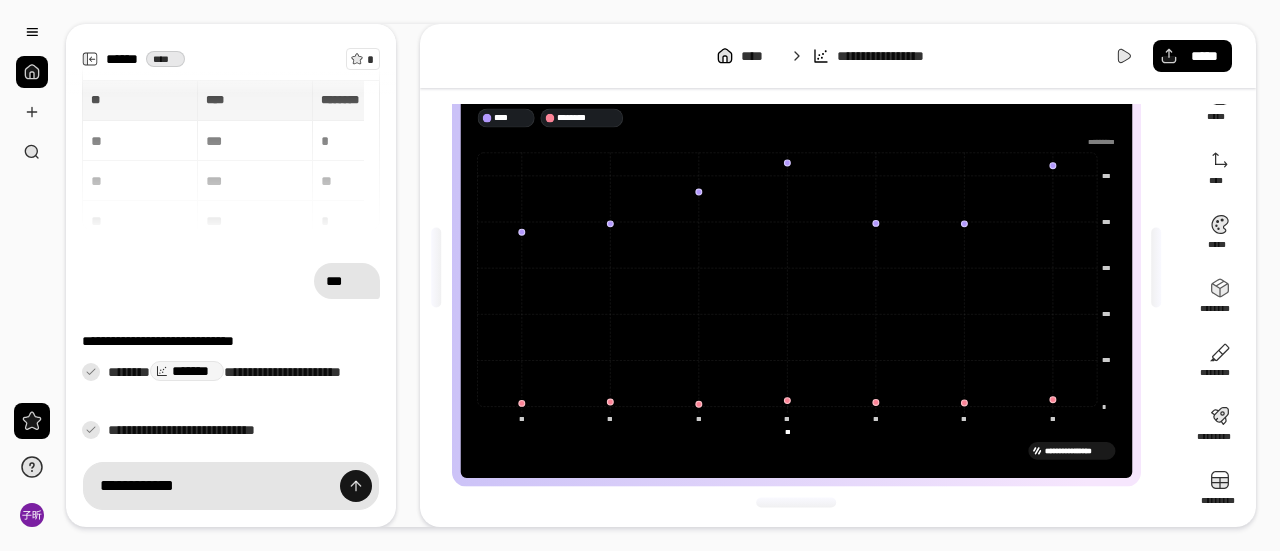 type 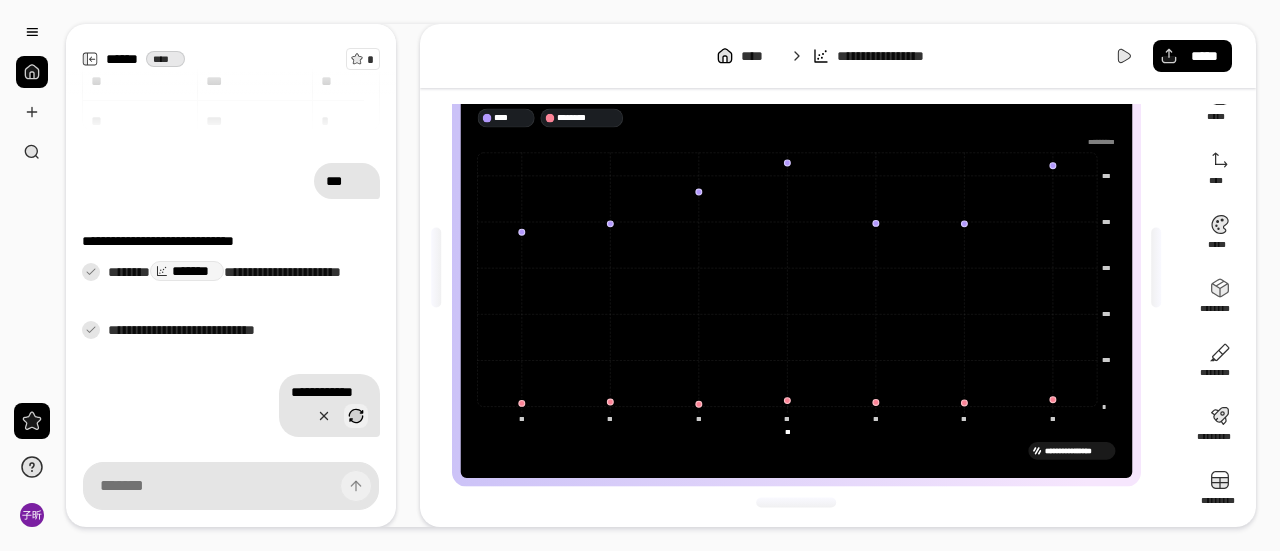 click at bounding box center (356, 416) 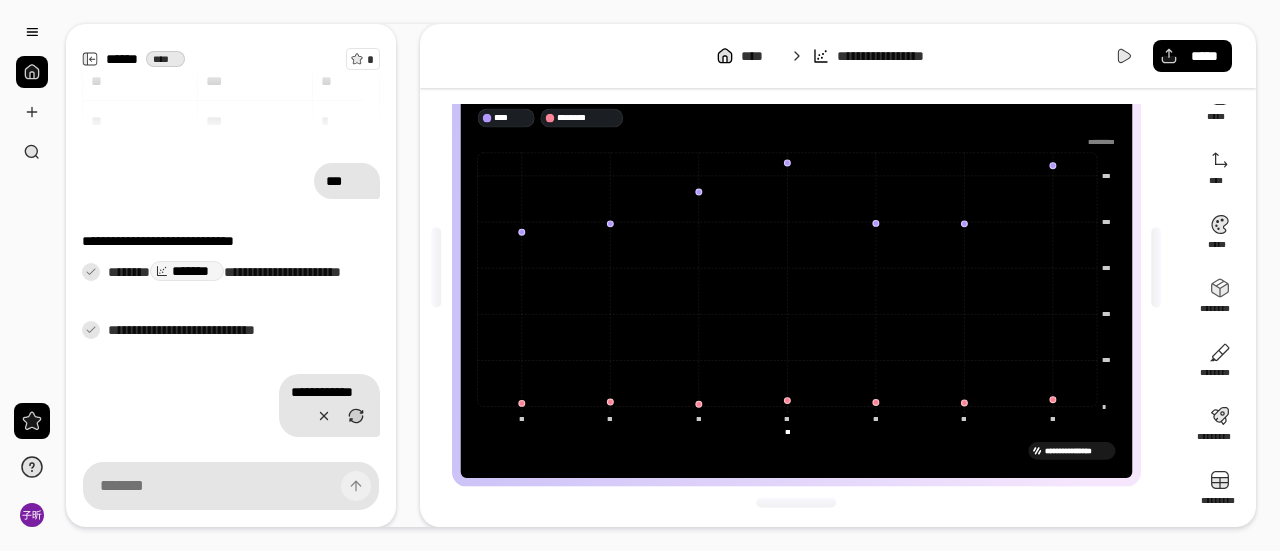 click on "*******" at bounding box center [187, 270] 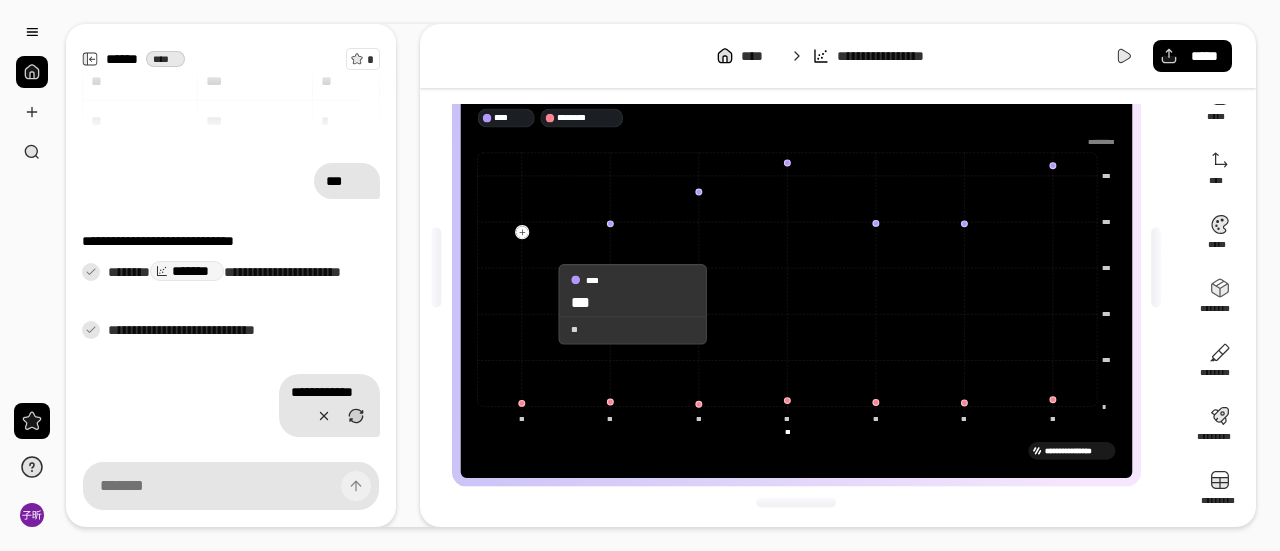 drag, startPoint x: 520, startPoint y: 233, endPoint x: 542, endPoint y: 304, distance: 74.330345 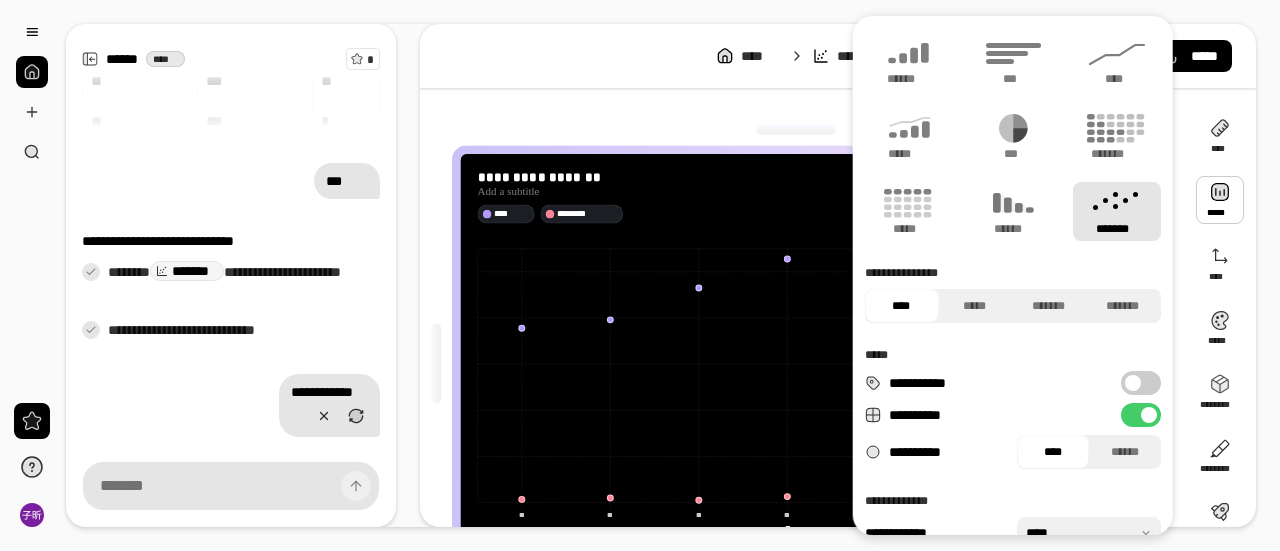 click at bounding box center (1220, 200) 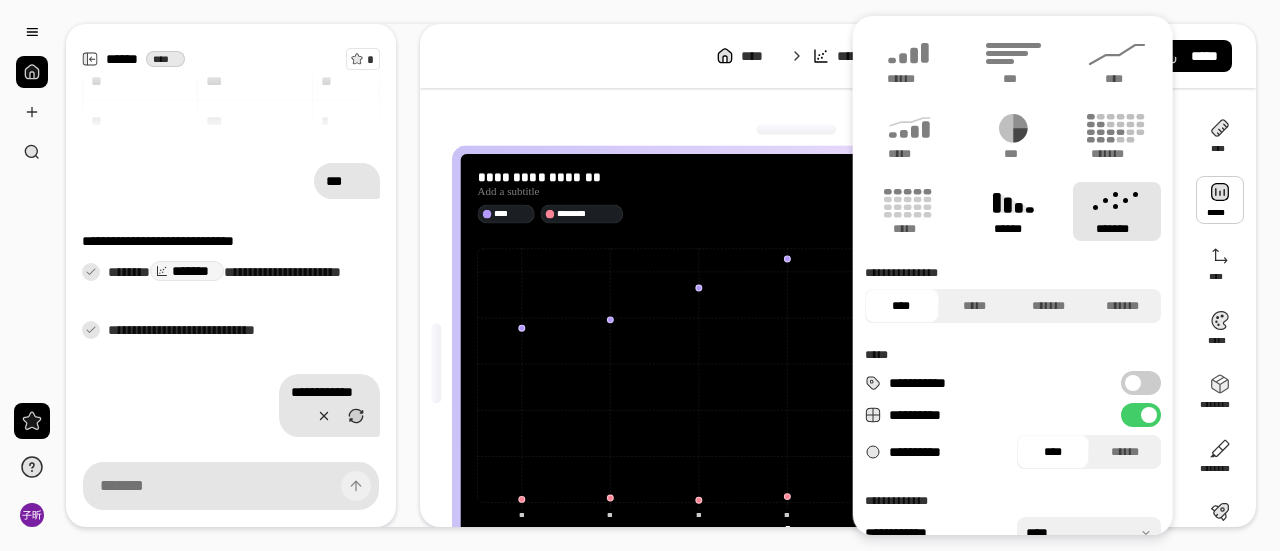 click 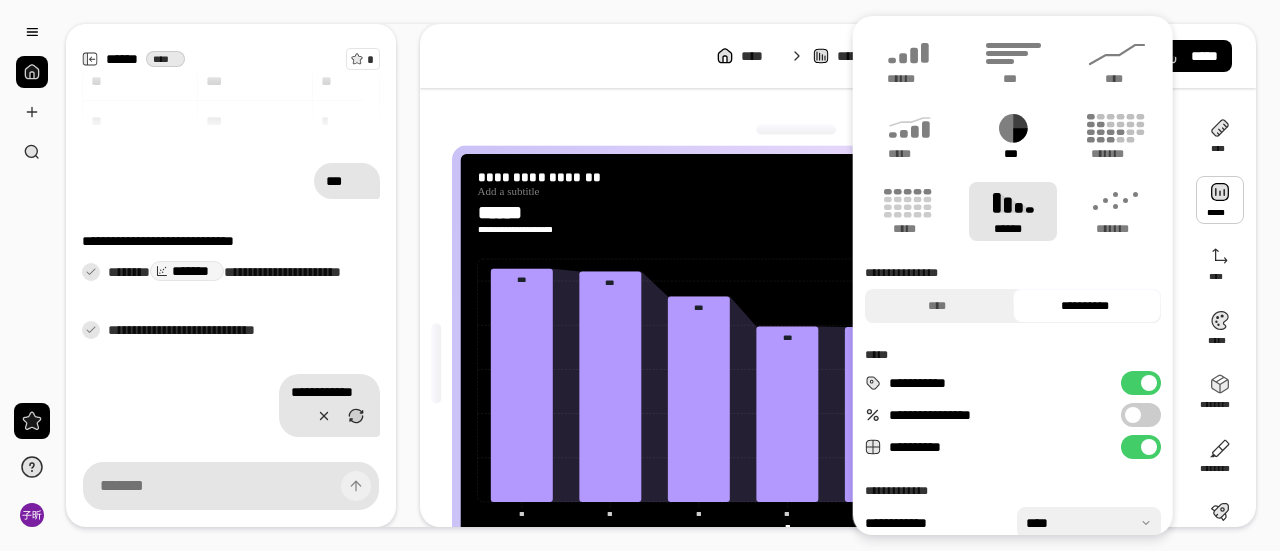 click 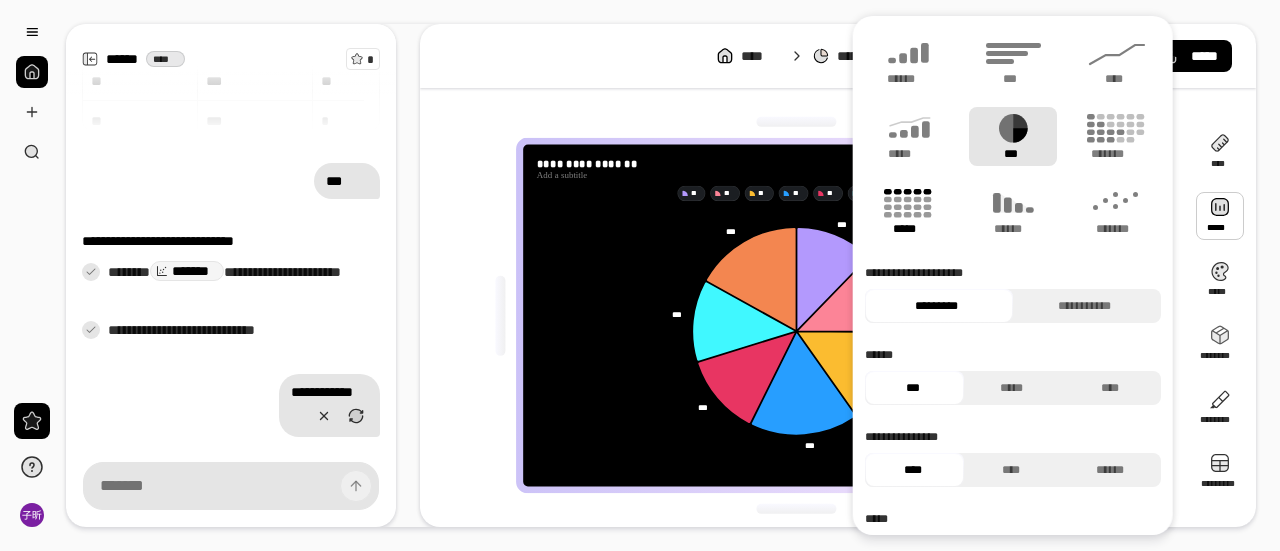 click on "*****" at bounding box center (909, 211) 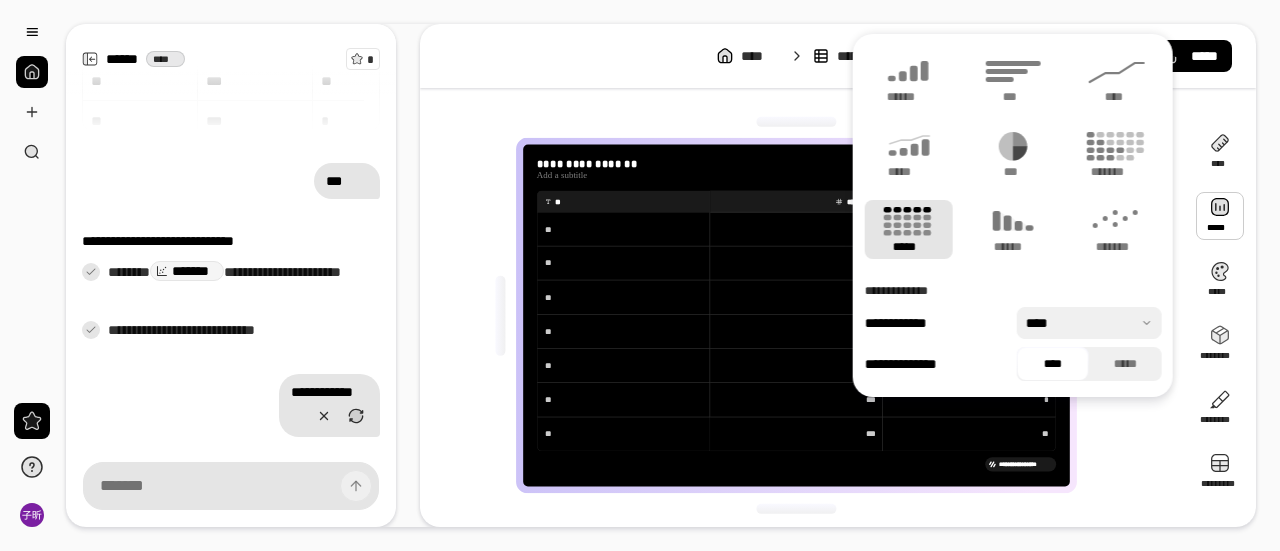 click on "*****" at bounding box center (909, 229) 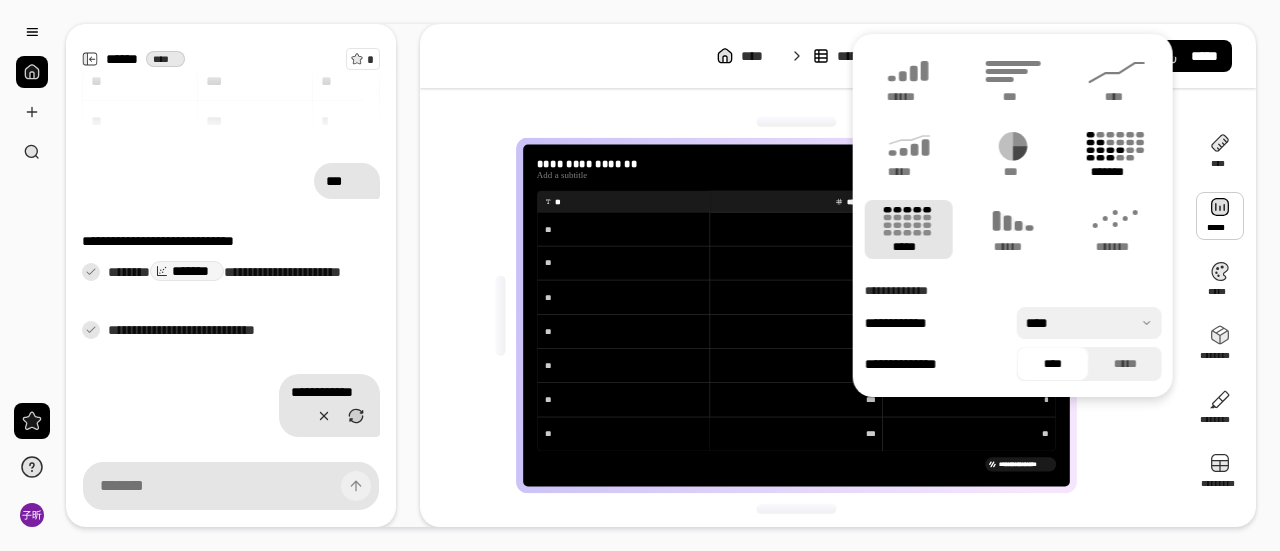click 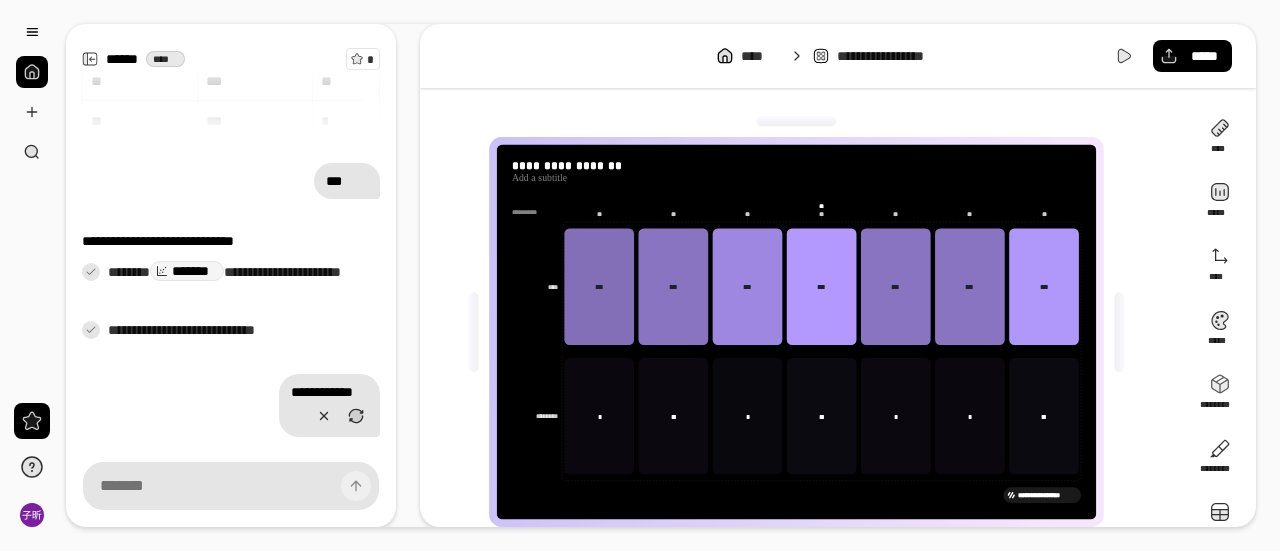 click on "**********" at bounding box center [804, 332] 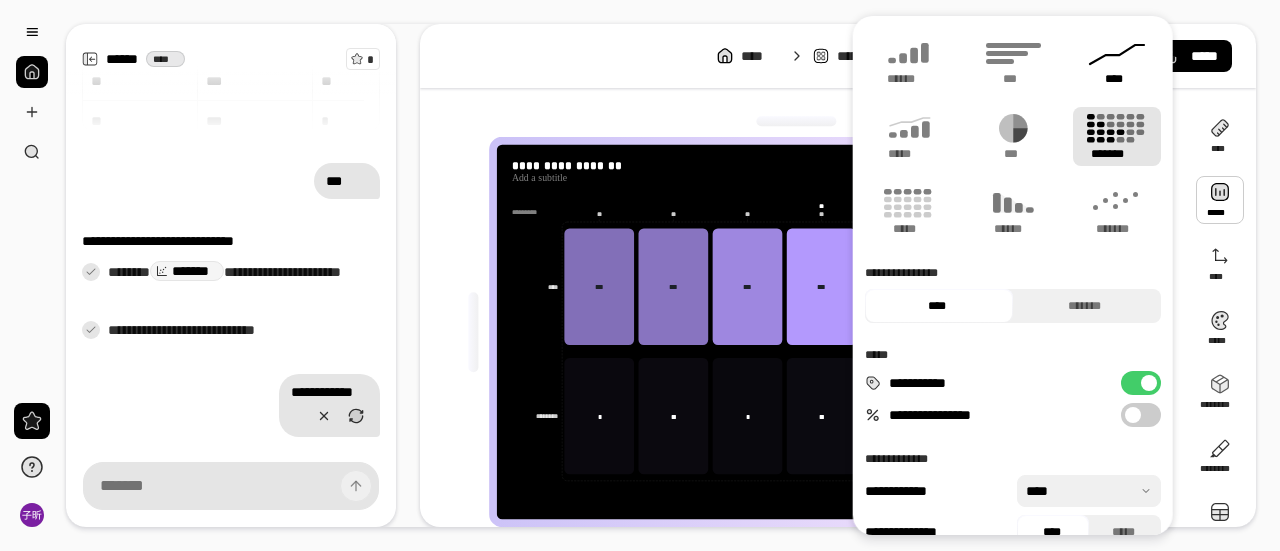 click 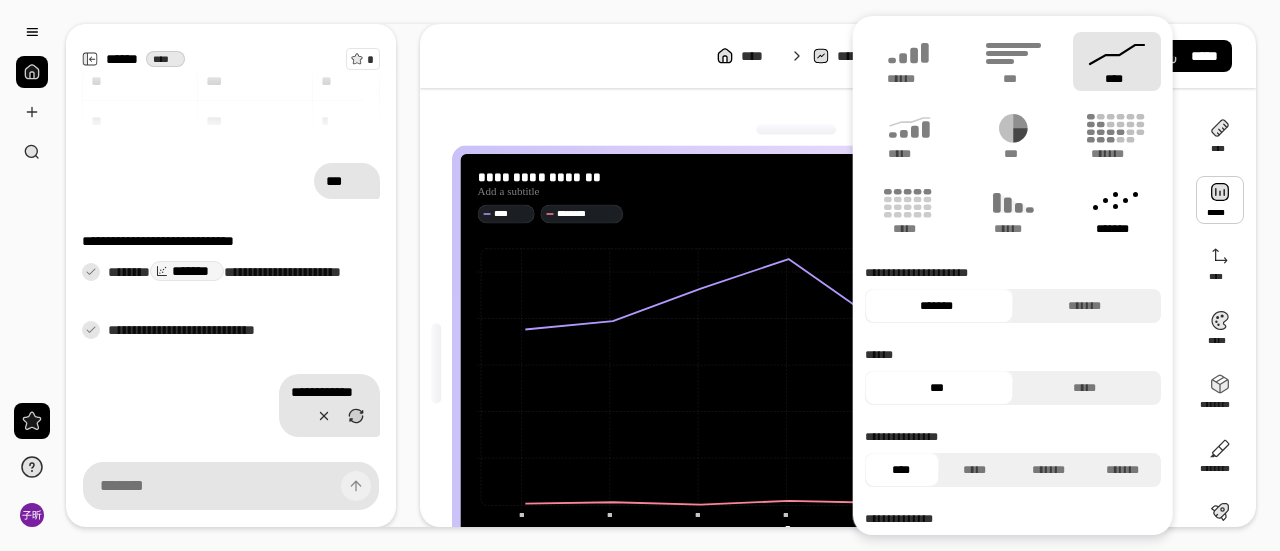 click 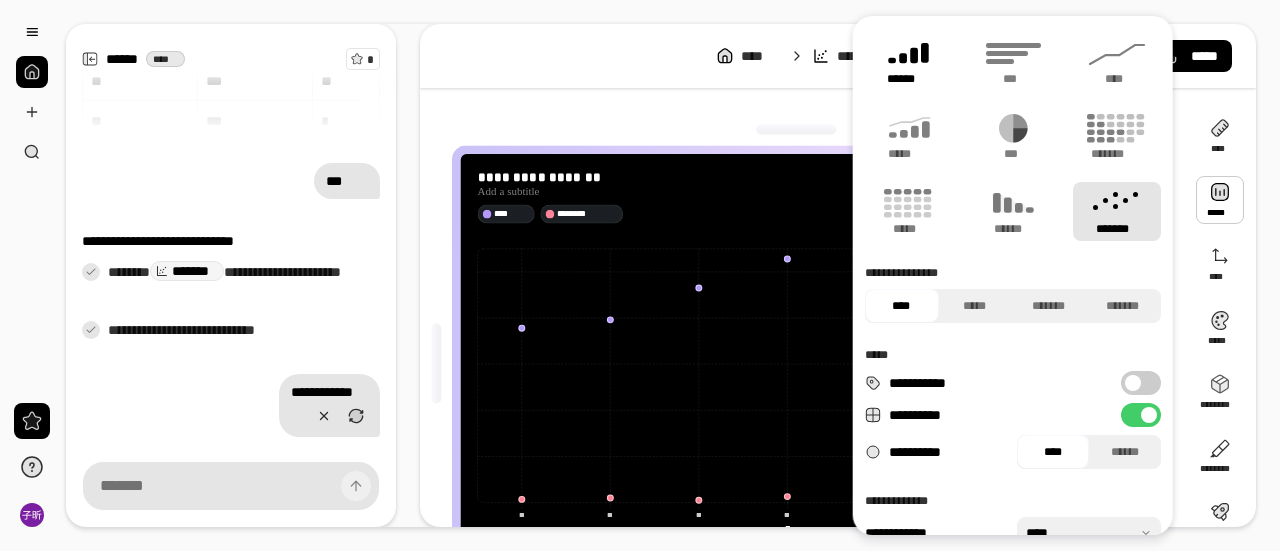 click 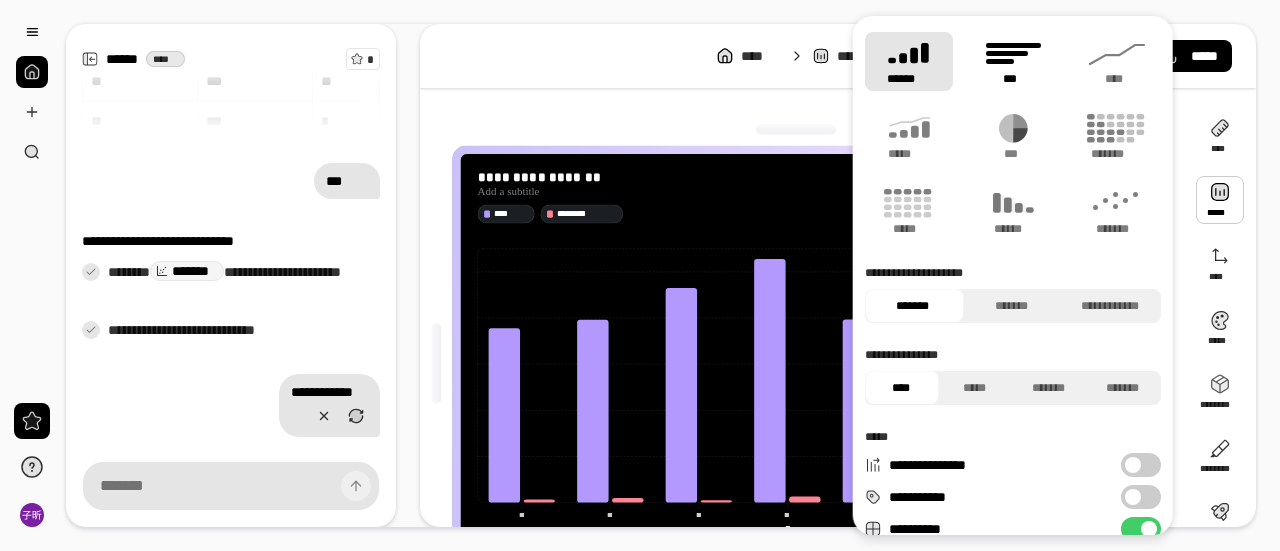 click 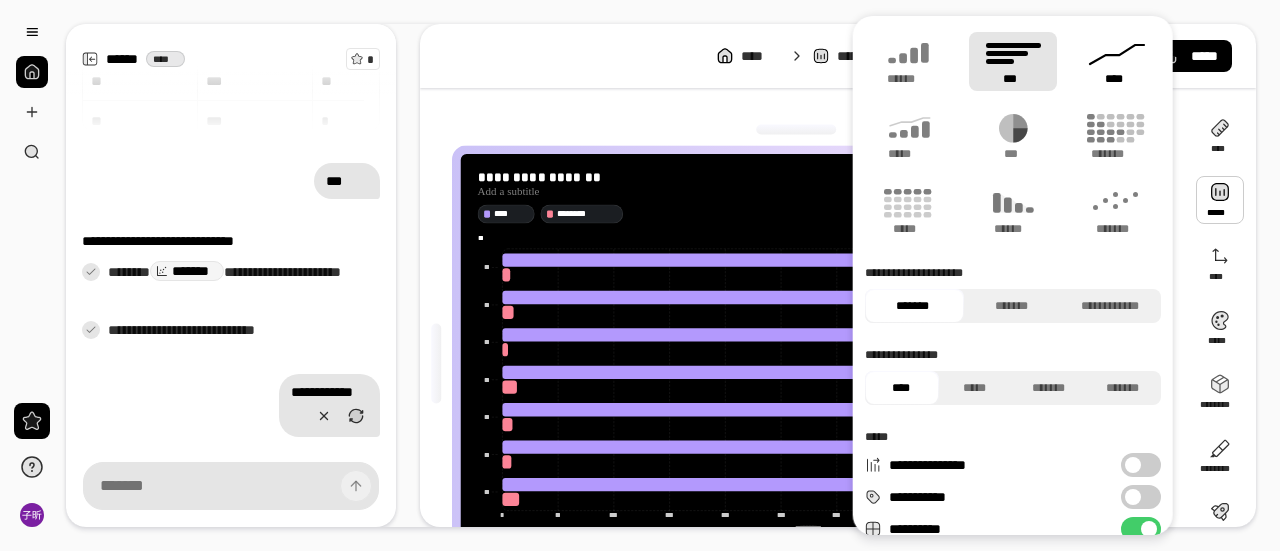 click 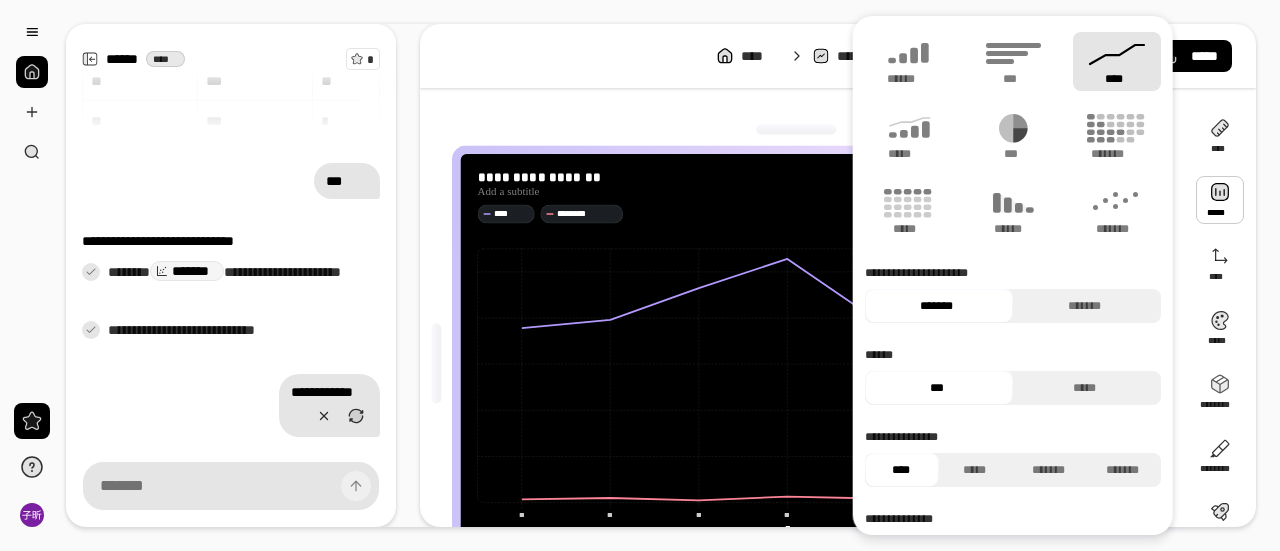 click at bounding box center [796, 130] 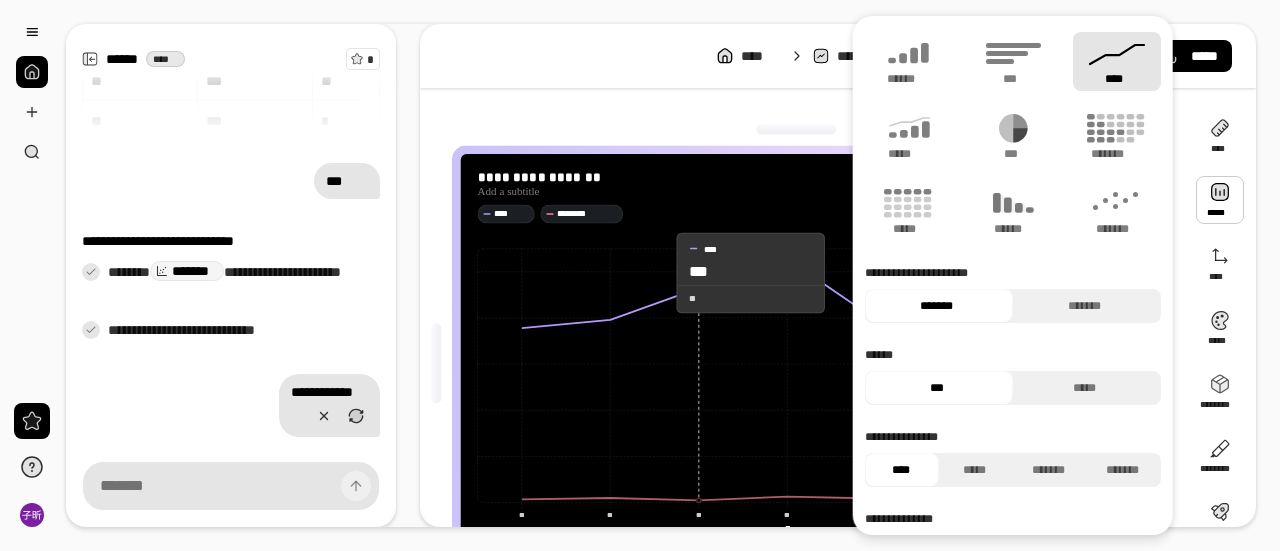 click 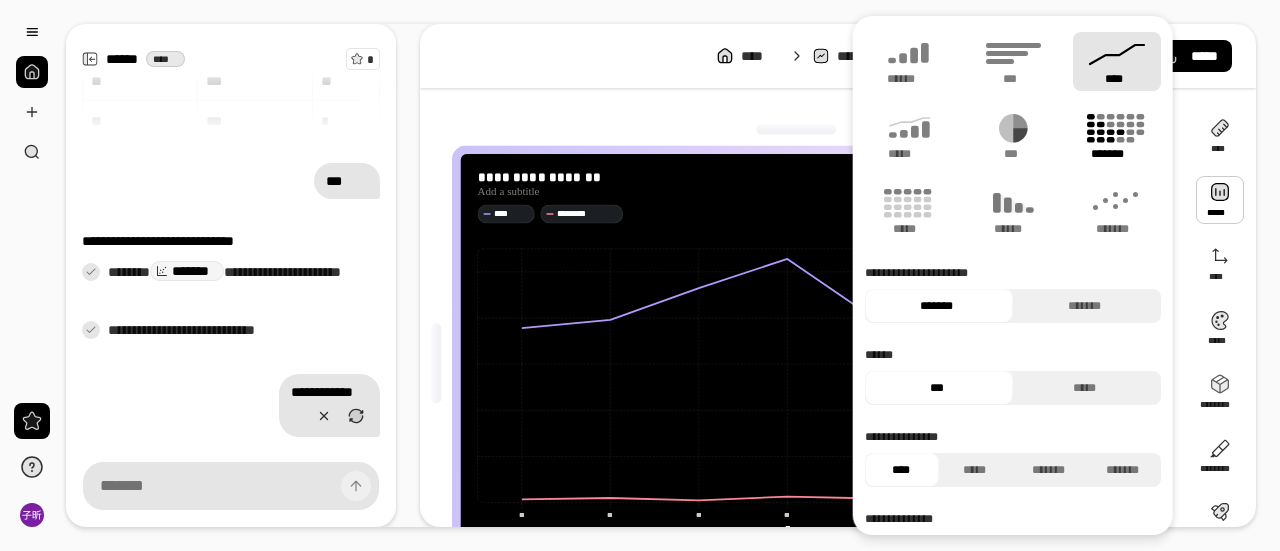 click 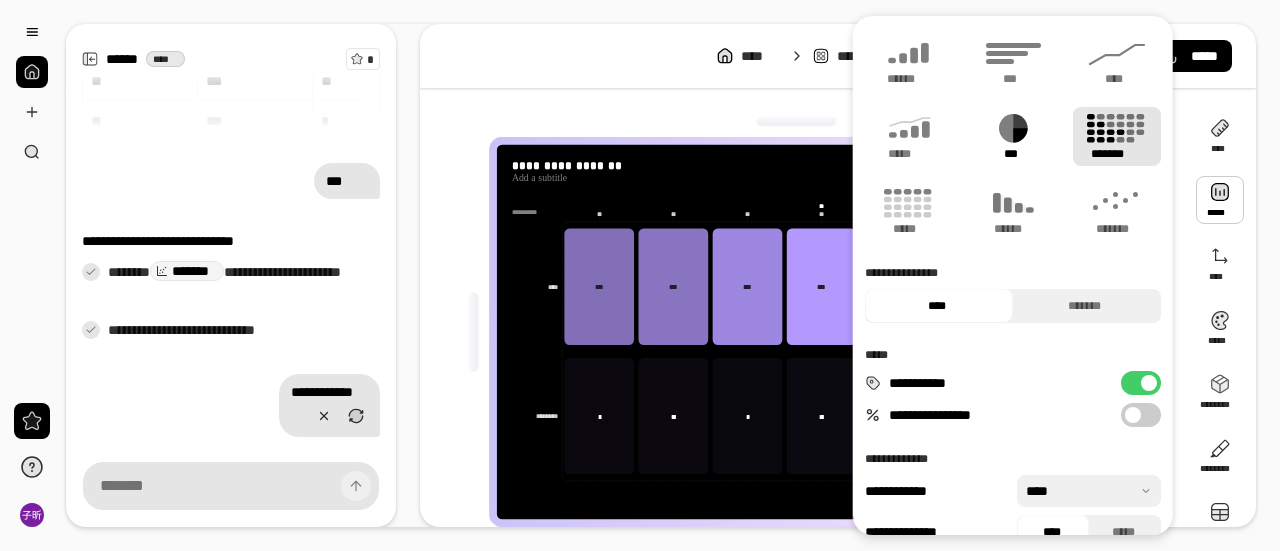 click 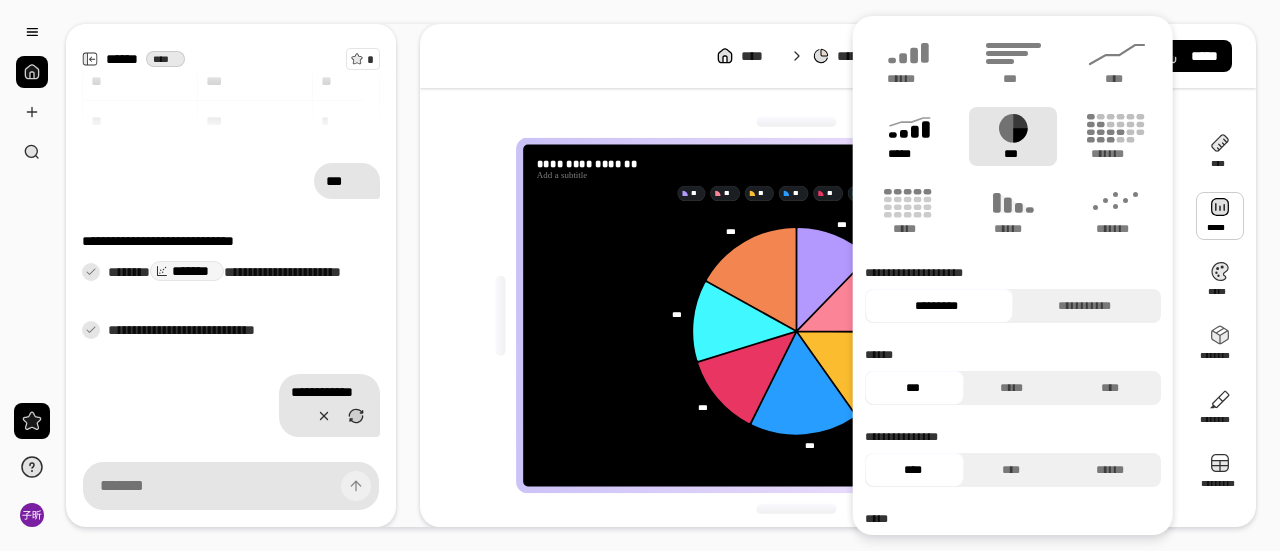 click 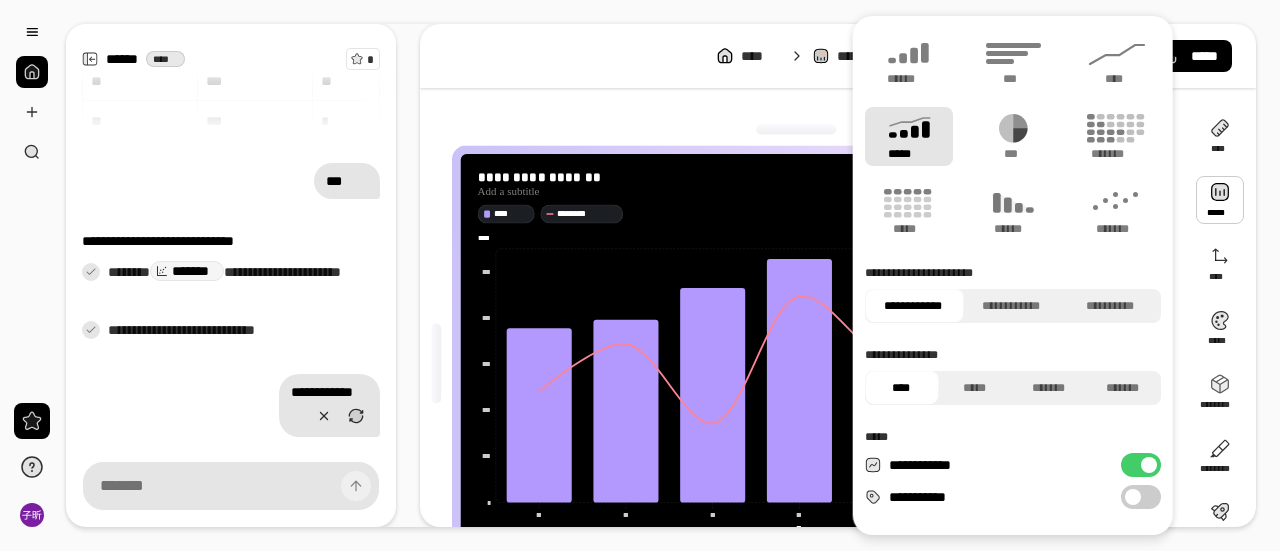click at bounding box center [796, 130] 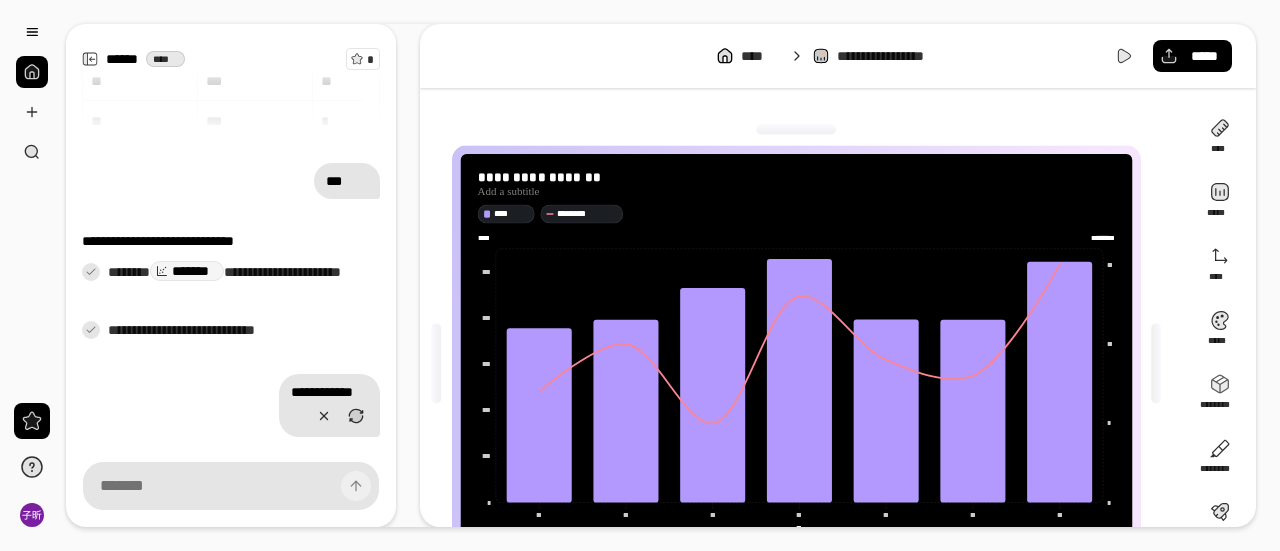 click on "**** ********" at bounding box center [796, 213] 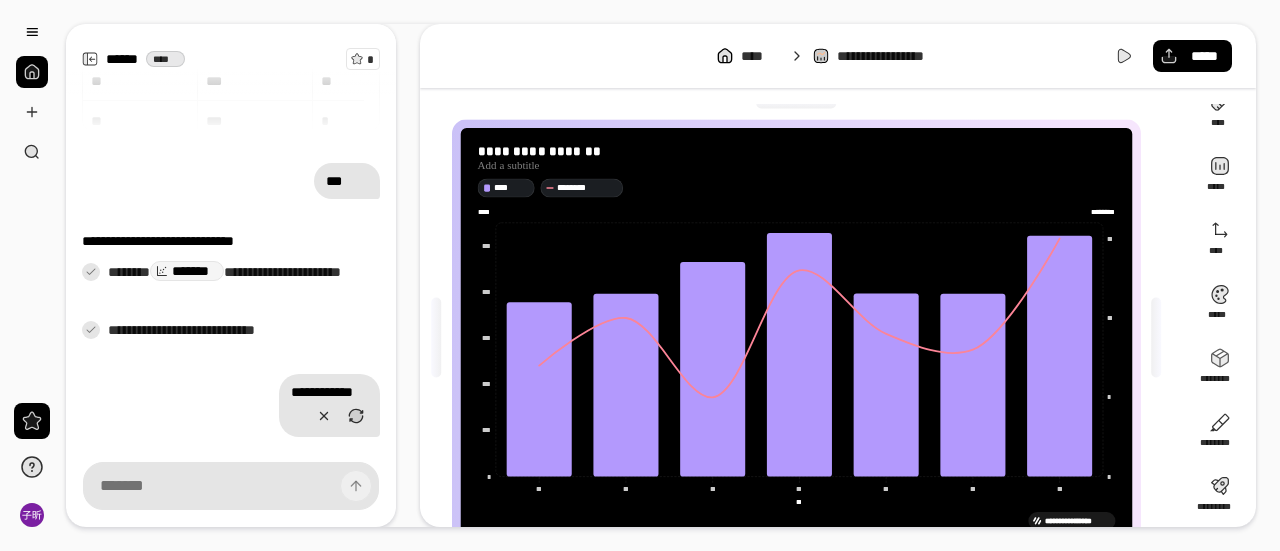 scroll, scrollTop: 0, scrollLeft: 0, axis: both 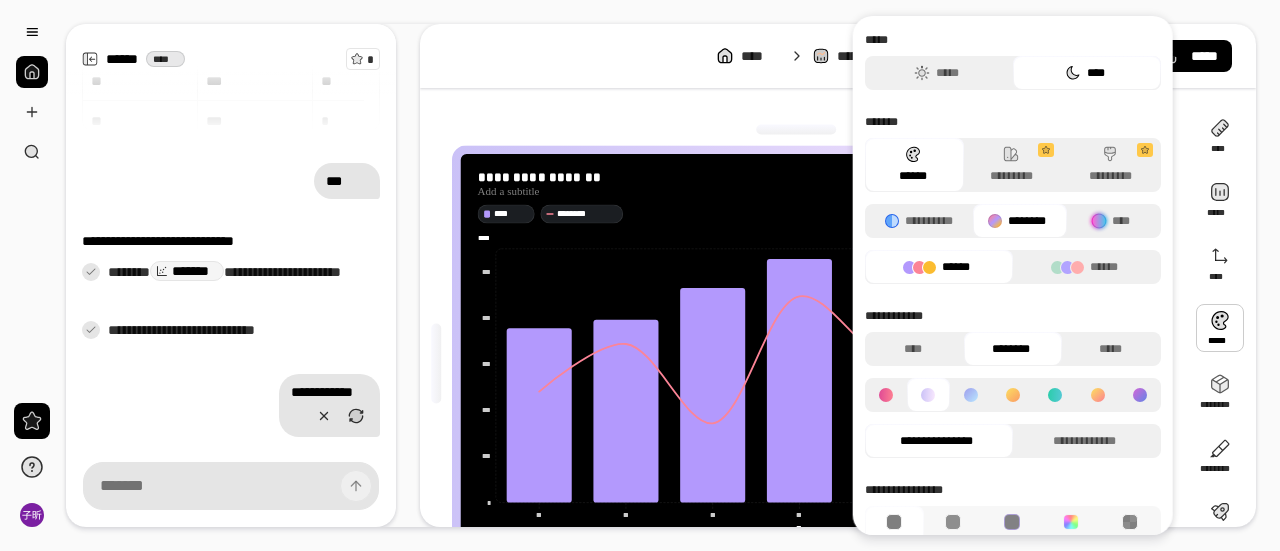 click on "******" at bounding box center [936, 267] 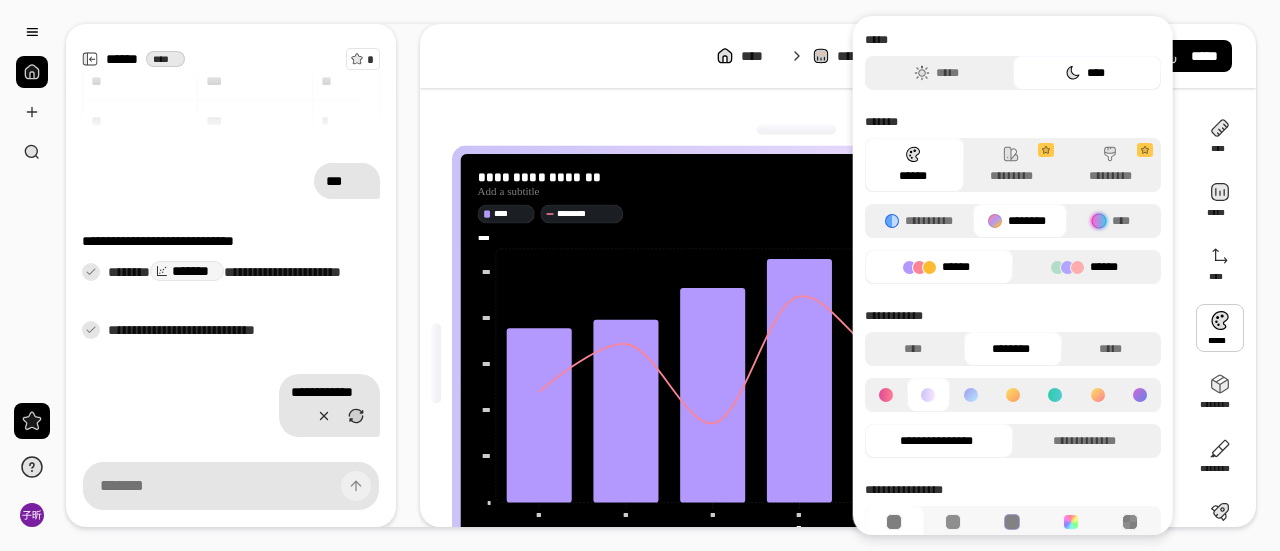 click on "******" at bounding box center [1084, 267] 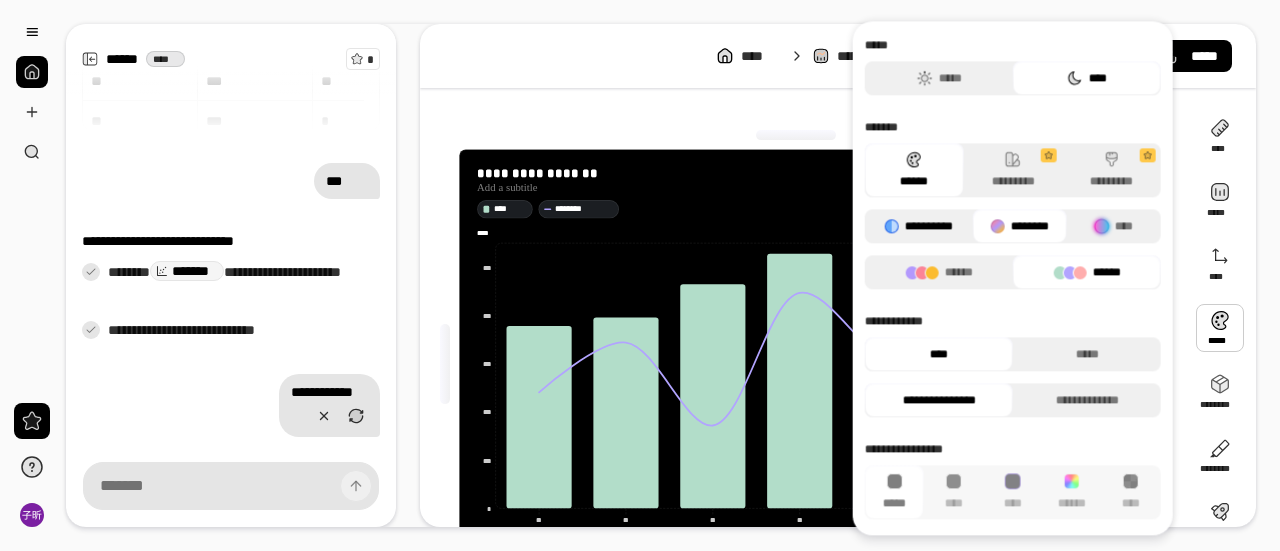 click on "**********" at bounding box center (919, 226) 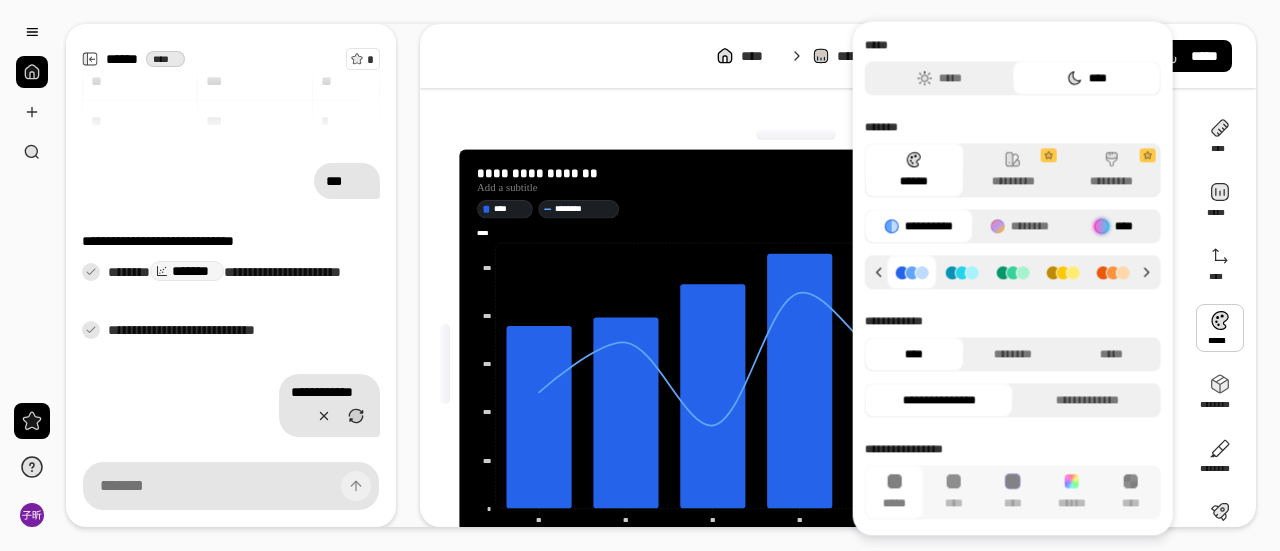 click at bounding box center [1102, 226] 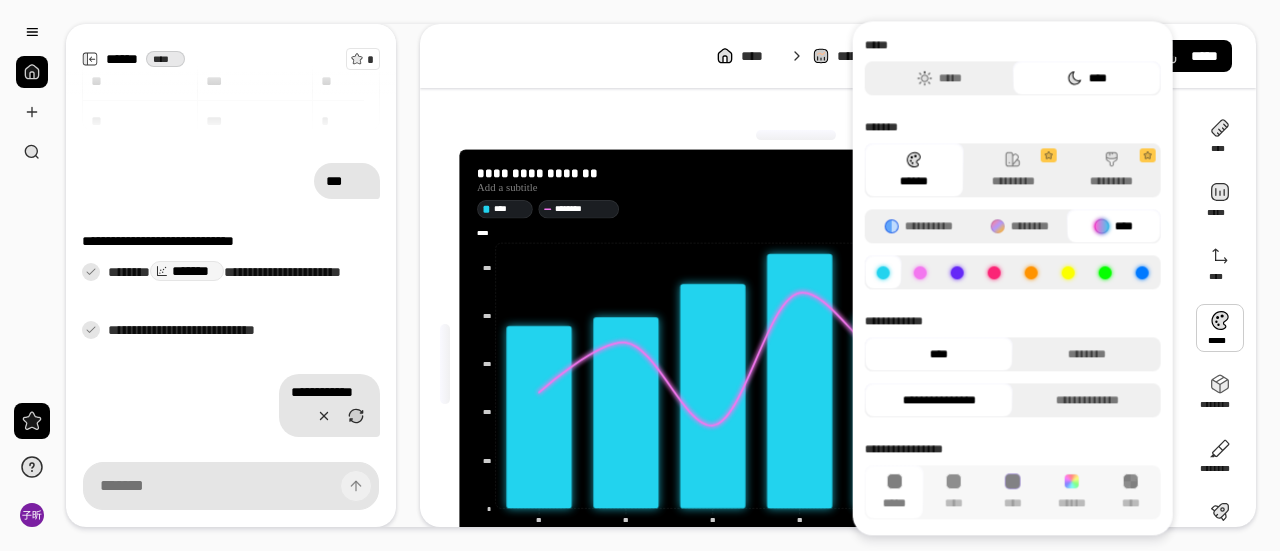 click on "****" at bounding box center [1087, 78] 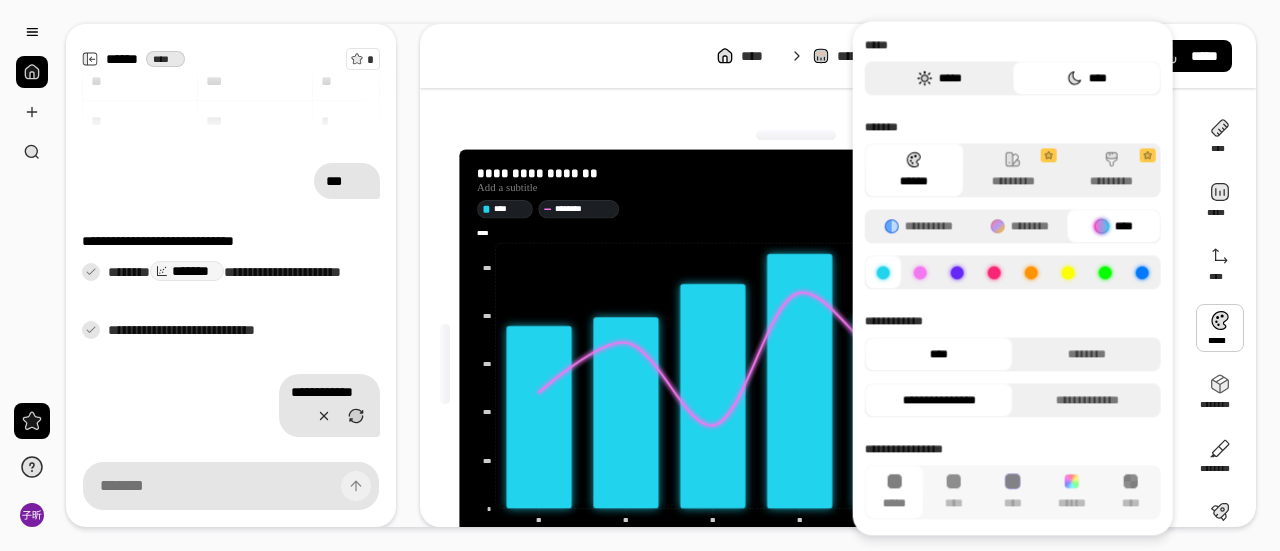 click on "*****" at bounding box center (939, 78) 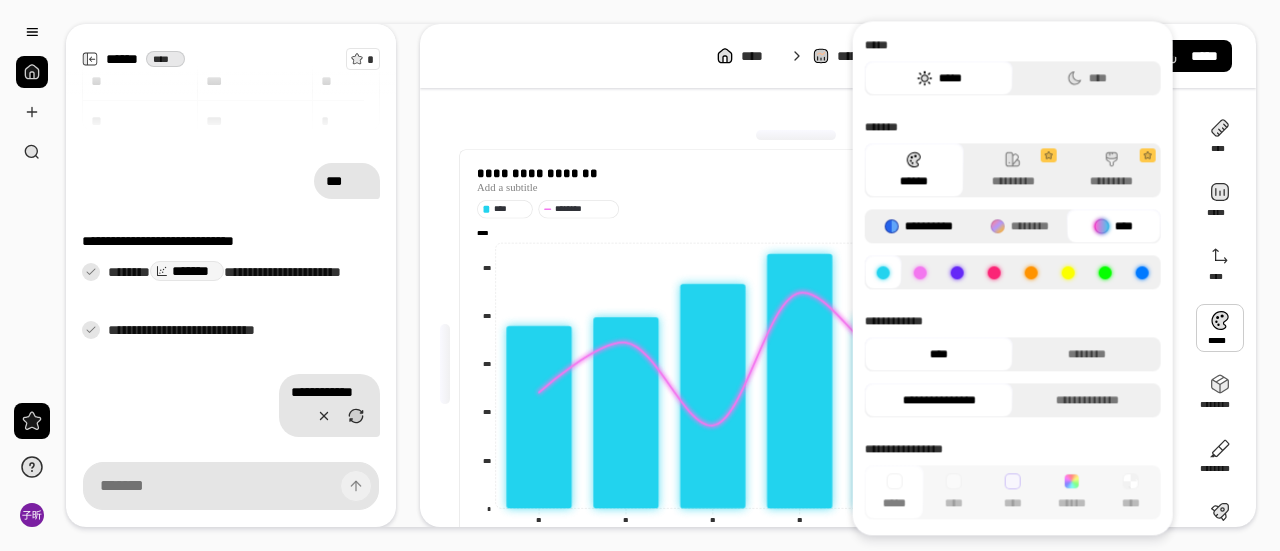 click on "**********" at bounding box center [919, 226] 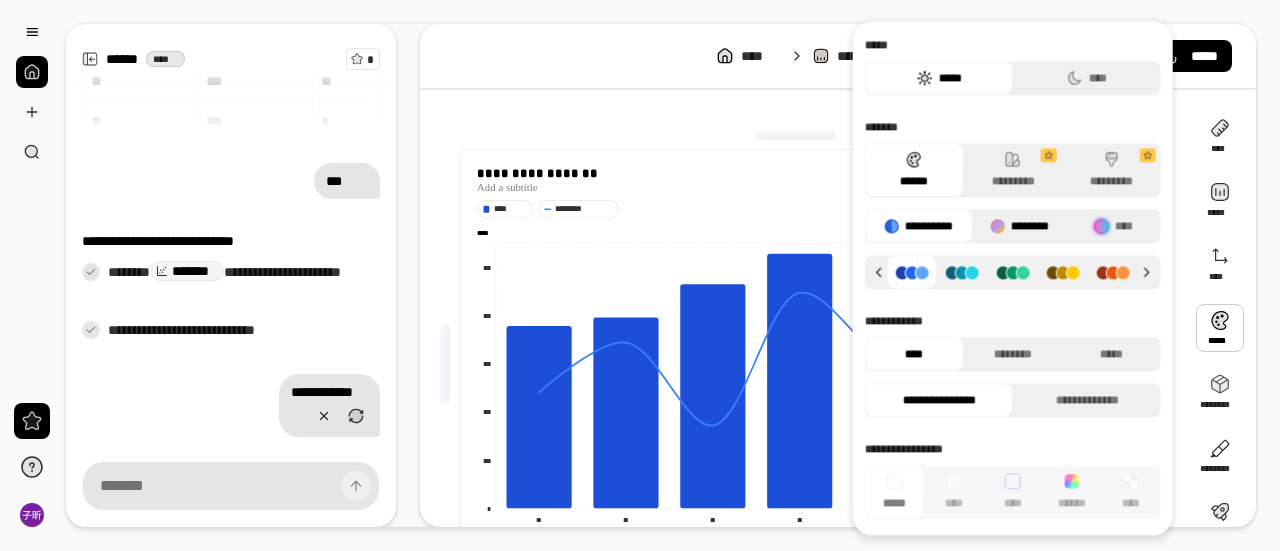 click on "********" at bounding box center [1019, 226] 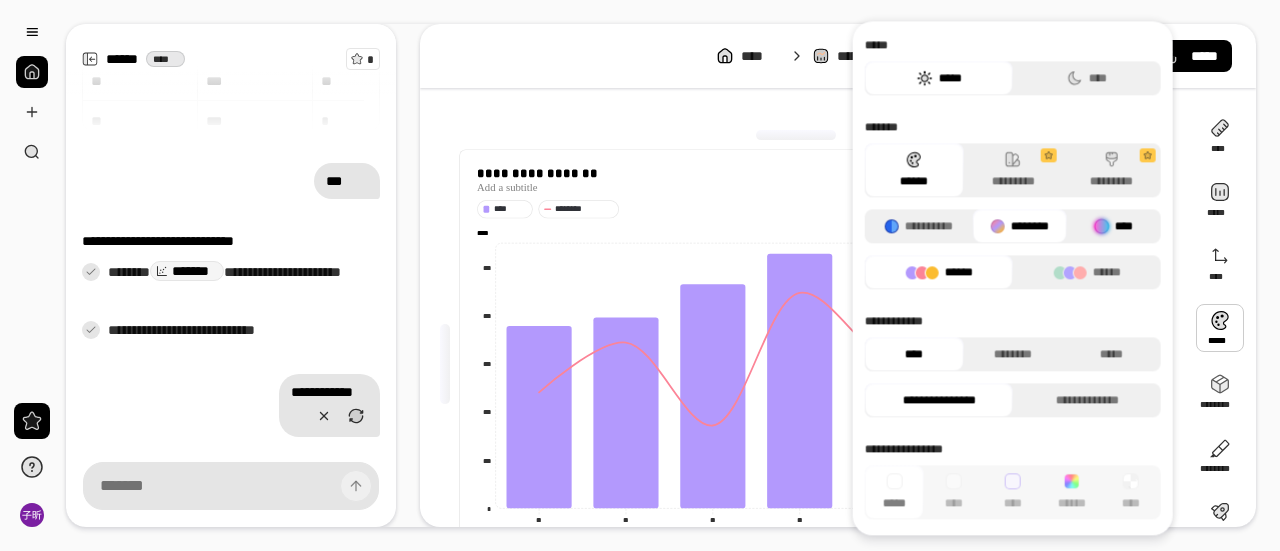 click on "****" at bounding box center (1114, 226) 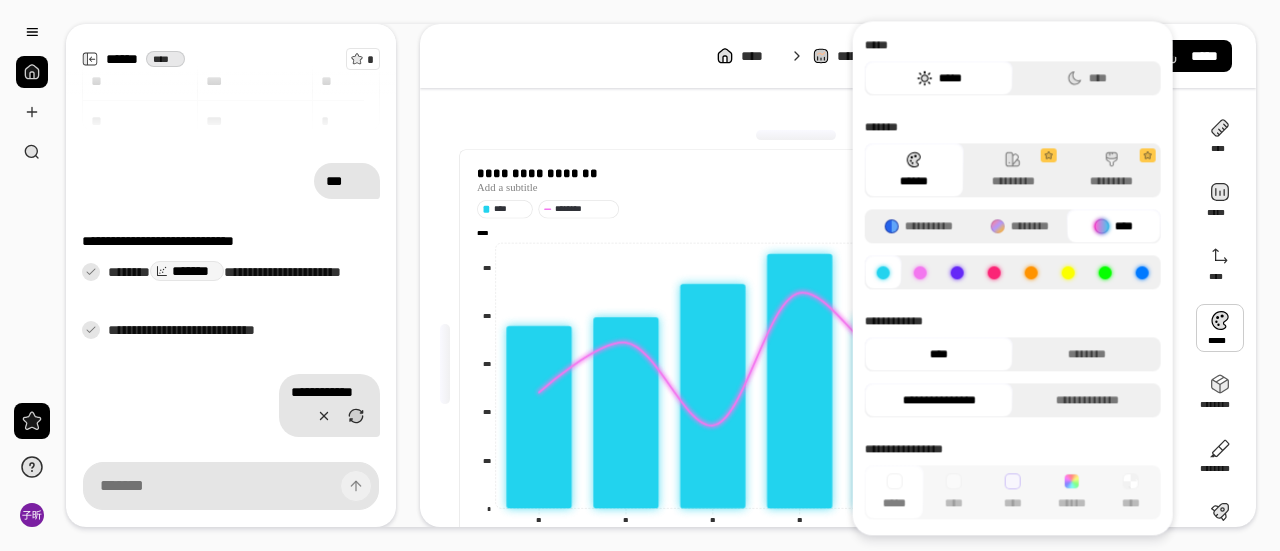 click on "****" at bounding box center (939, 354) 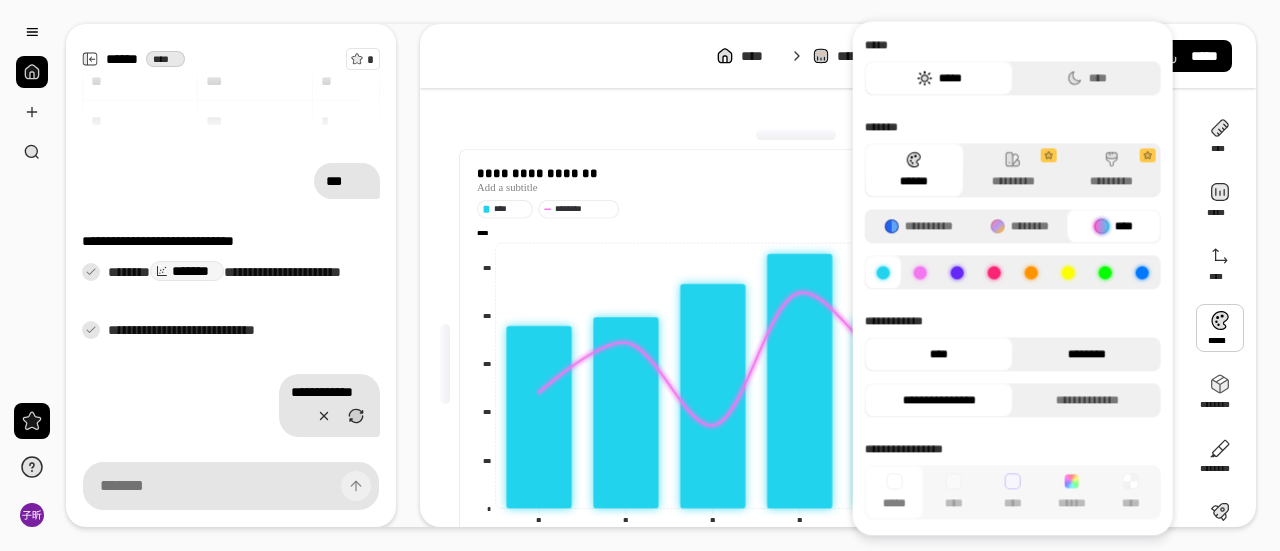 click on "********" at bounding box center [1087, 354] 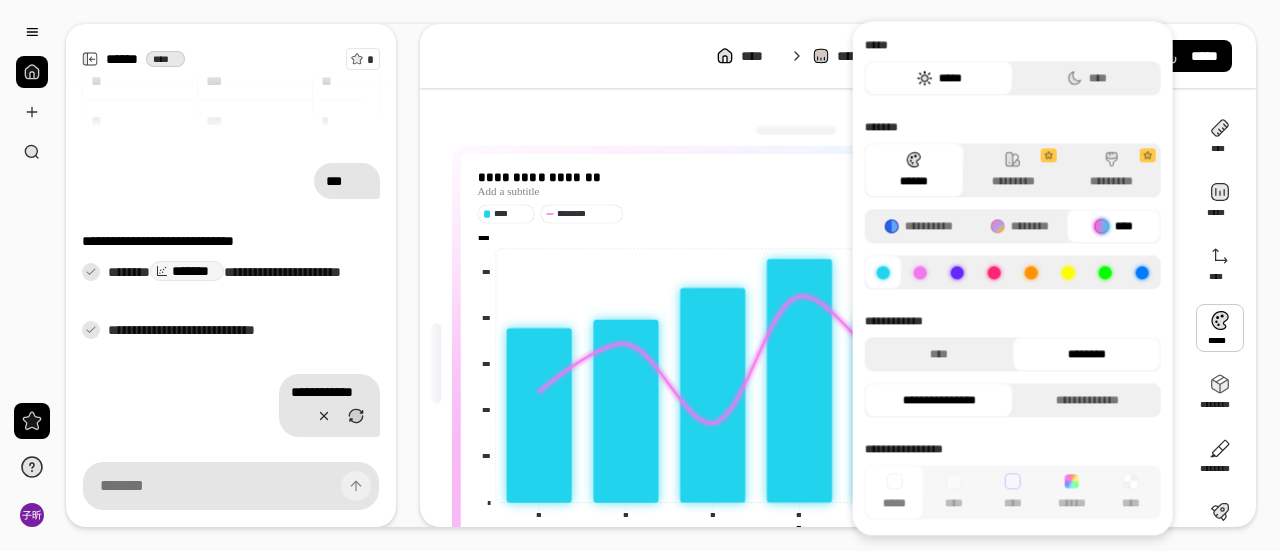 click on "**********" at bounding box center [939, 400] 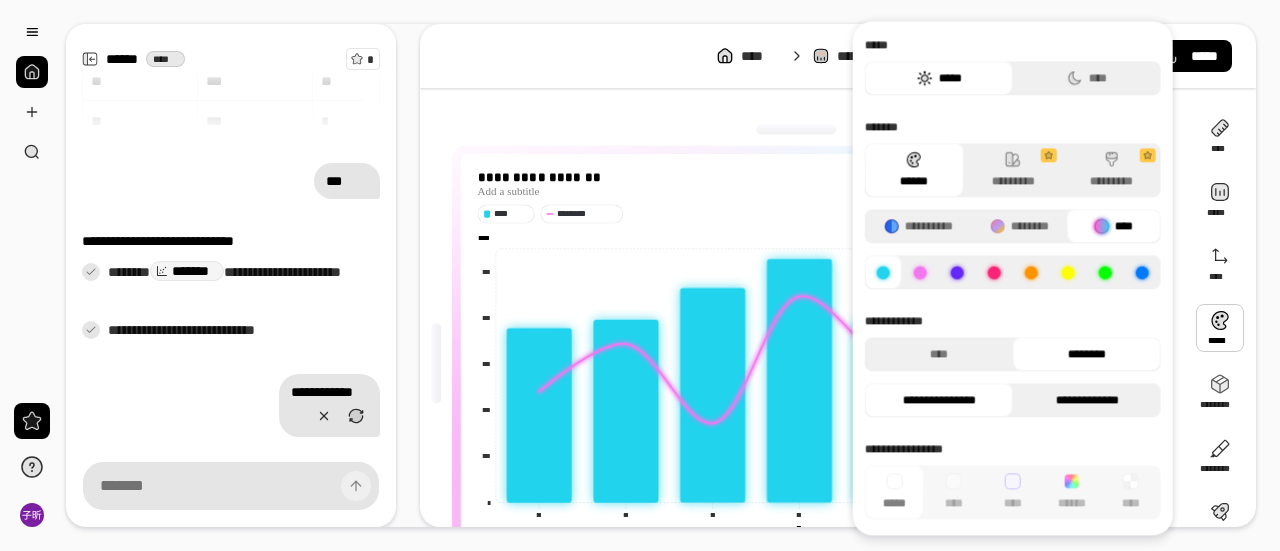 click on "**********" at bounding box center [1087, 400] 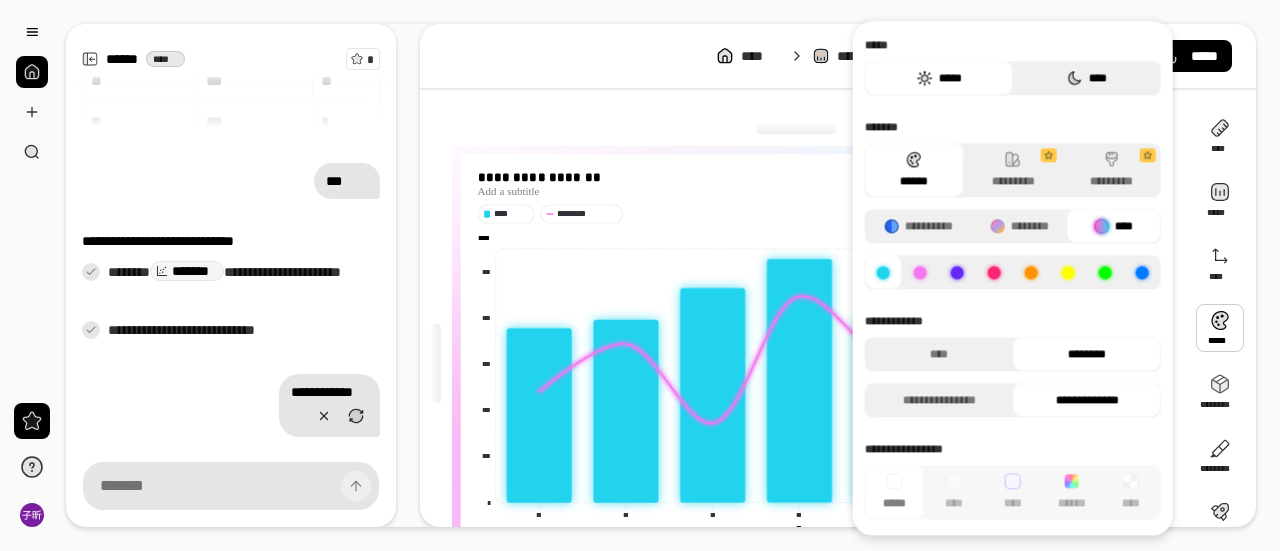 click on "****" at bounding box center [1087, 78] 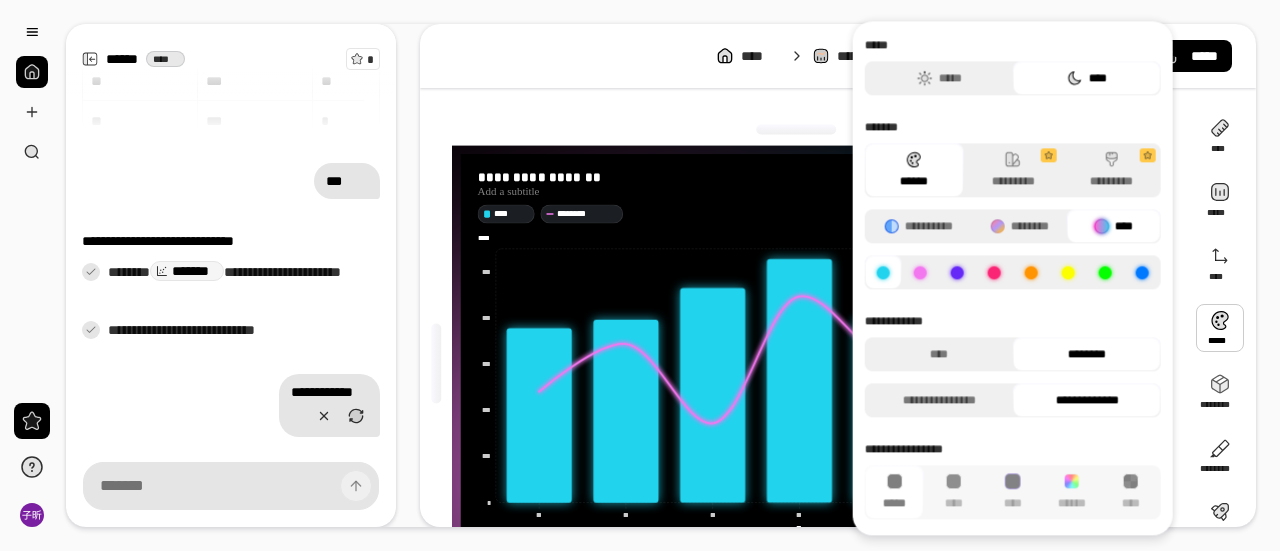 click on "********" at bounding box center (1087, 354) 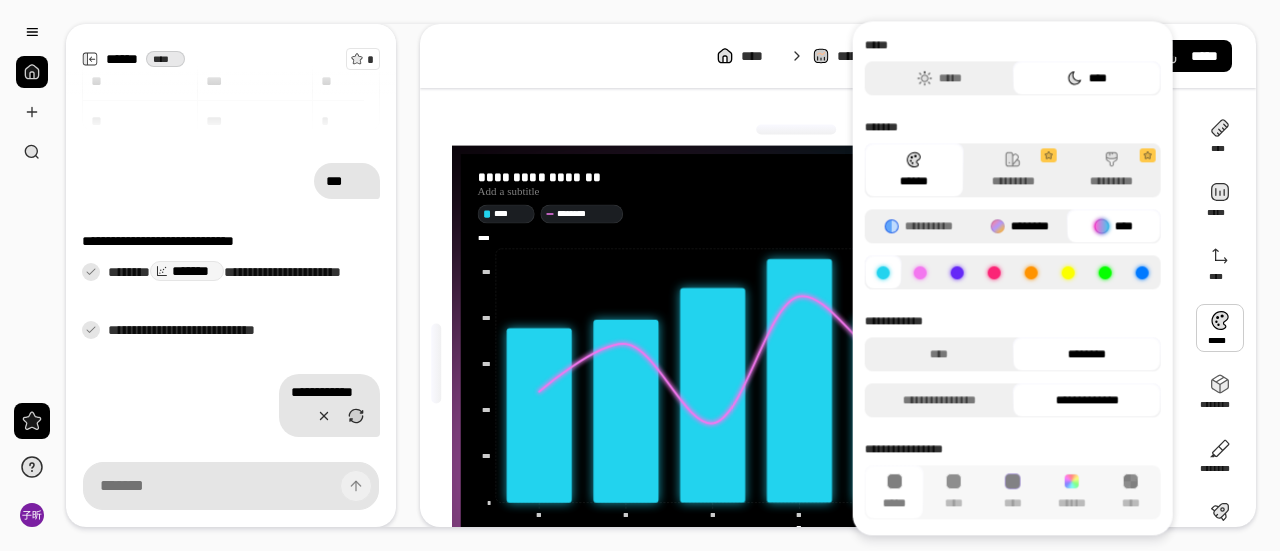 click on "********" at bounding box center [1019, 226] 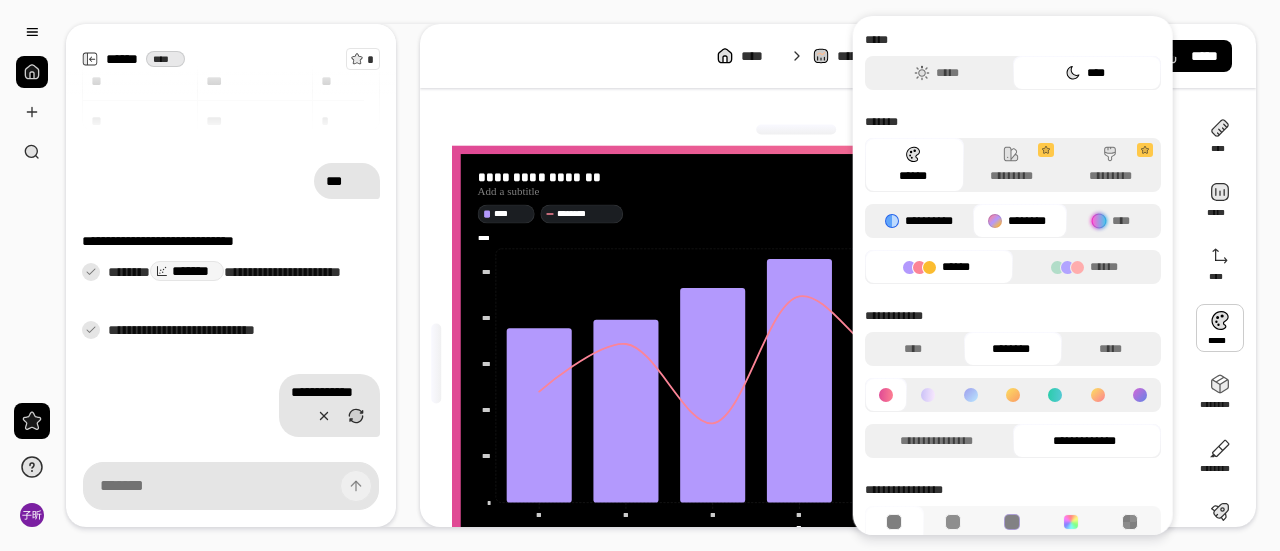 click on "**********" at bounding box center (919, 221) 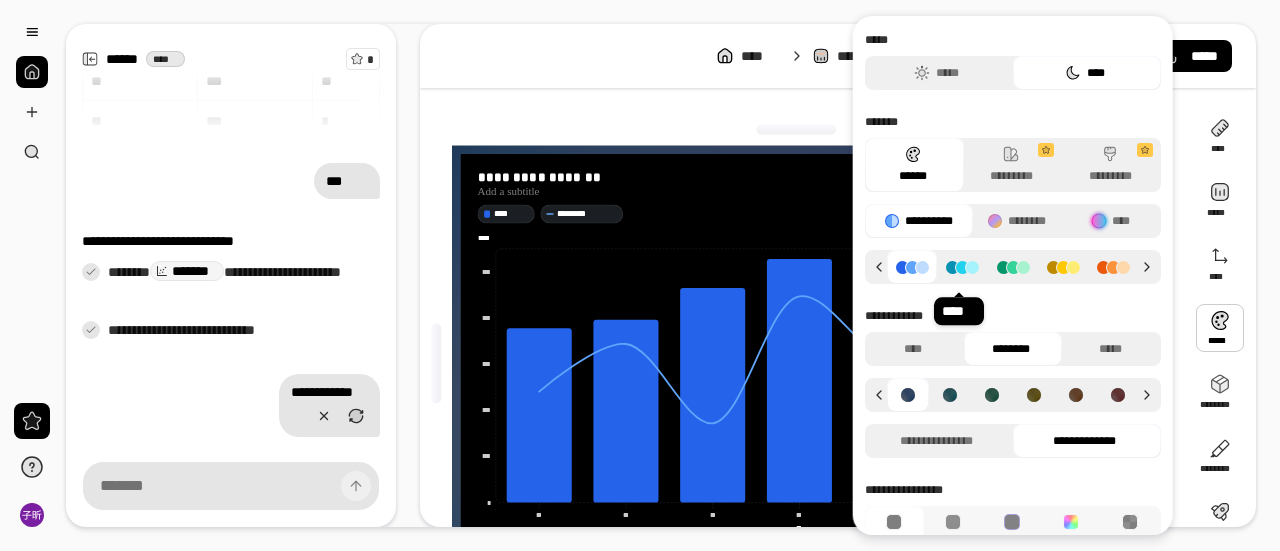 click 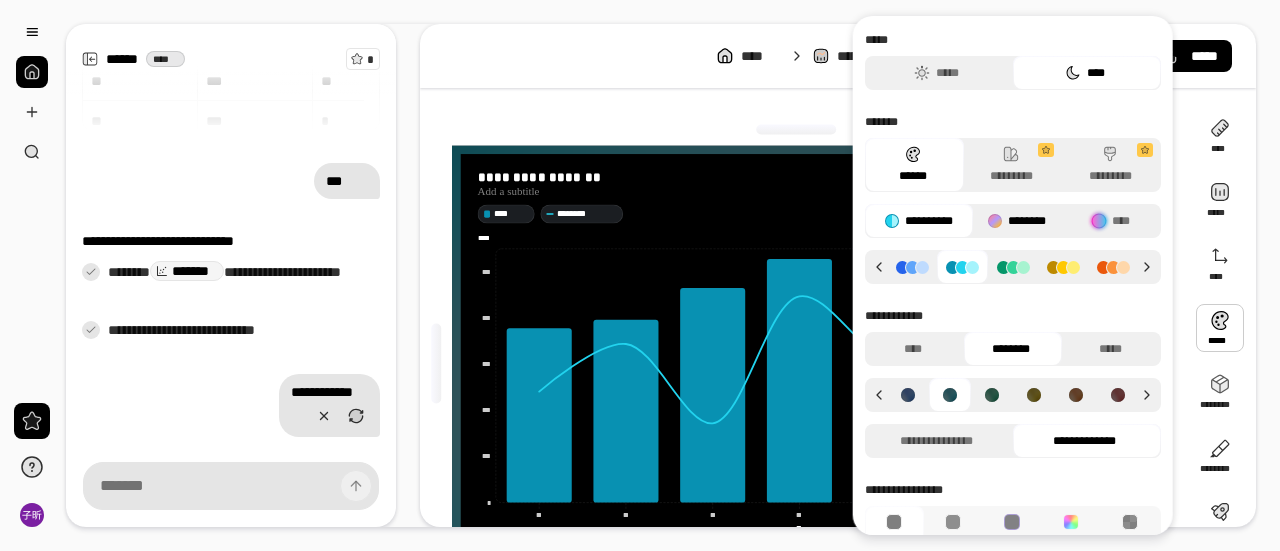 click on "********" at bounding box center (1016, 221) 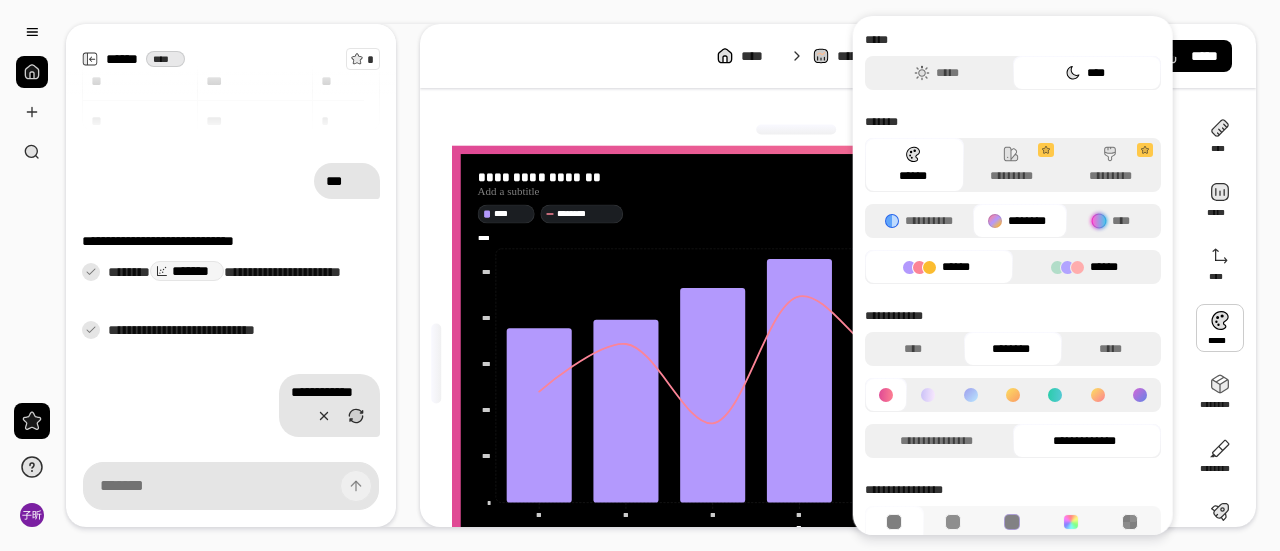 click 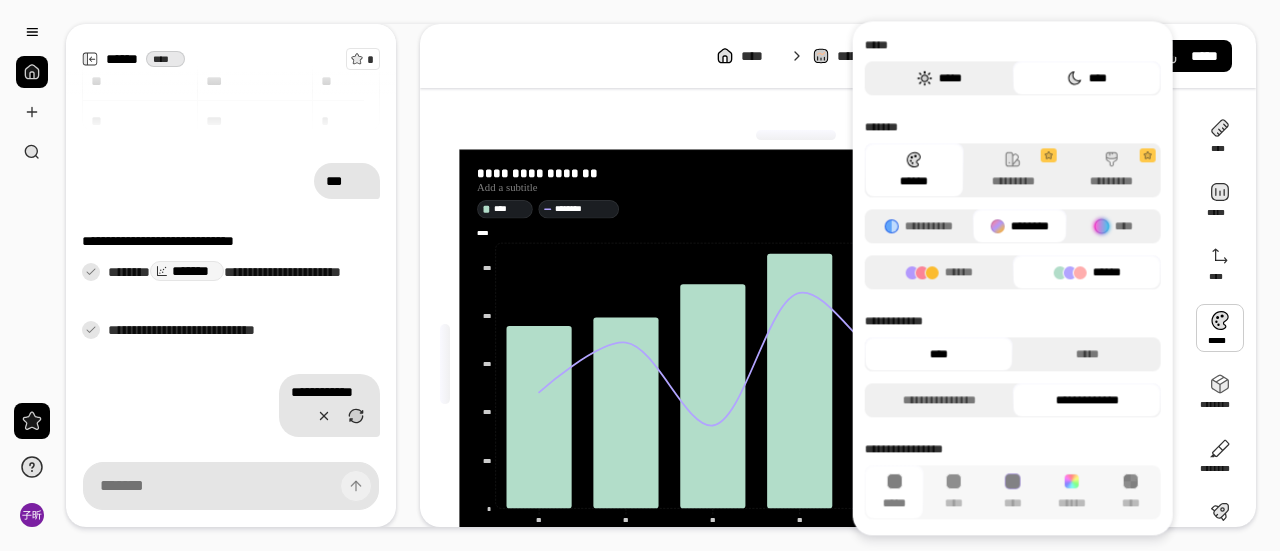 click on "*****" at bounding box center (939, 78) 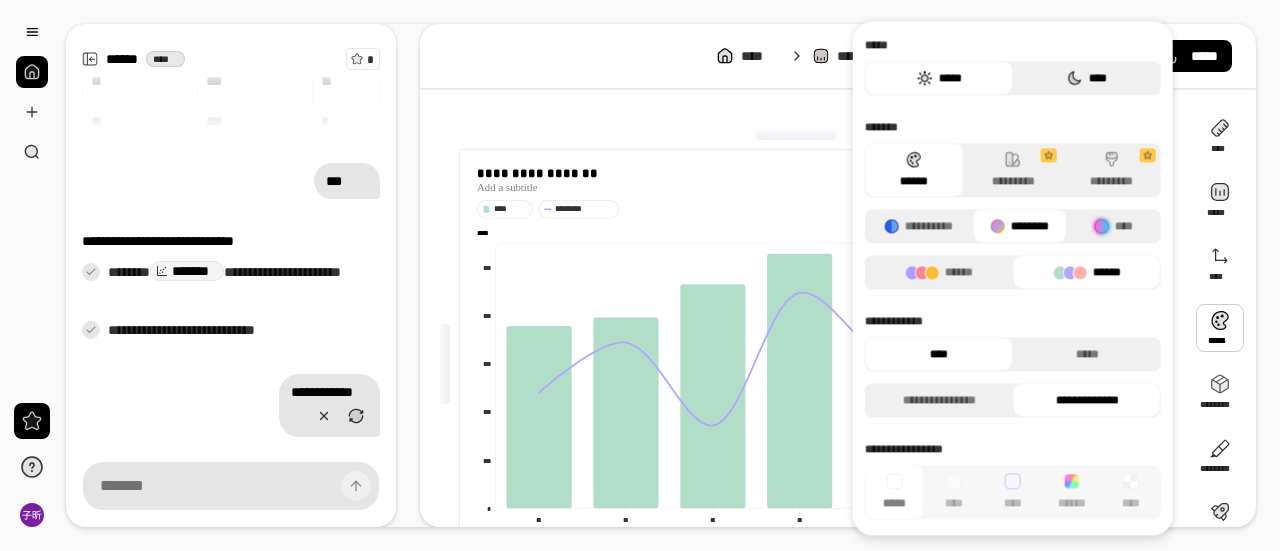 click on "****" at bounding box center [1087, 78] 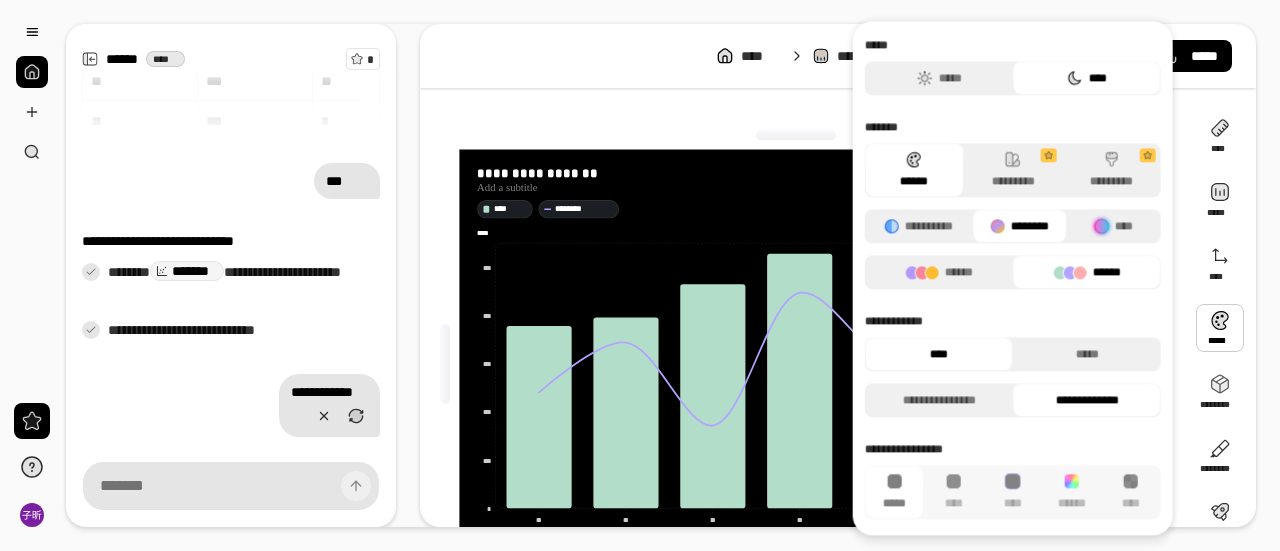 click at bounding box center (796, 135) 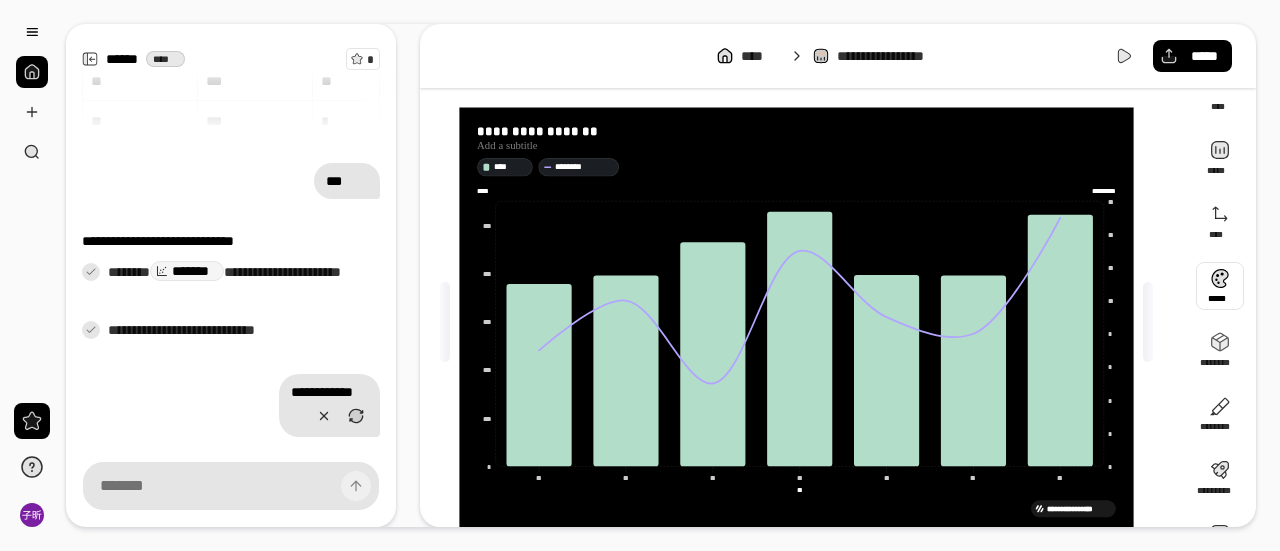 scroll, scrollTop: 0, scrollLeft: 0, axis: both 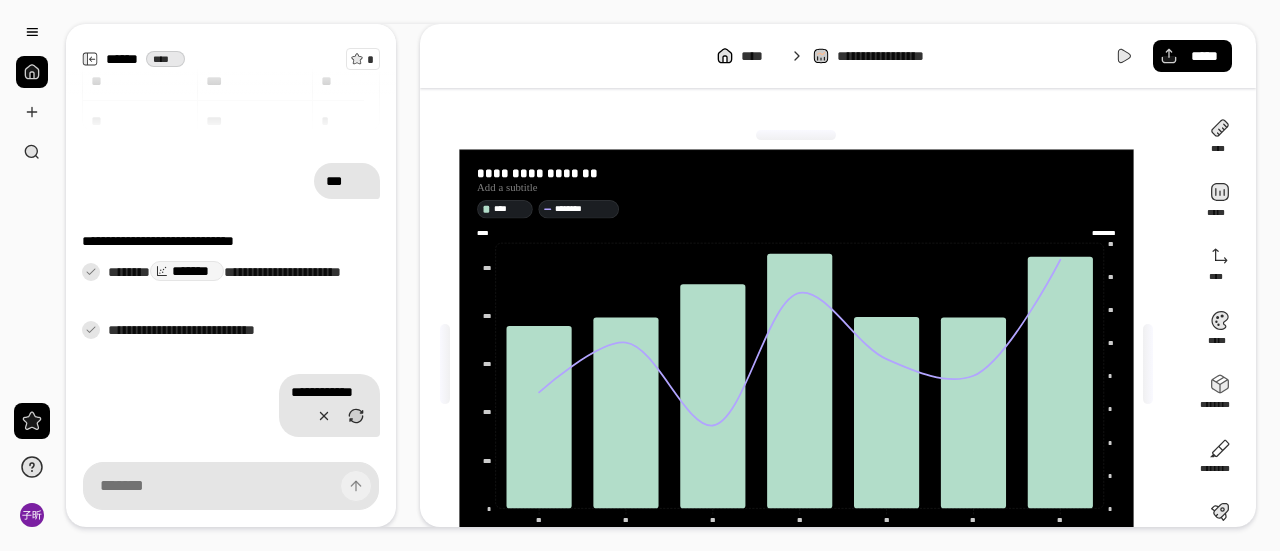 click on "**********" at bounding box center (804, 364) 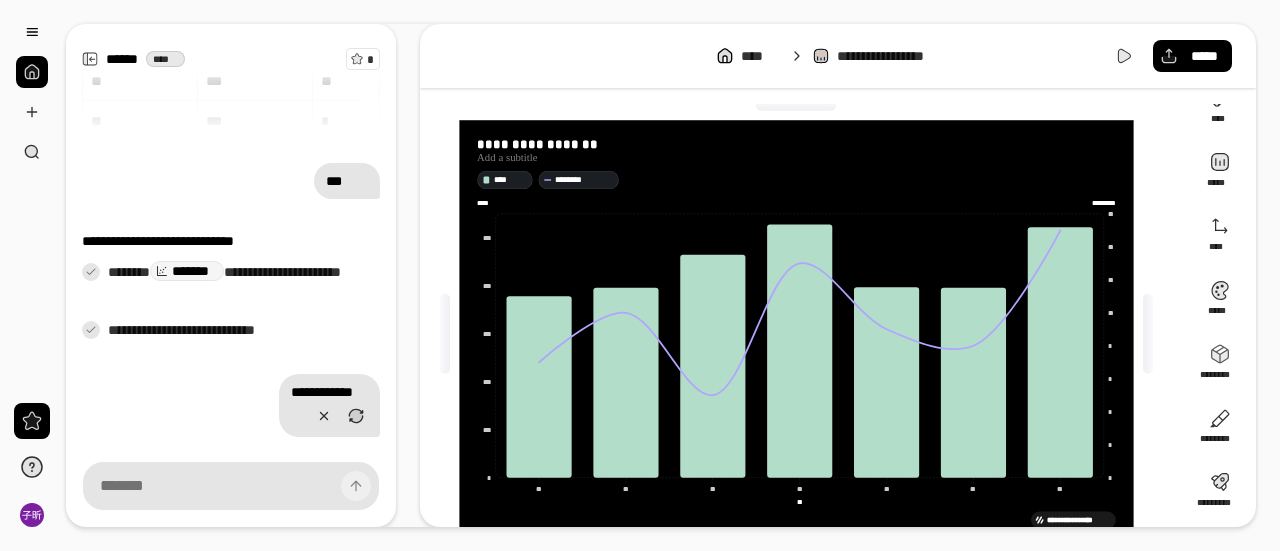 scroll, scrollTop: 0, scrollLeft: 0, axis: both 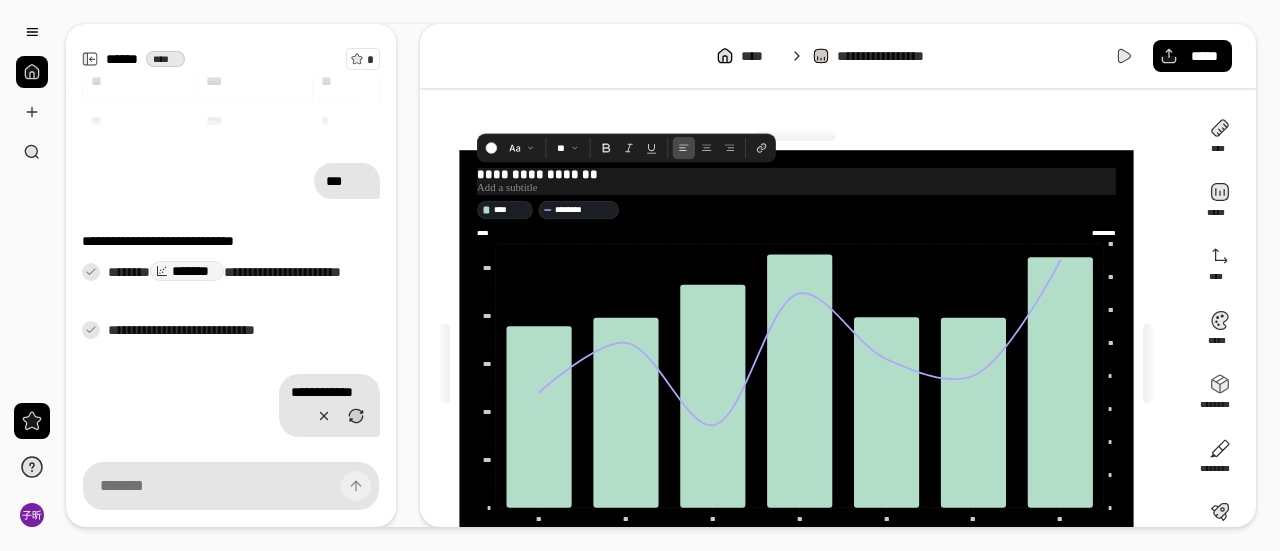click on "**********" at bounding box center (796, 175) 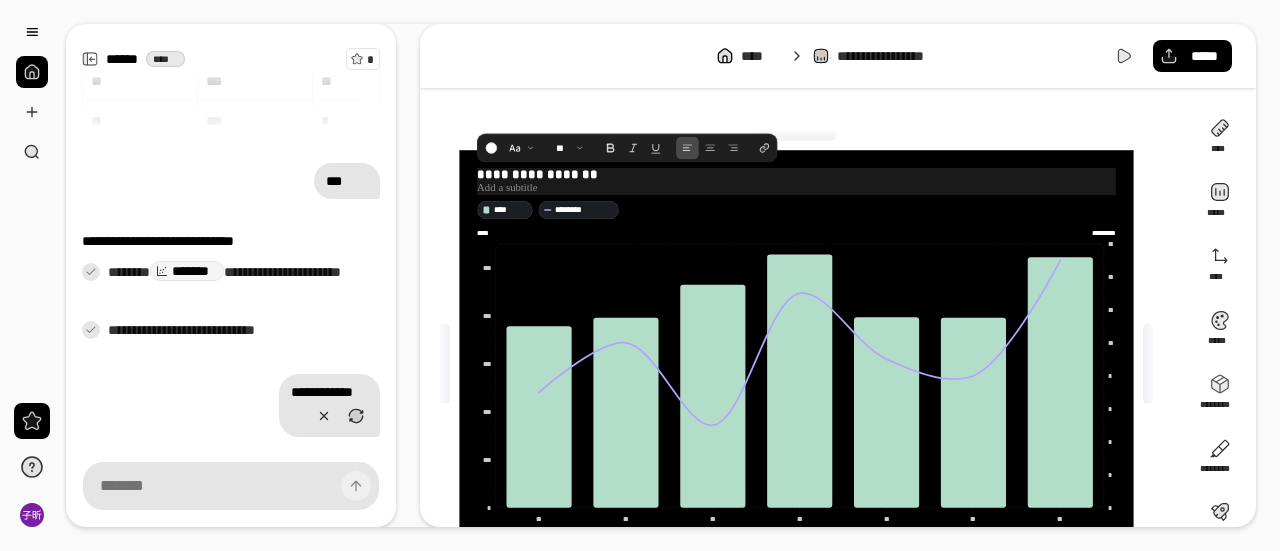 click on "**********" at bounding box center (796, 175) 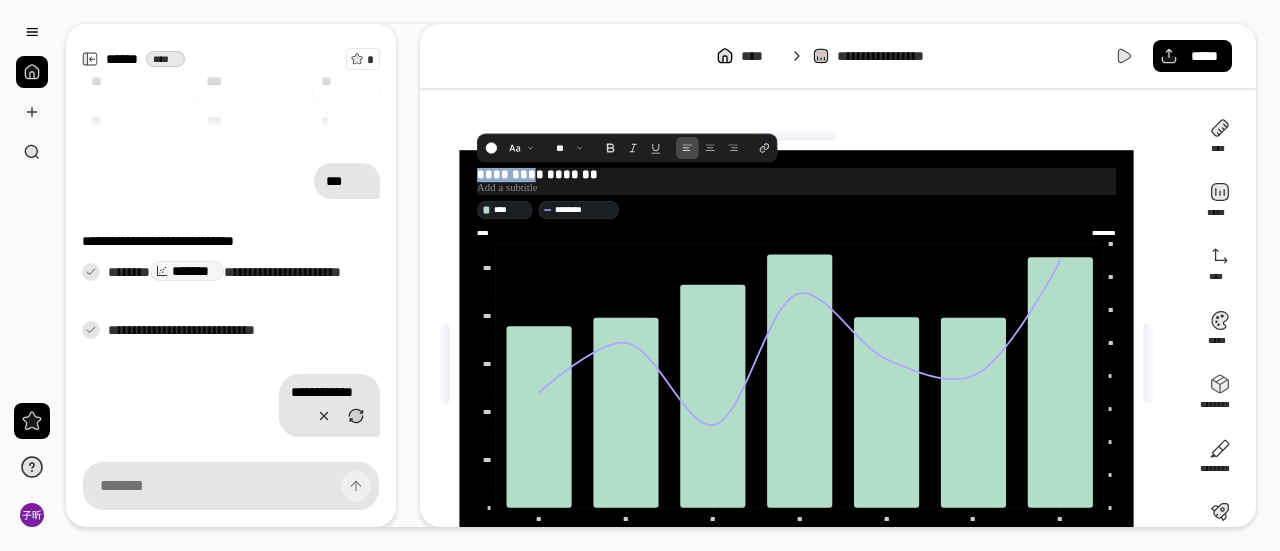 click on "**********" at bounding box center [796, 175] 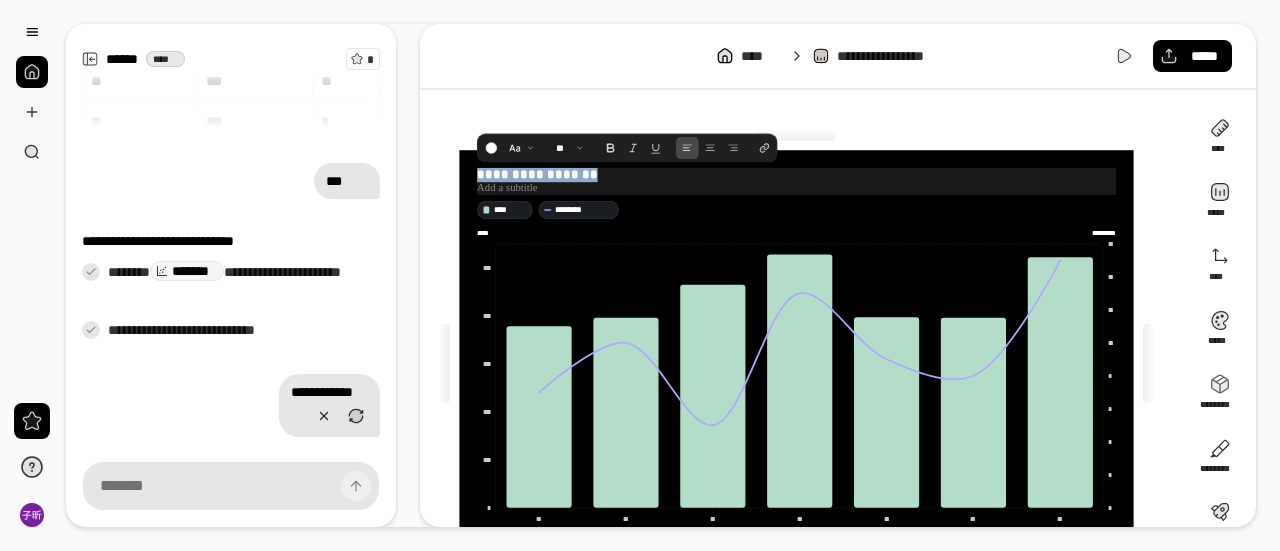 click on "**********" at bounding box center [796, 175] 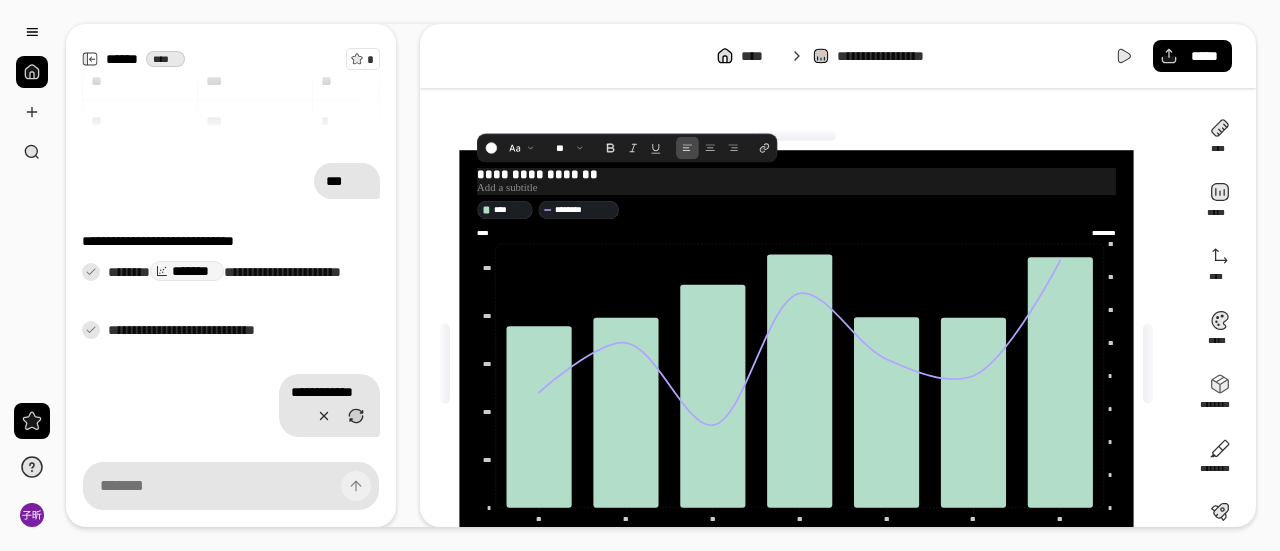 click at bounding box center [796, 188] 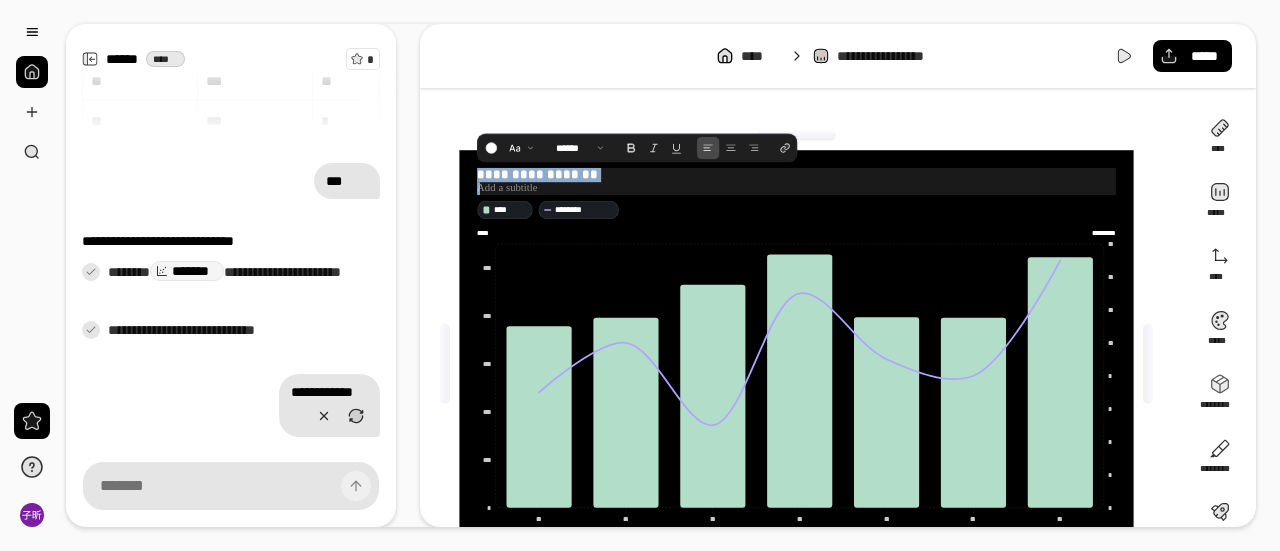 drag, startPoint x: 556, startPoint y: 191, endPoint x: 466, endPoint y: 163, distance: 94.254974 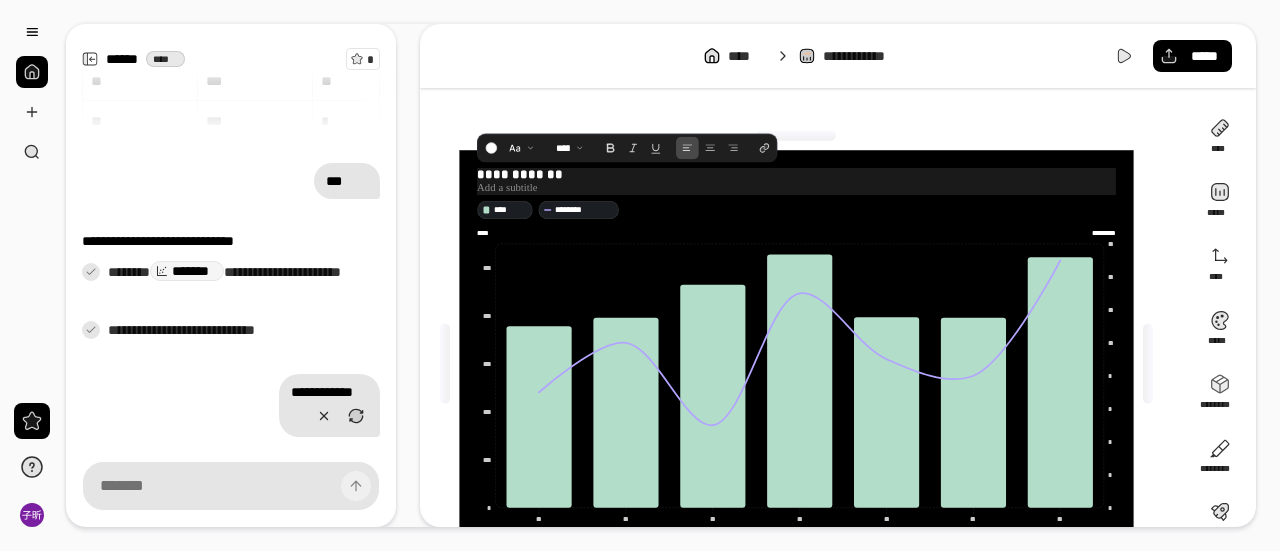 click at bounding box center (796, 188) 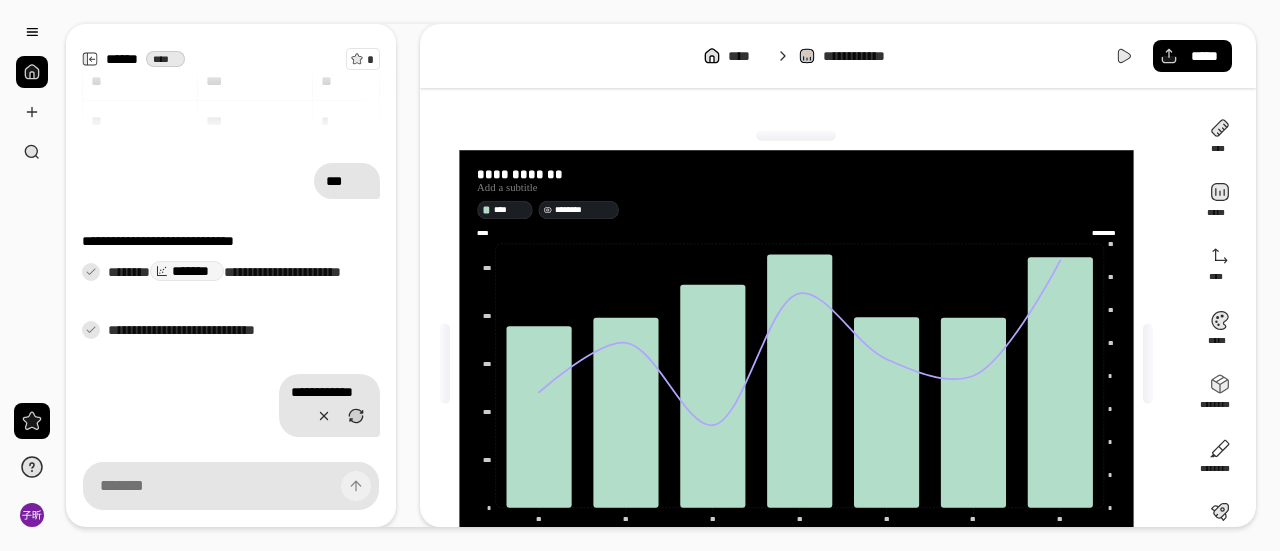 click on "********" at bounding box center [583, 210] 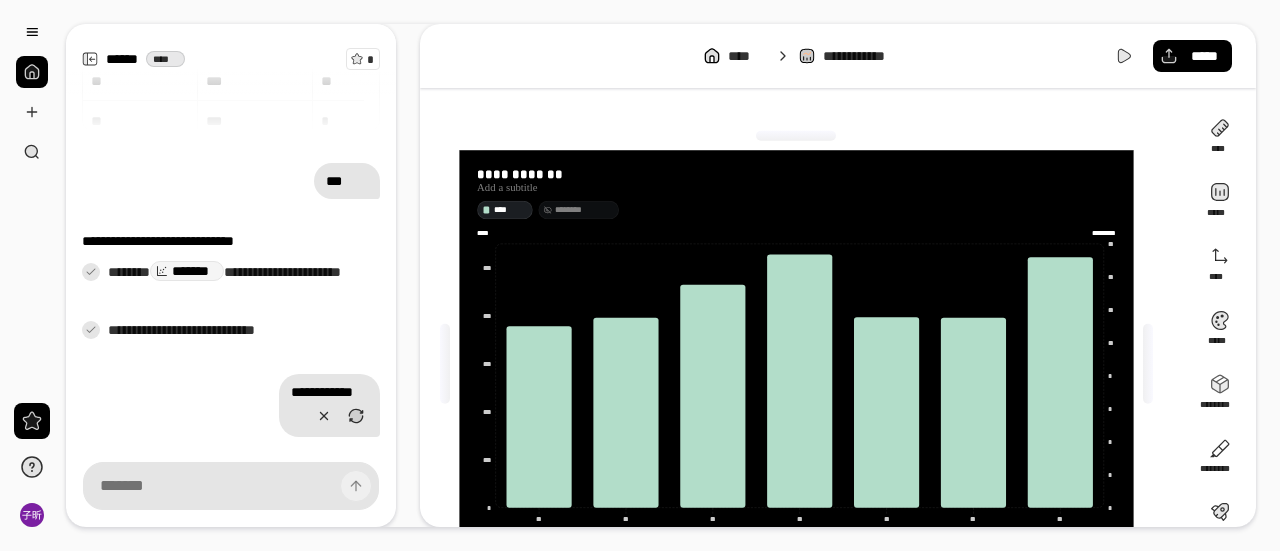 click on "********" at bounding box center (583, 210) 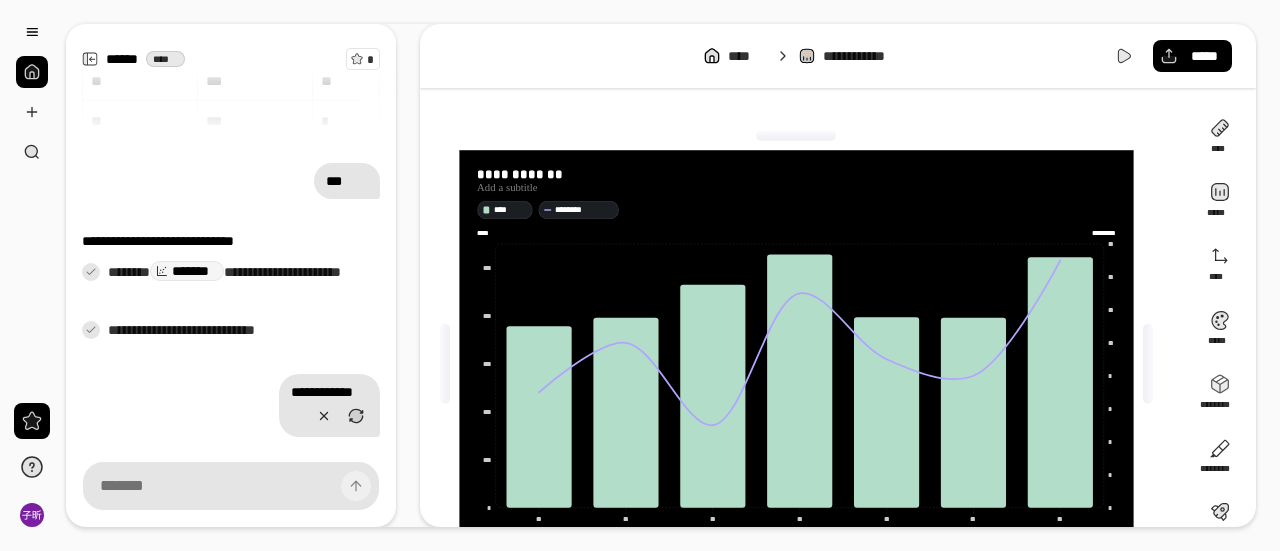 click at bounding box center (796, 136) 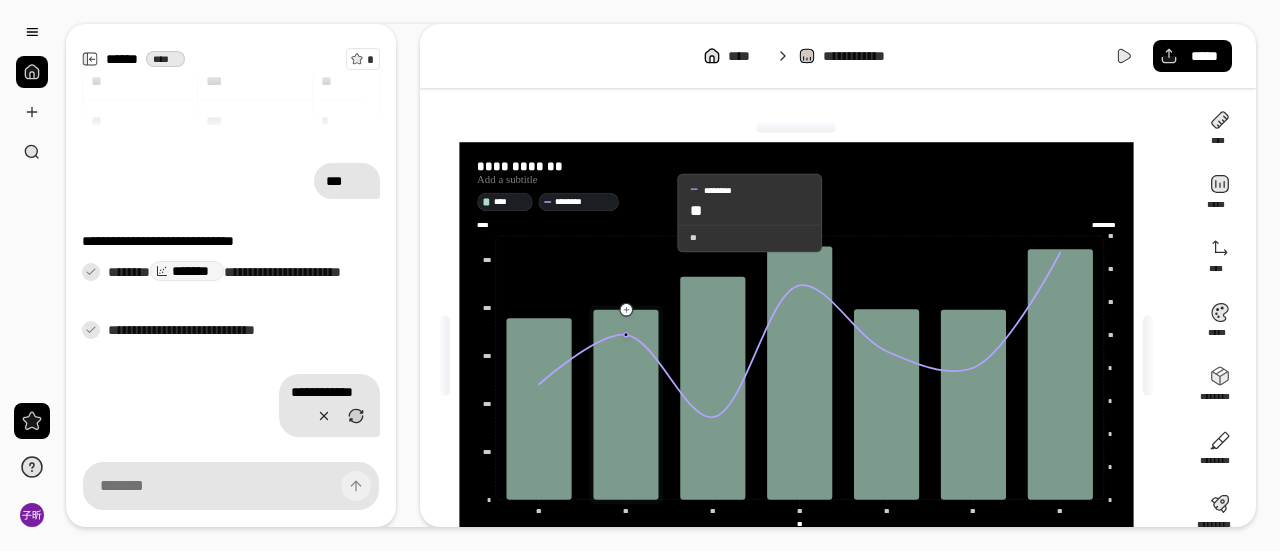scroll, scrollTop: 0, scrollLeft: 0, axis: both 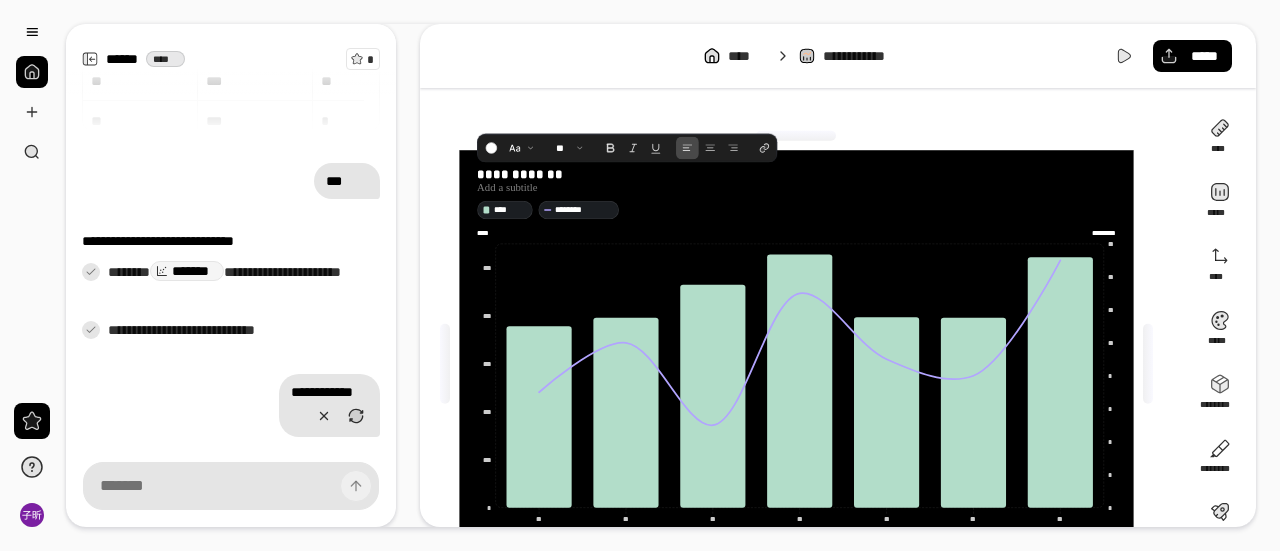 drag, startPoint x: 736, startPoint y: 185, endPoint x: 611, endPoint y: 115, distance: 143.26549 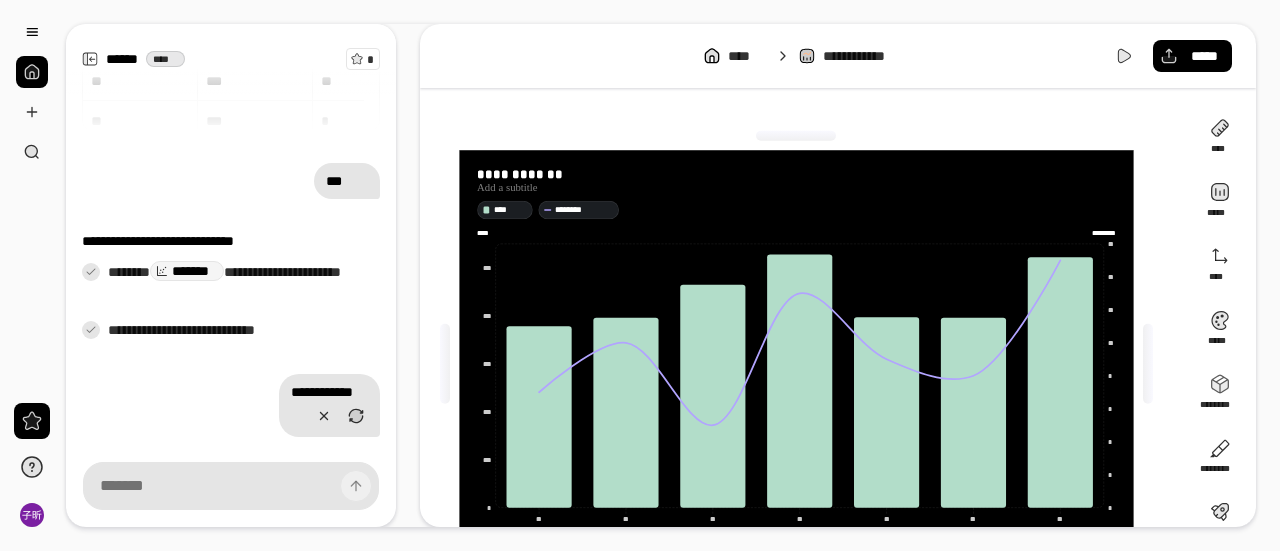 click on "***" 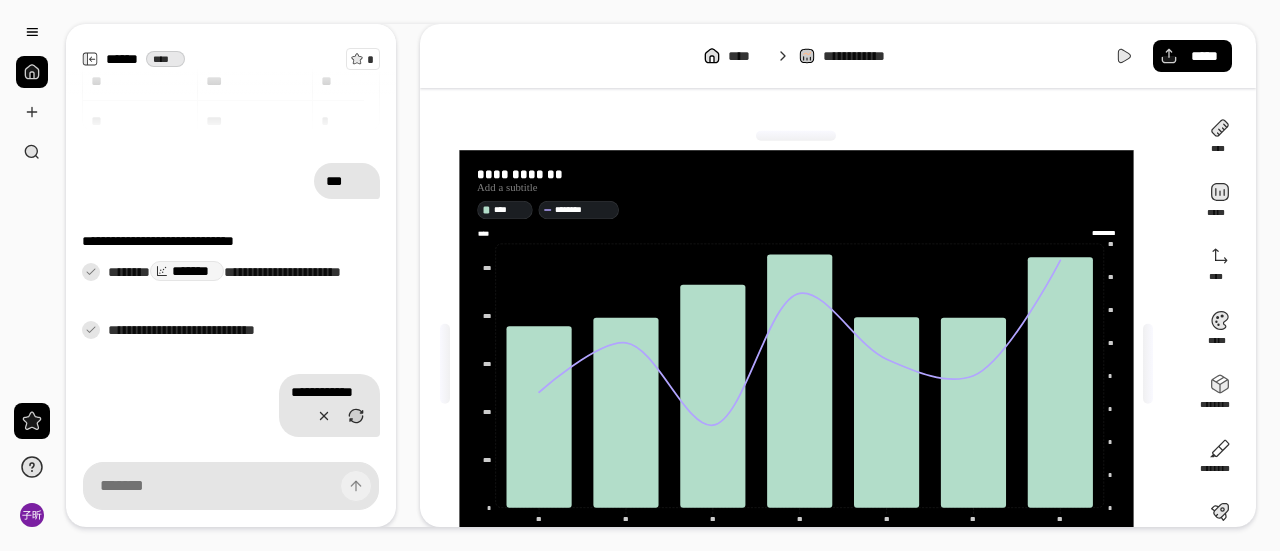 click on "****" at bounding box center (491, 233) 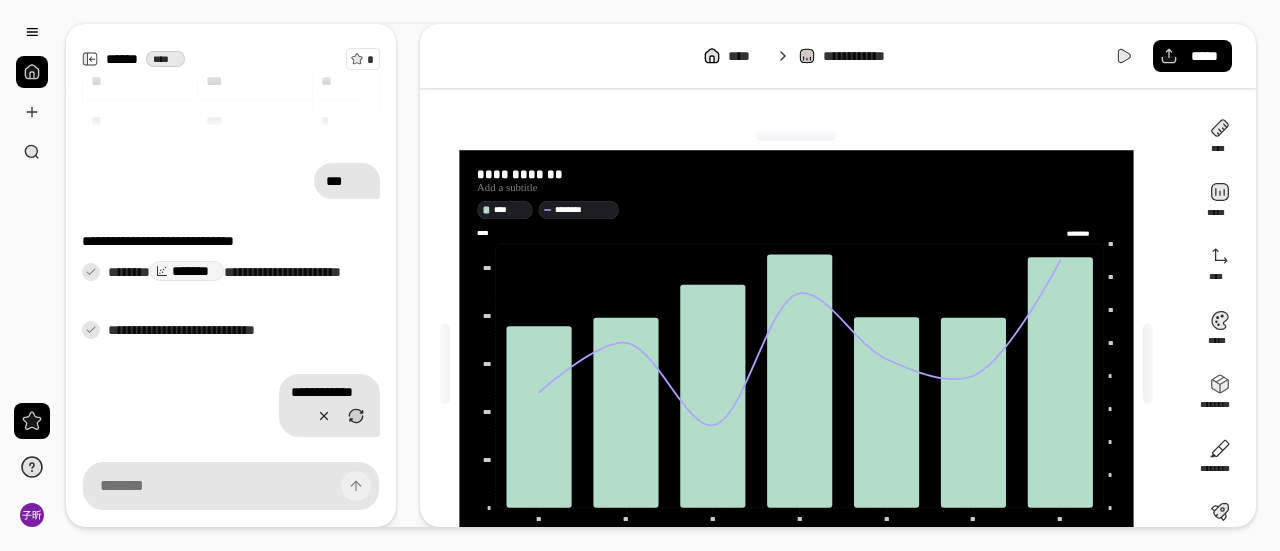 click on "******** ******** *********" at bounding box center (955, 233) 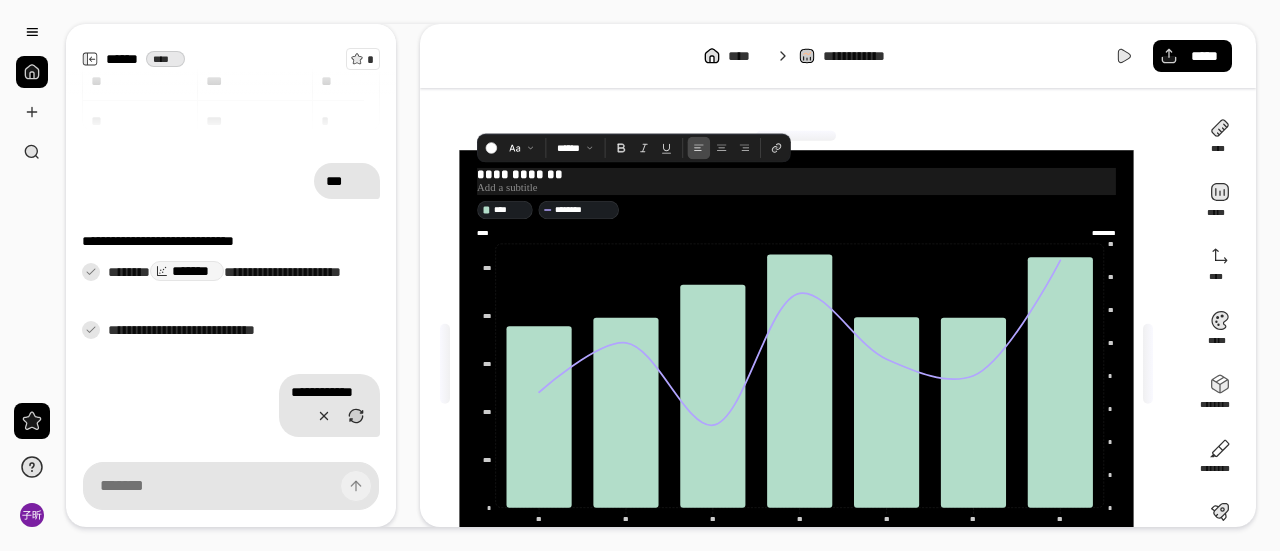 click at bounding box center (796, 188) 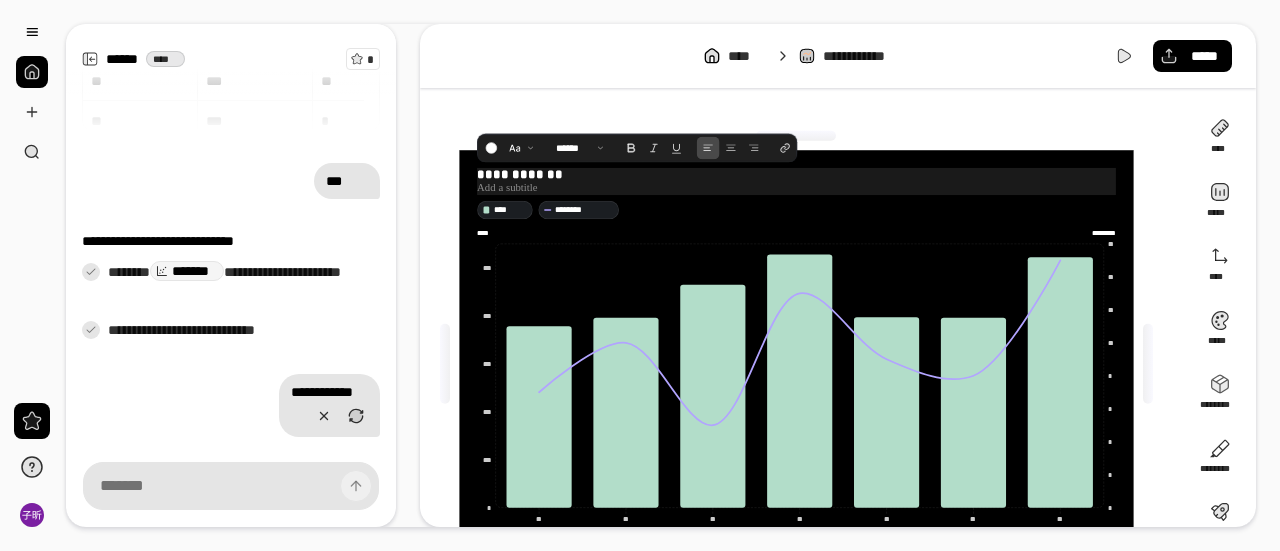 click at bounding box center [796, 188] 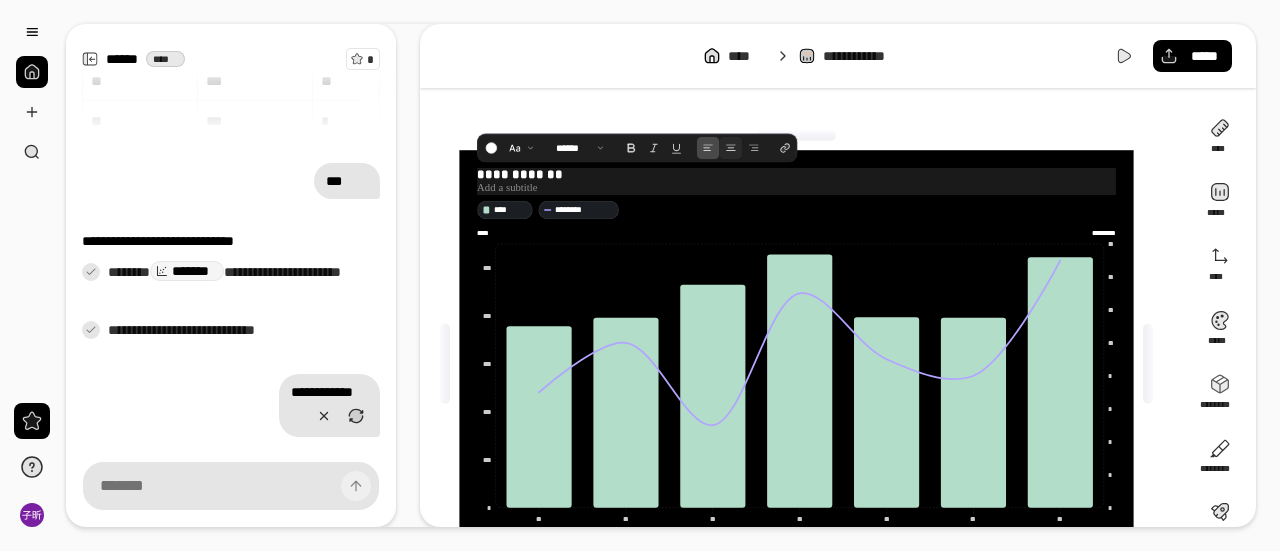 click at bounding box center (730, 148) 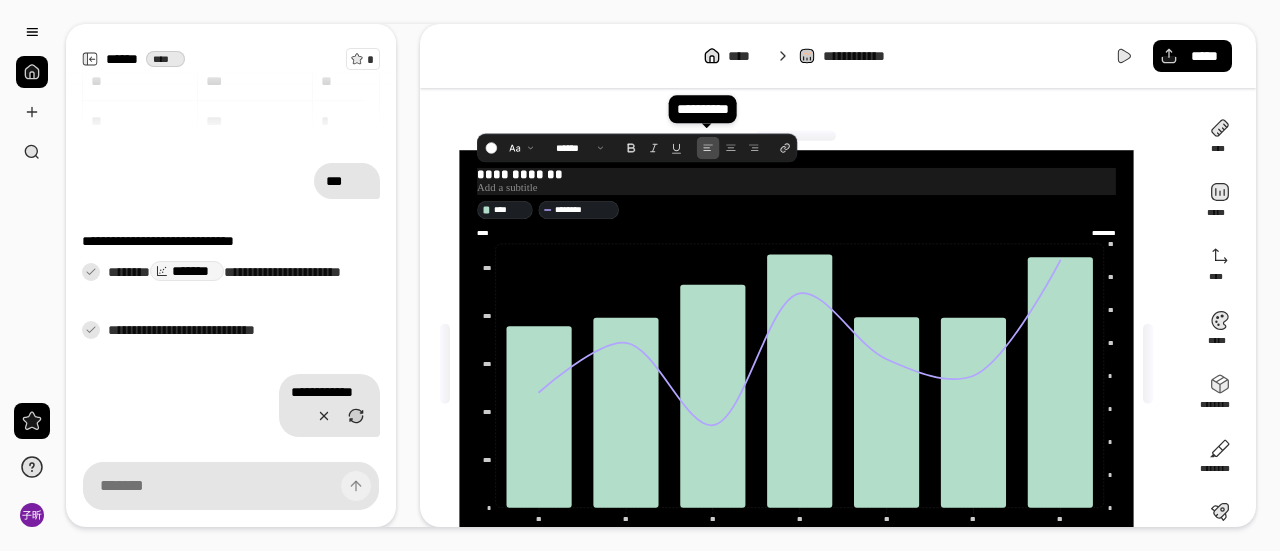 click at bounding box center [707, 148] 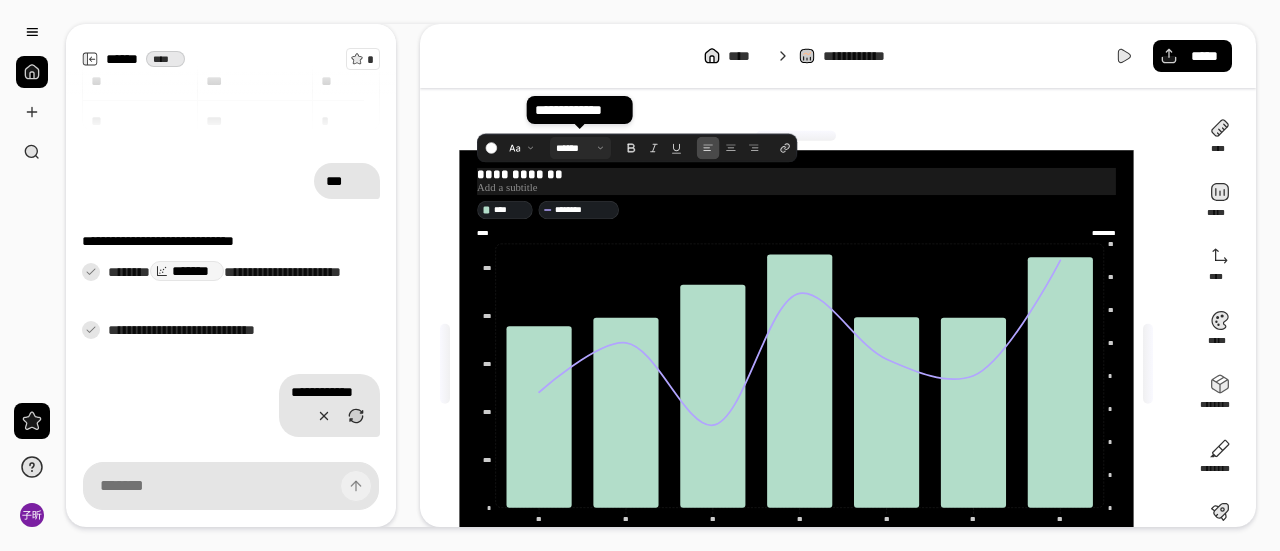 click at bounding box center (580, 147) 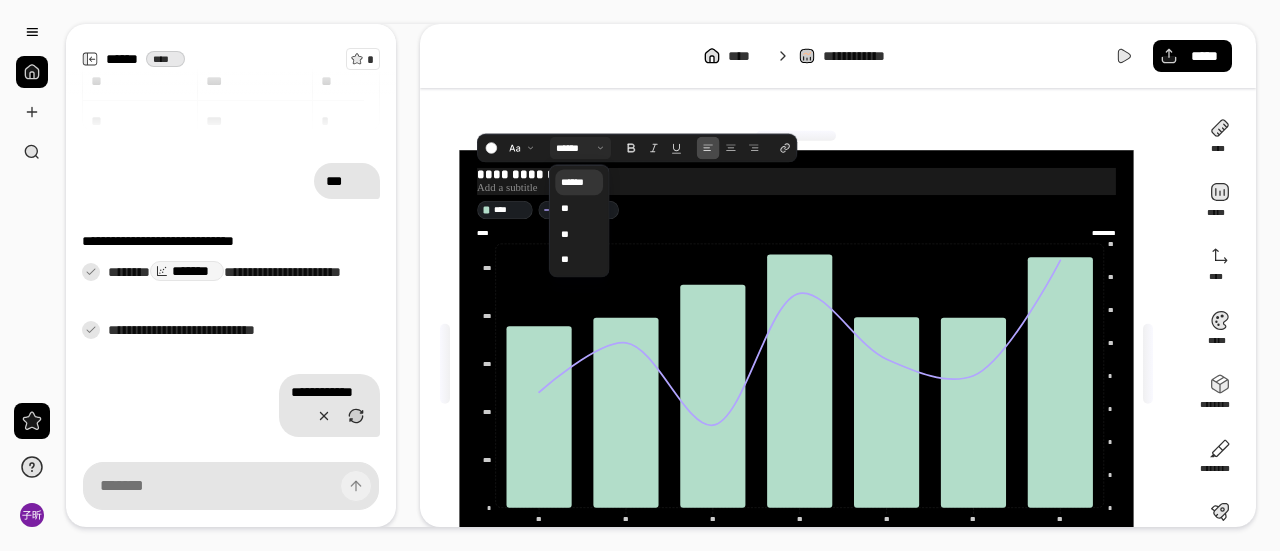click at bounding box center (580, 147) 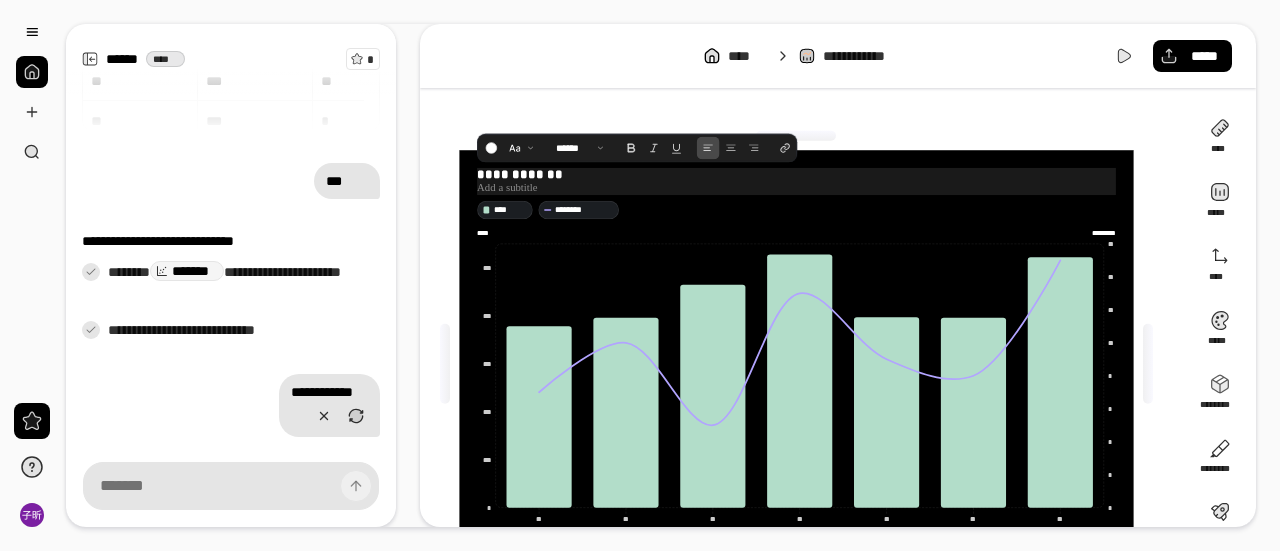 click at bounding box center (796, 188) 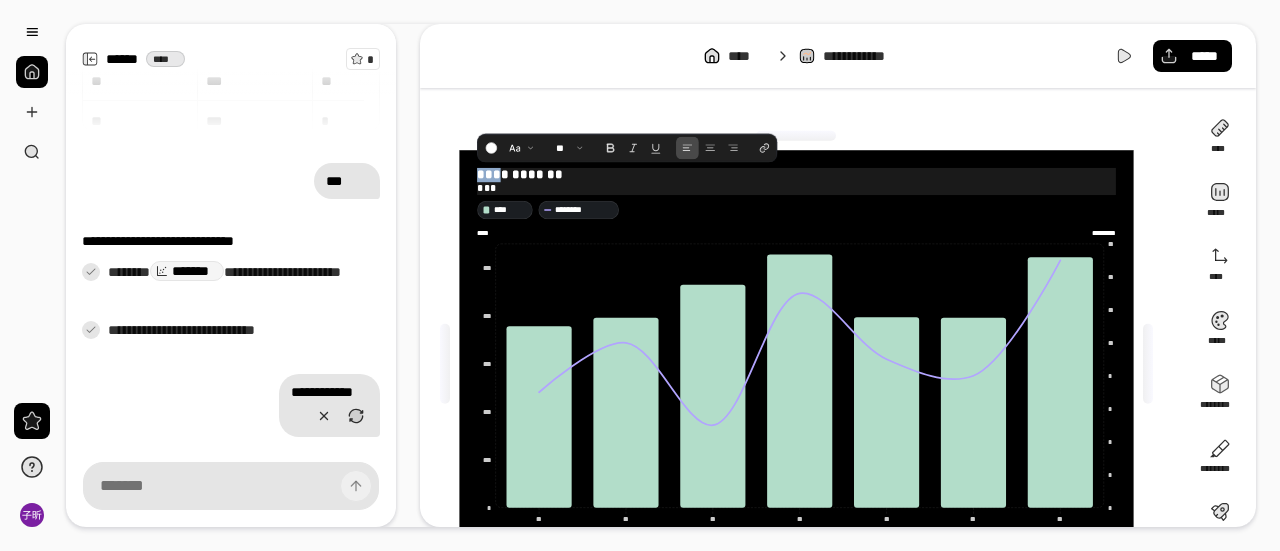 drag, startPoint x: 498, startPoint y: 171, endPoint x: 464, endPoint y: 171, distance: 34 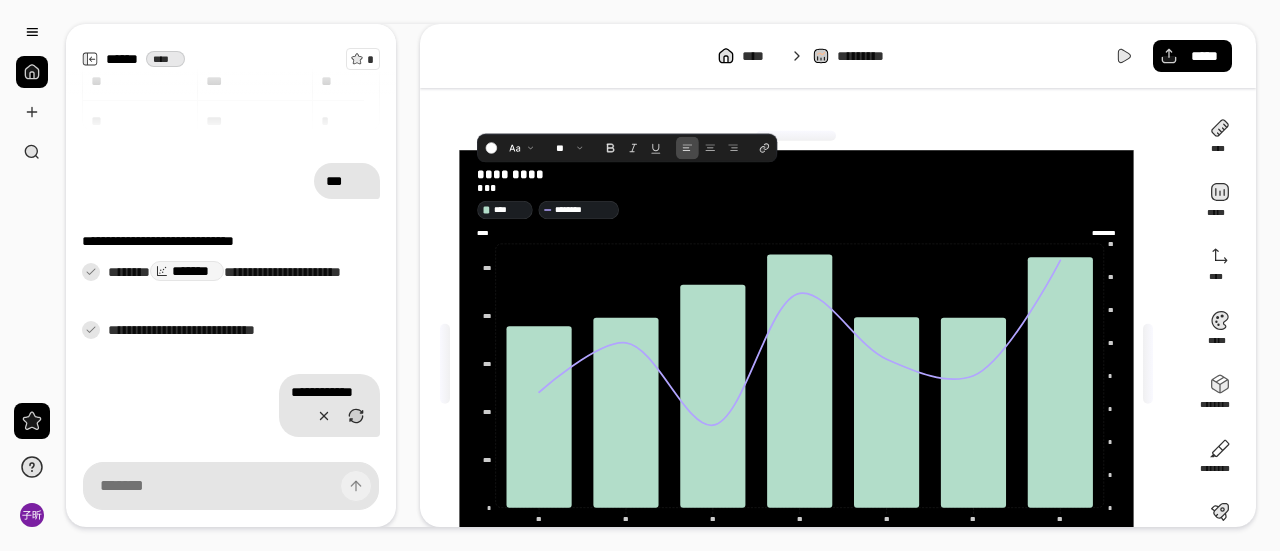 click on "**********" at bounding box center [838, 275] 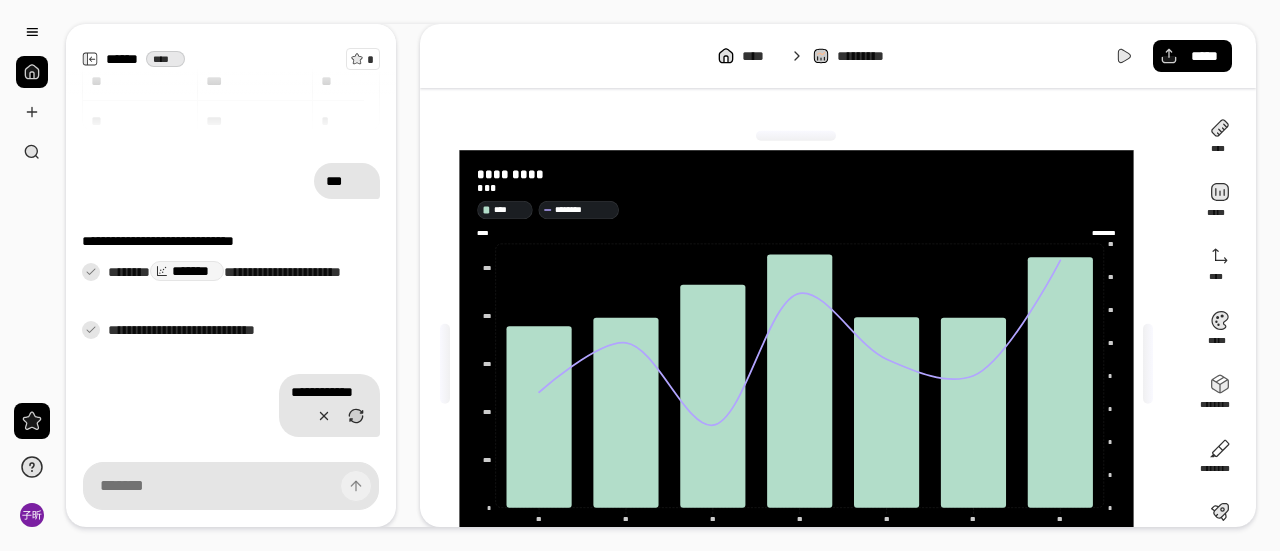scroll, scrollTop: 96, scrollLeft: 0, axis: vertical 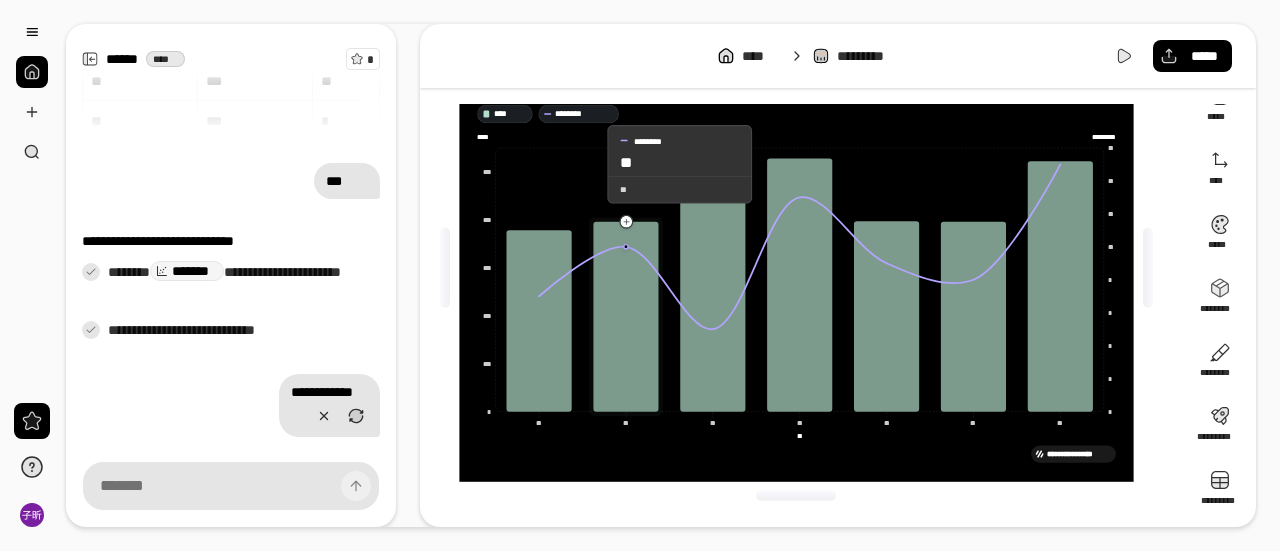 click 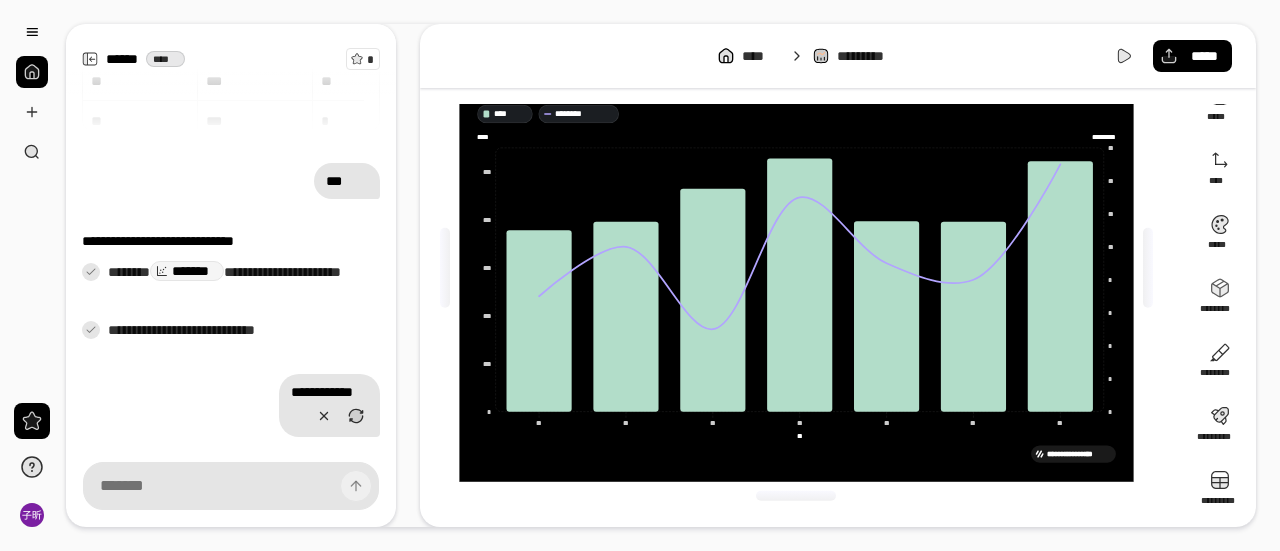scroll, scrollTop: 0, scrollLeft: 0, axis: both 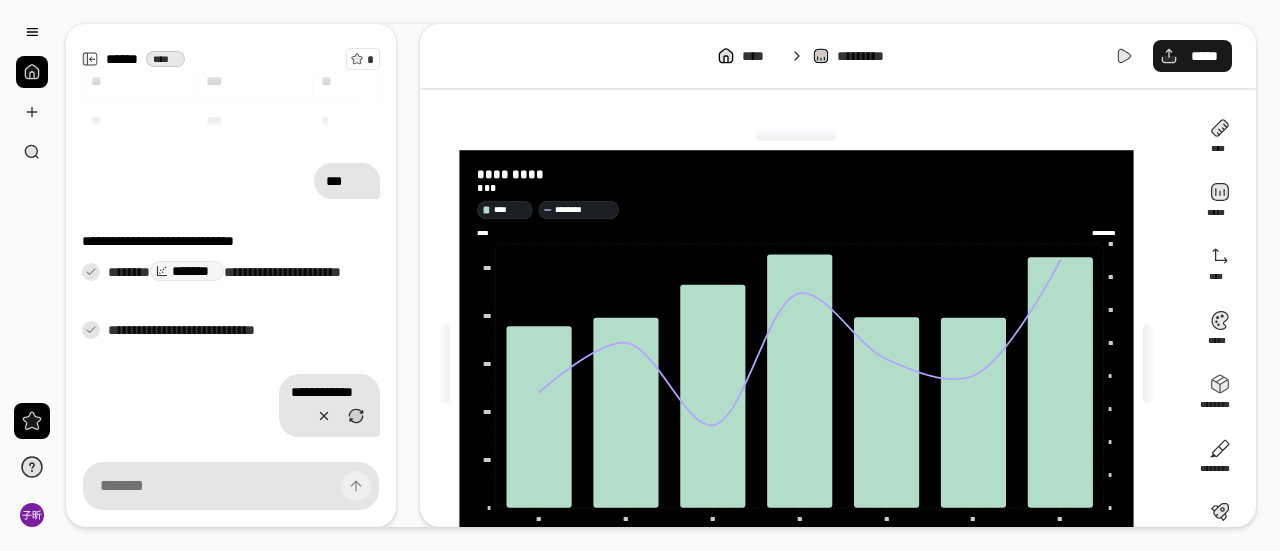 click on "*****" at bounding box center [1204, 56] 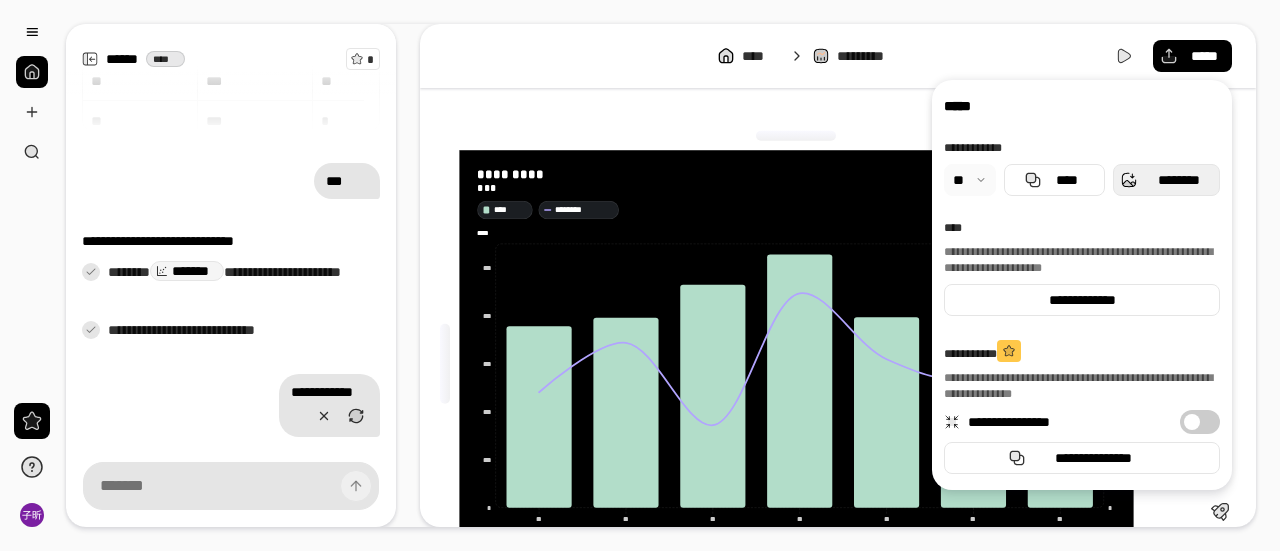 click on "********" at bounding box center [1166, 180] 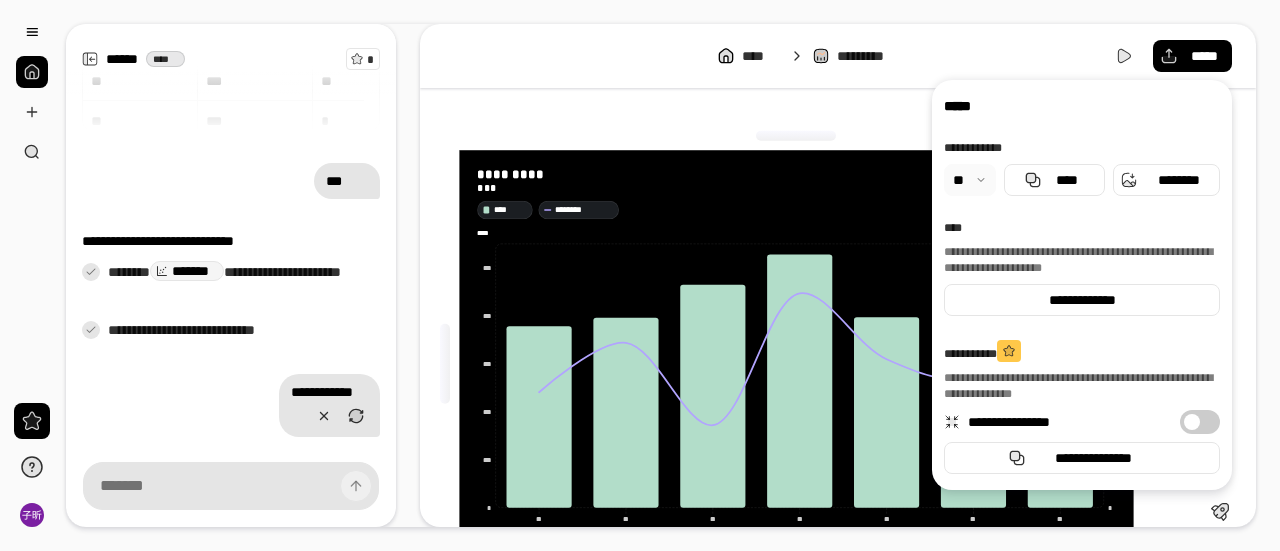 click on "**********" at bounding box center (838, 275) 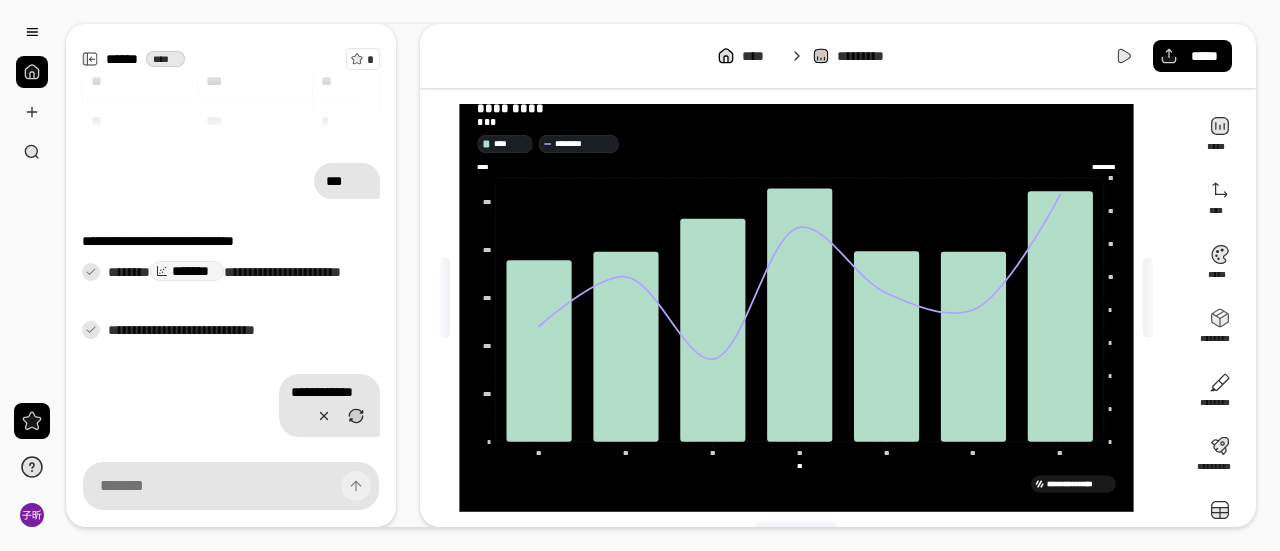 scroll, scrollTop: 96, scrollLeft: 0, axis: vertical 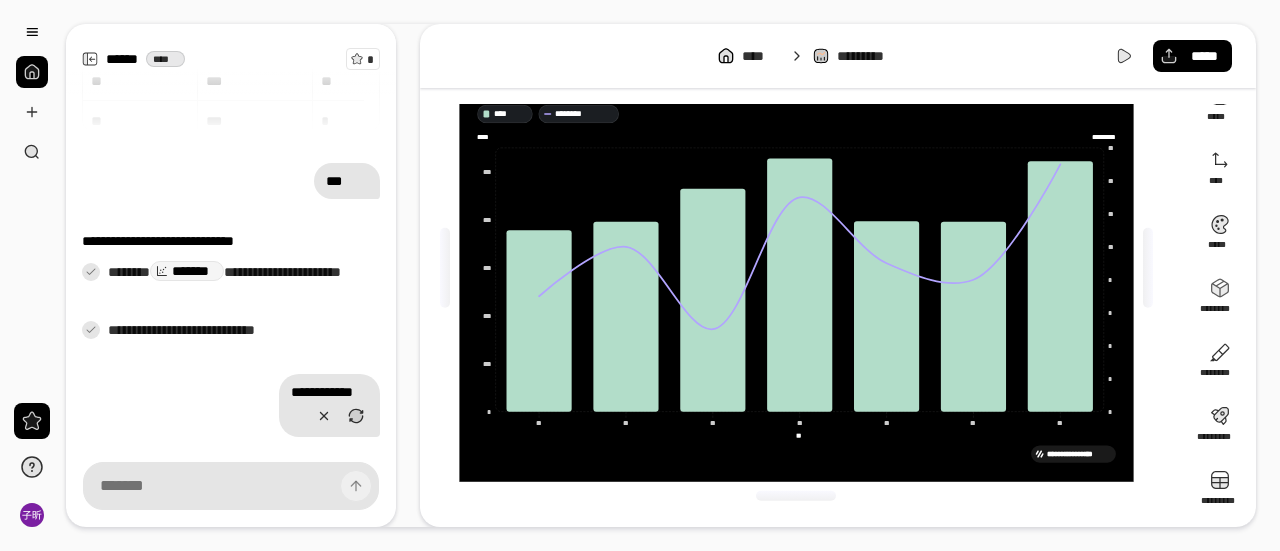 drag, startPoint x: 795, startPoint y: 431, endPoint x: 832, endPoint y: 435, distance: 37.215588 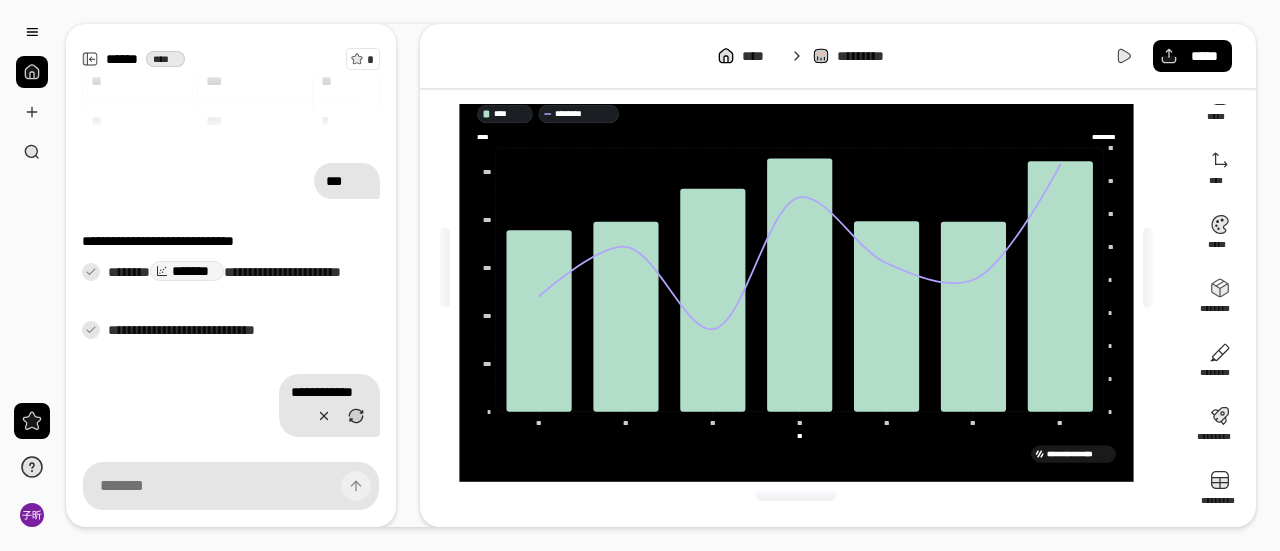 click on "** ** *********" at bounding box center [799, 435] 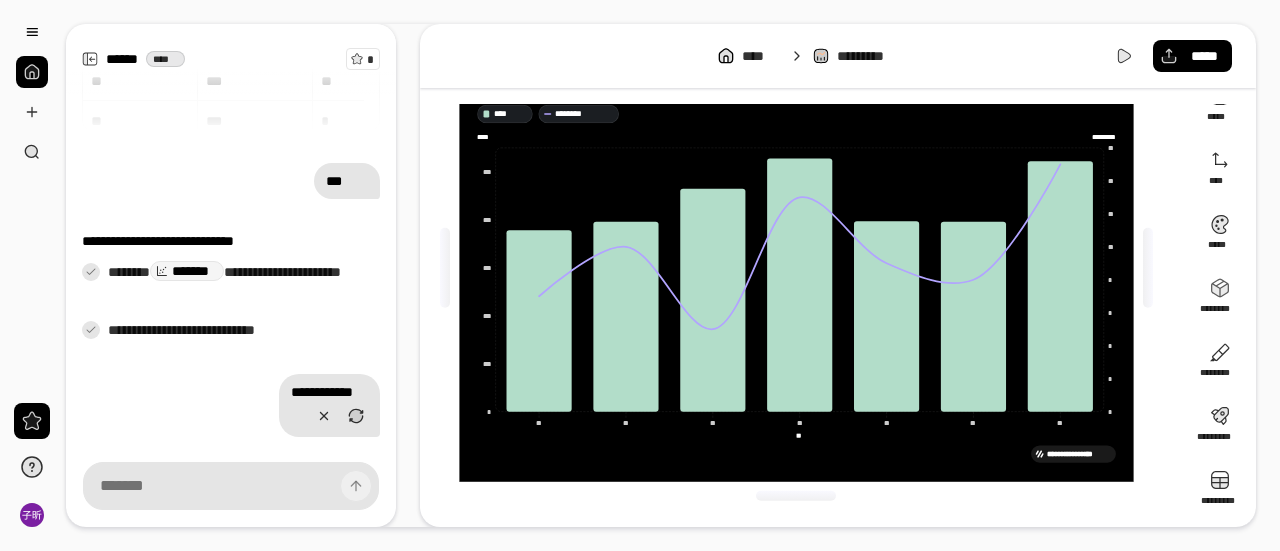click on "** ** *********" at bounding box center (799, 435) 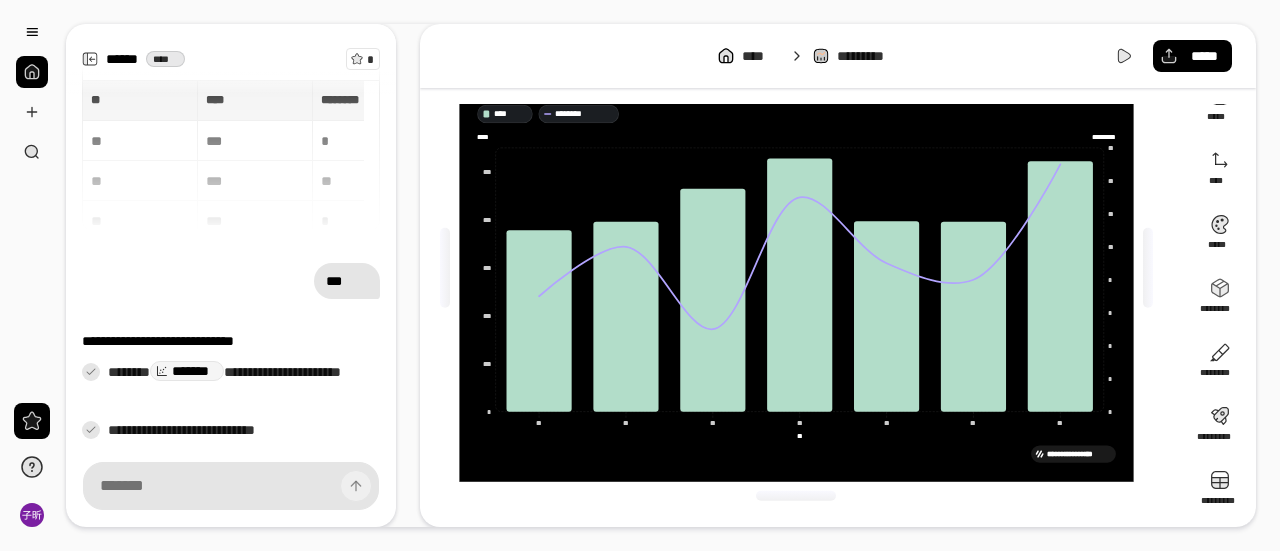 scroll, scrollTop: 0, scrollLeft: 0, axis: both 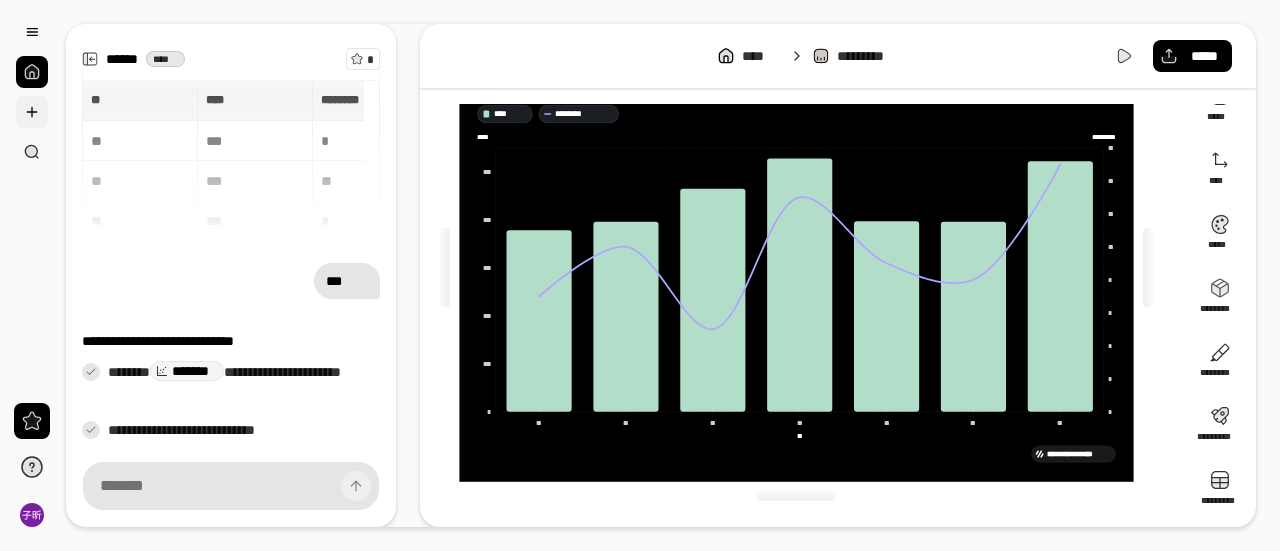 click at bounding box center (32, 112) 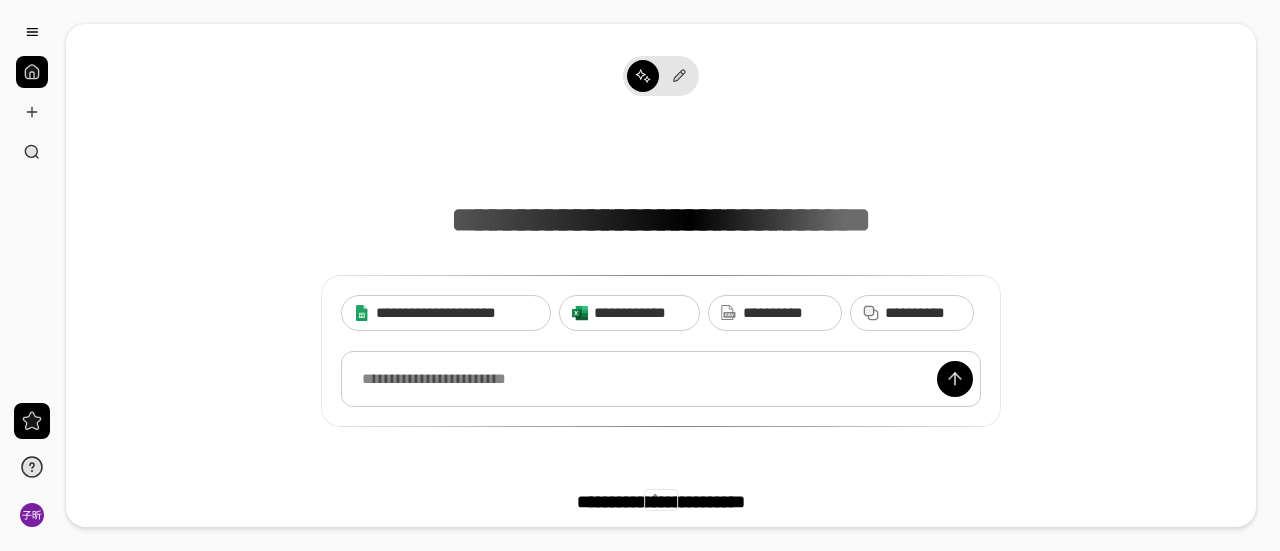 click at bounding box center [661, 379] 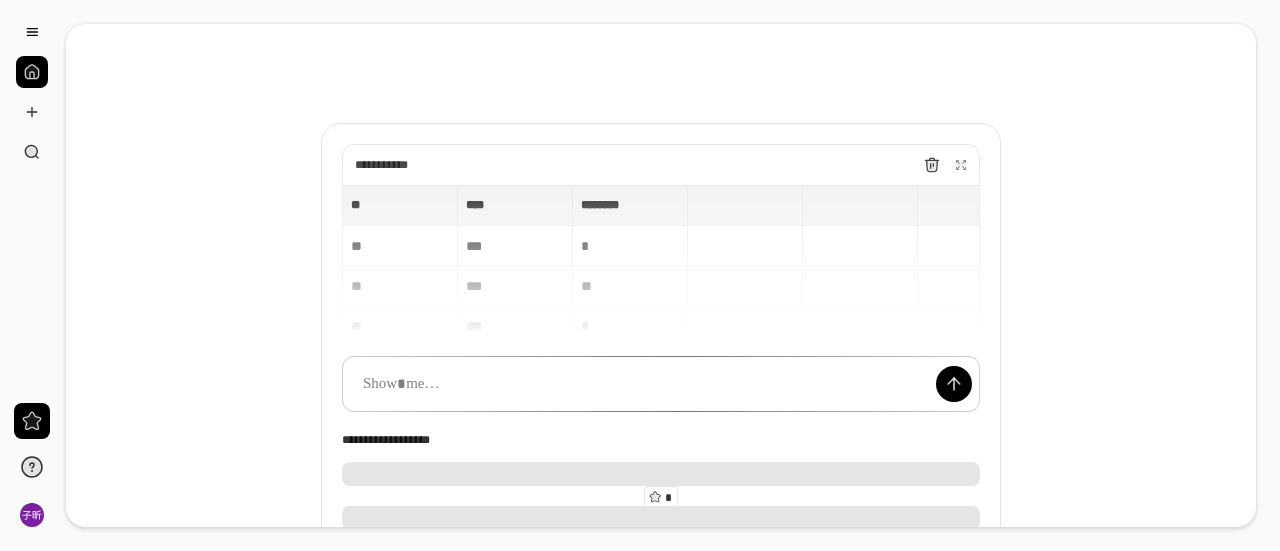 scroll, scrollTop: 0, scrollLeft: 0, axis: both 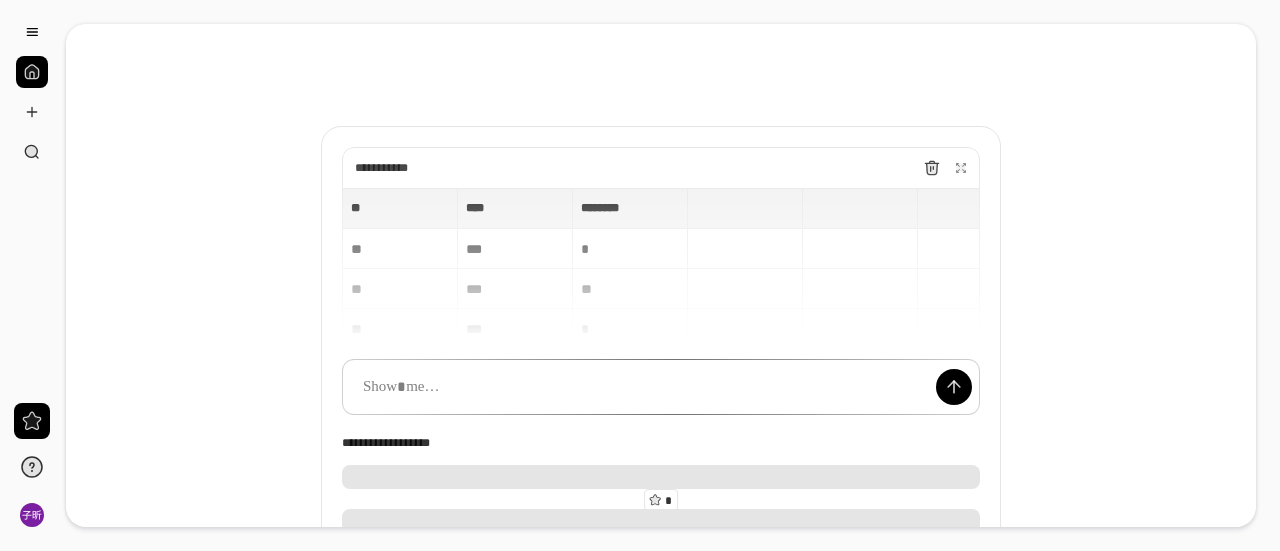 click on "** ** **** **** ******** ******** ** *** * ** *** ** ** *** * ** *** **" at bounding box center (661, 264) 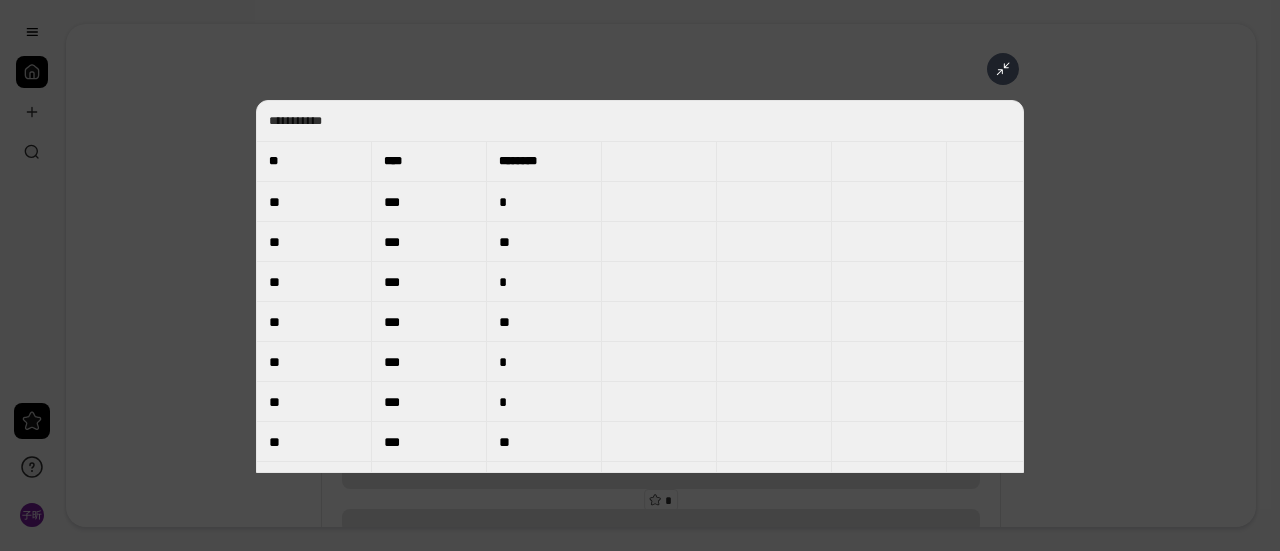 click on "**" at bounding box center (314, 161) 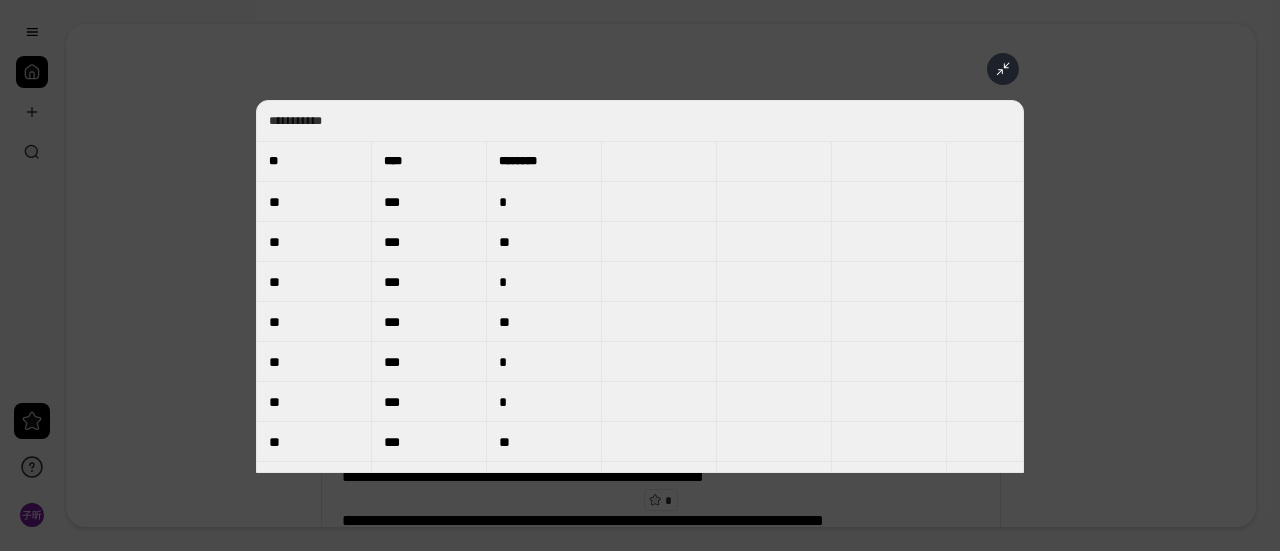 click on "**" at bounding box center [278, 161] 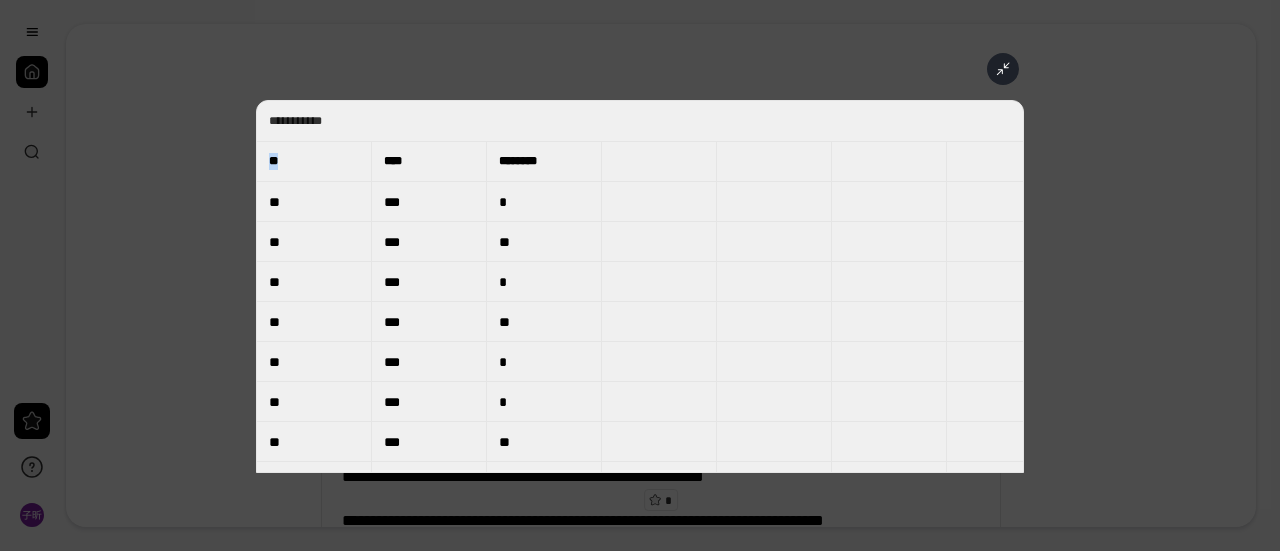 drag, startPoint x: 286, startPoint y: 161, endPoint x: 269, endPoint y: 159, distance: 17.117243 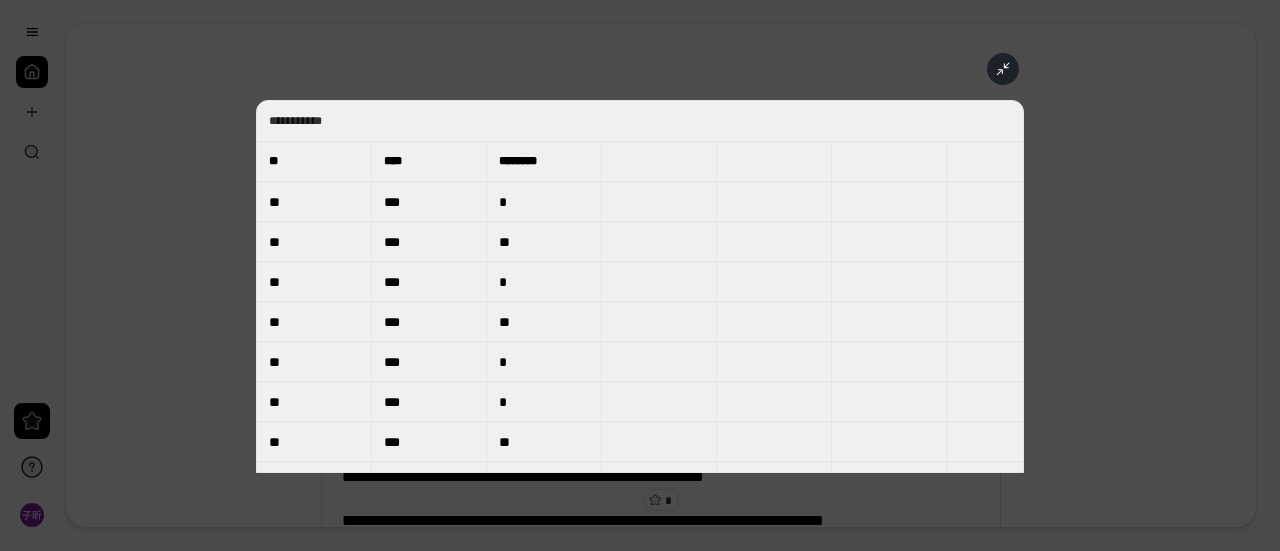 click 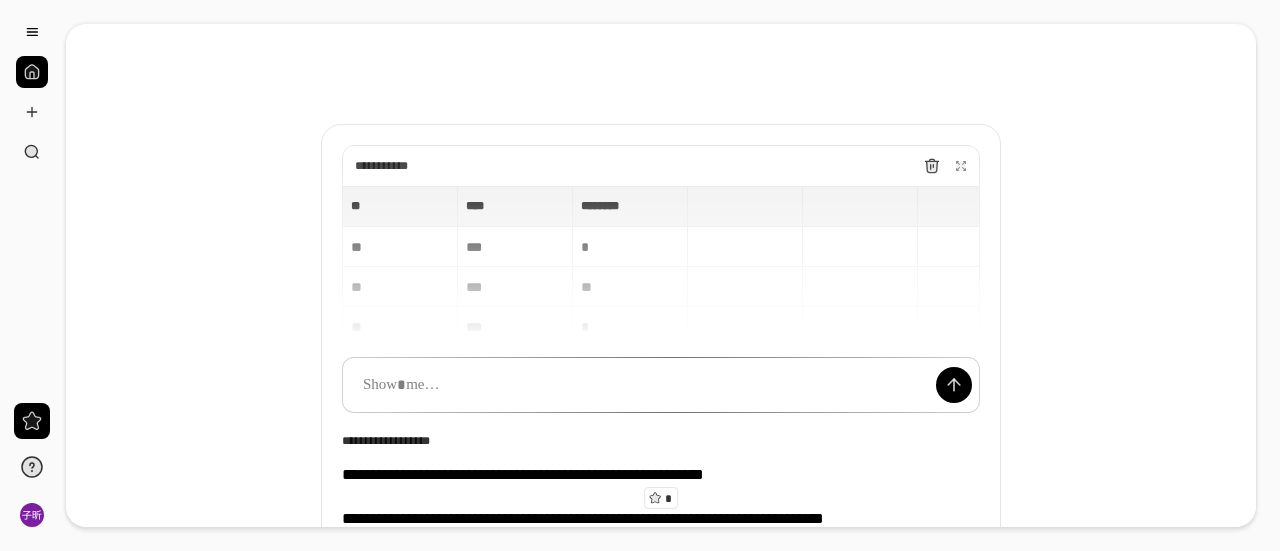 scroll, scrollTop: 0, scrollLeft: 0, axis: both 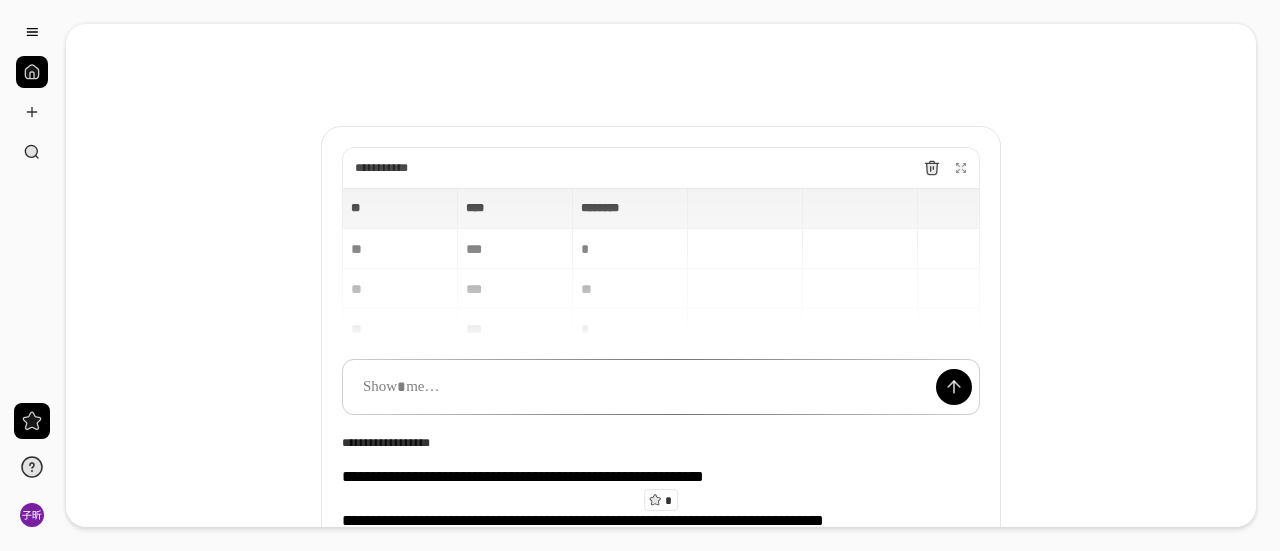 click on "**********" at bounding box center [630, 168] 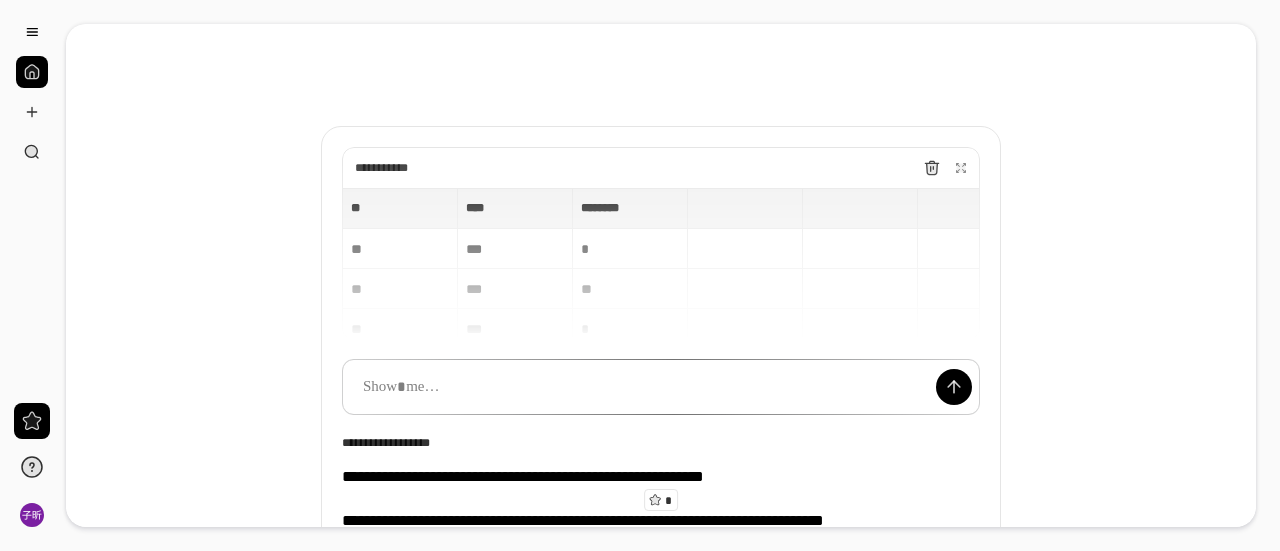 click on "**********" at bounding box center (389, 168) 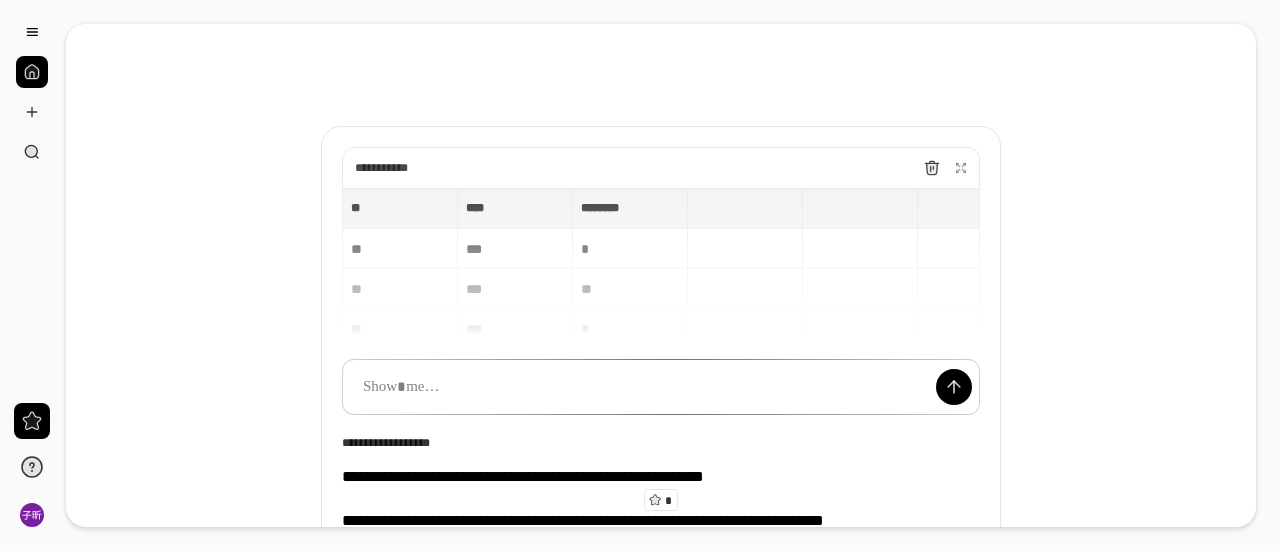 click on "**********" at bounding box center [389, 168] 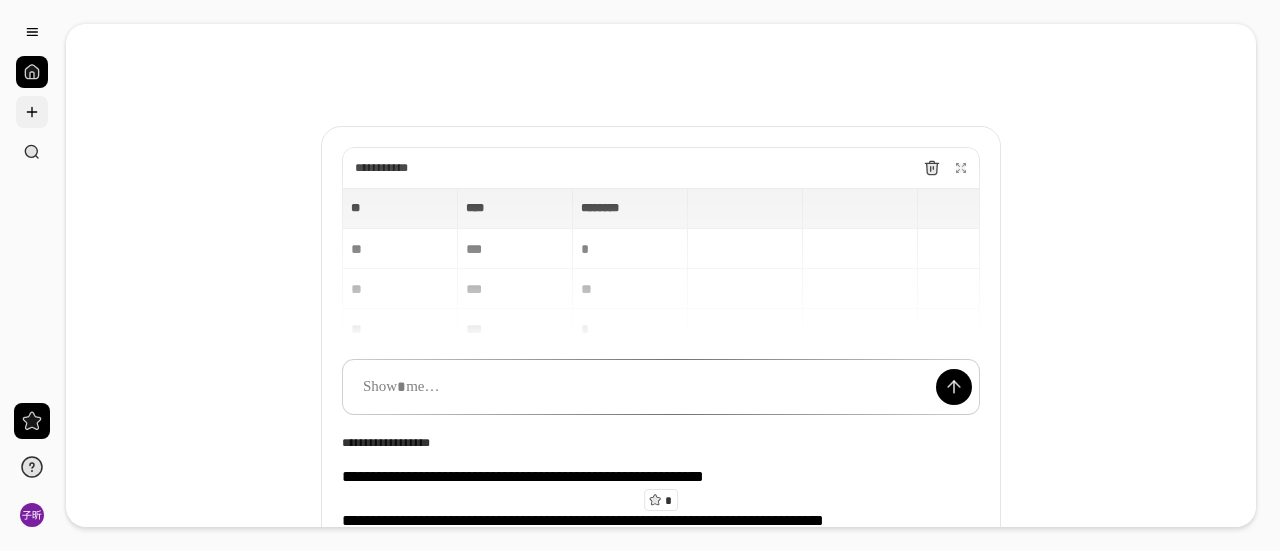 click at bounding box center [32, 112] 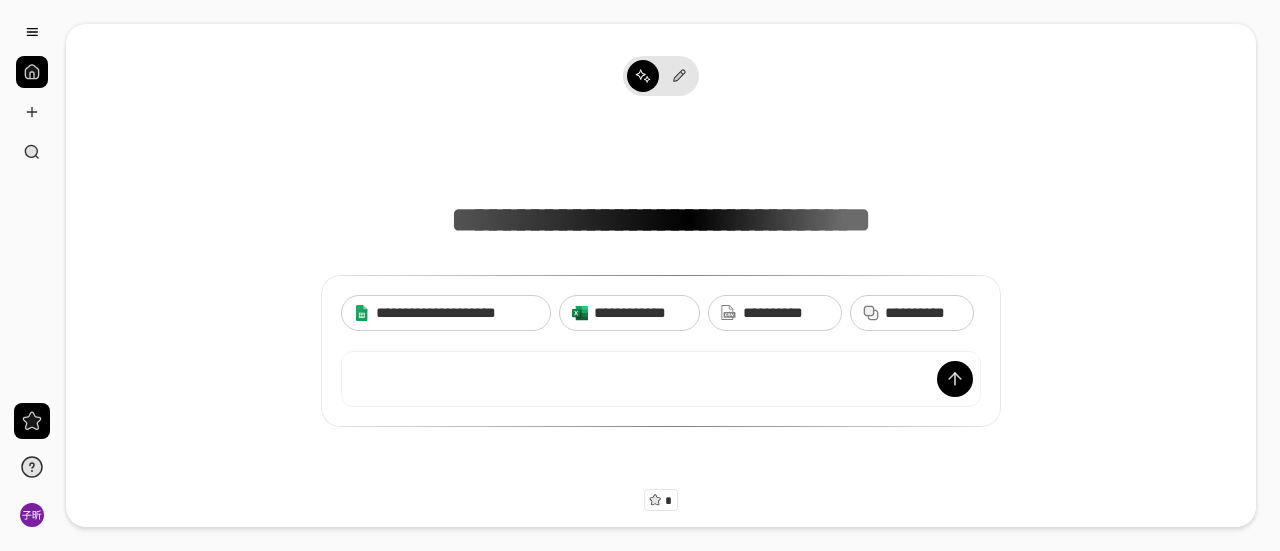 click at bounding box center [32, 72] 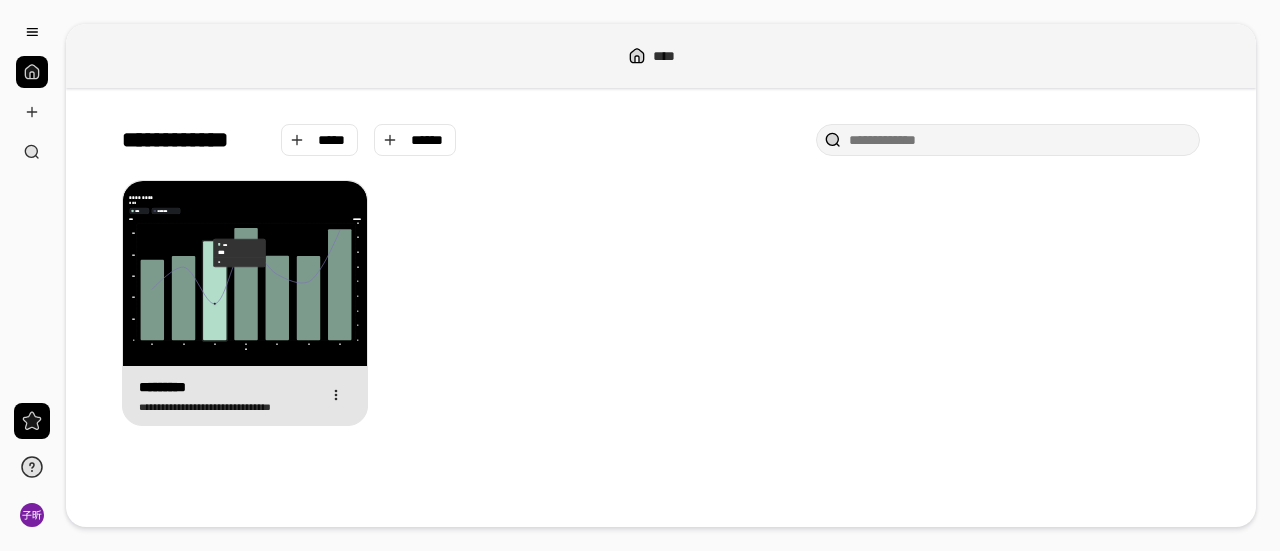 click 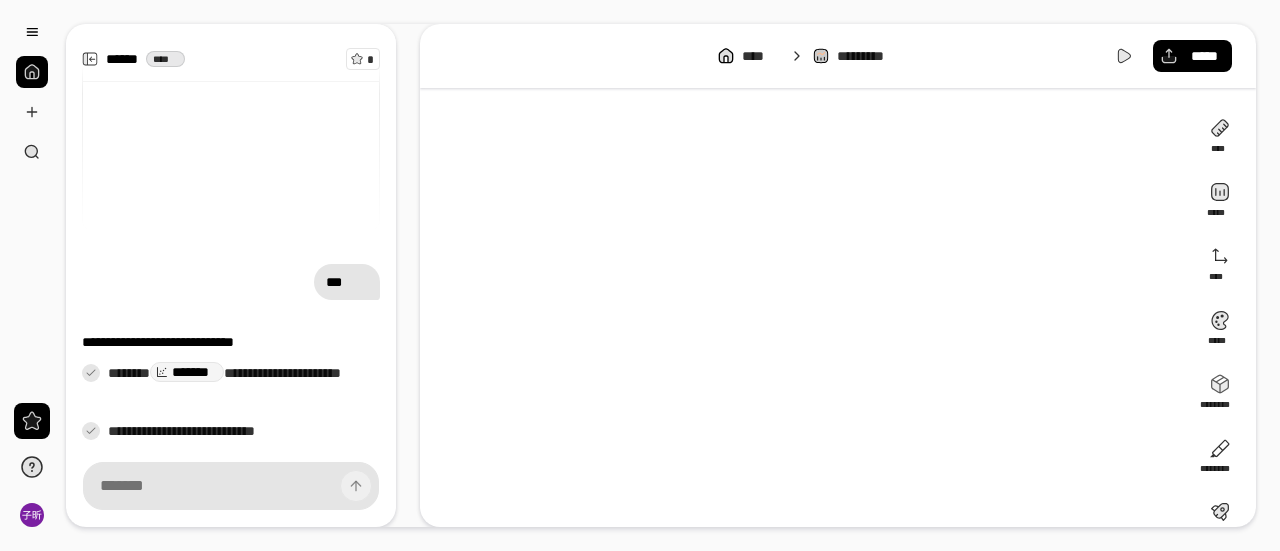 scroll, scrollTop: 73, scrollLeft: 0, axis: vertical 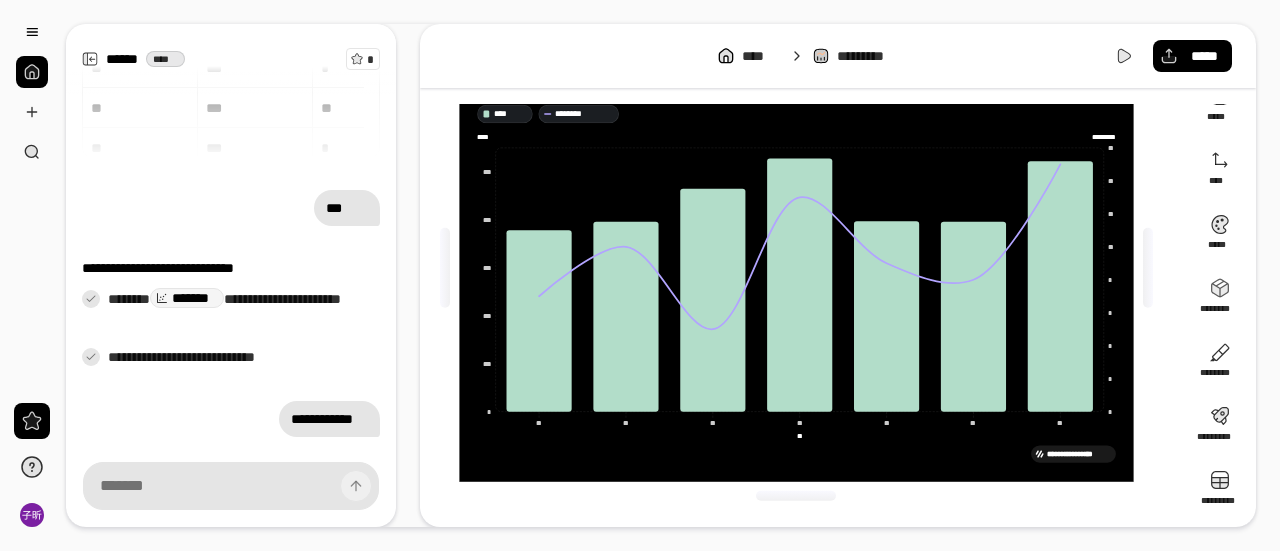 click on "**********" at bounding box center (796, 268) 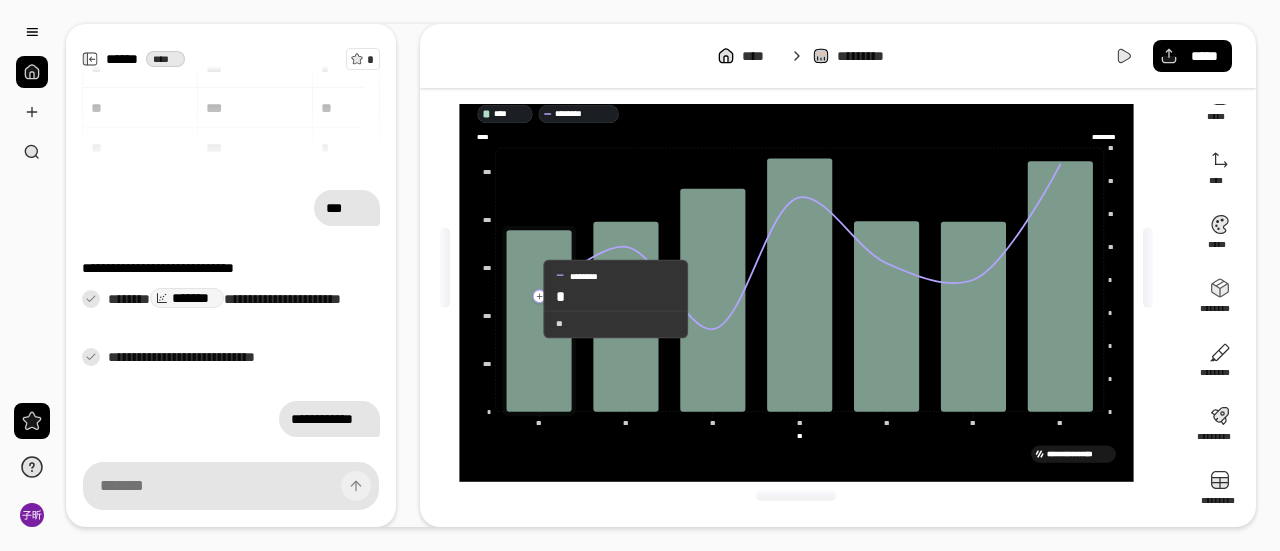 drag, startPoint x: 480, startPoint y: 218, endPoint x: 527, endPoint y: 299, distance: 93.64828 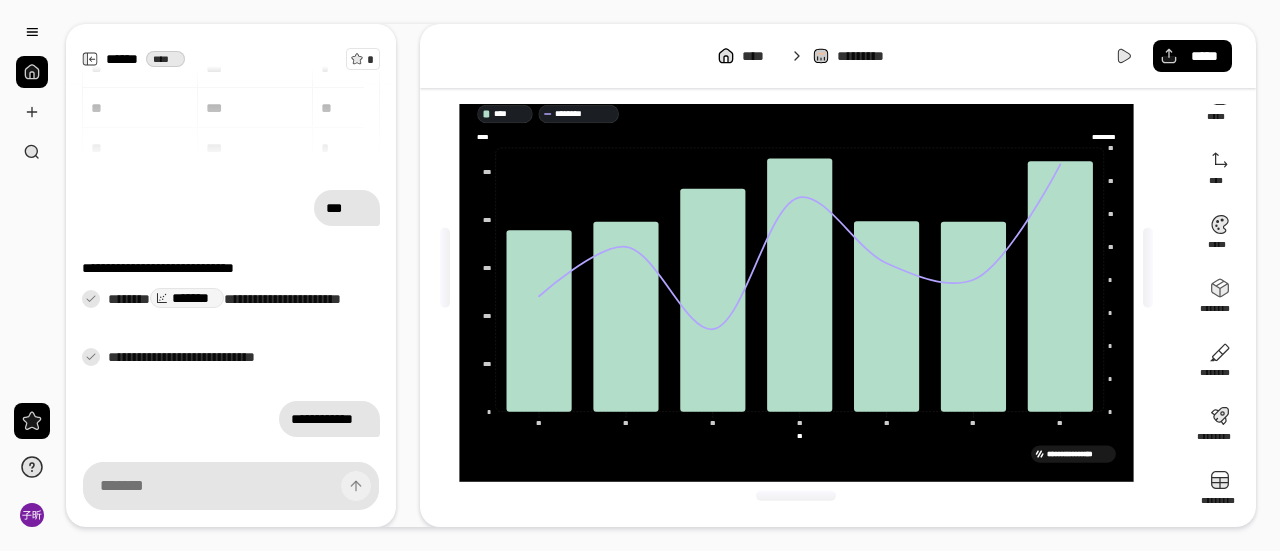 click on "**********" at bounding box center [796, 451] 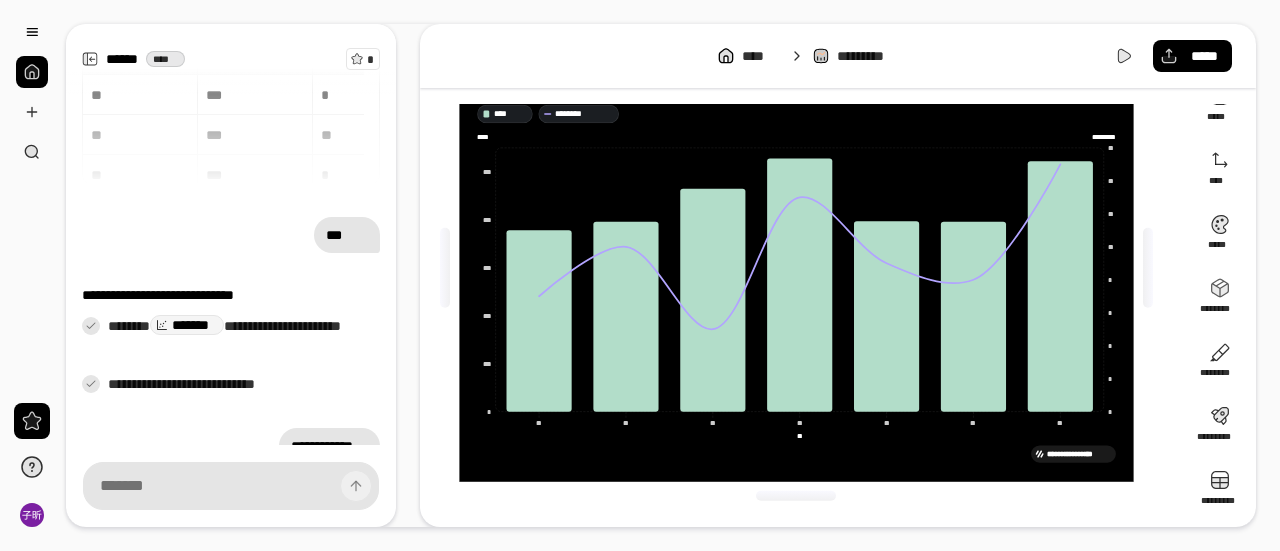 scroll, scrollTop: 0, scrollLeft: 0, axis: both 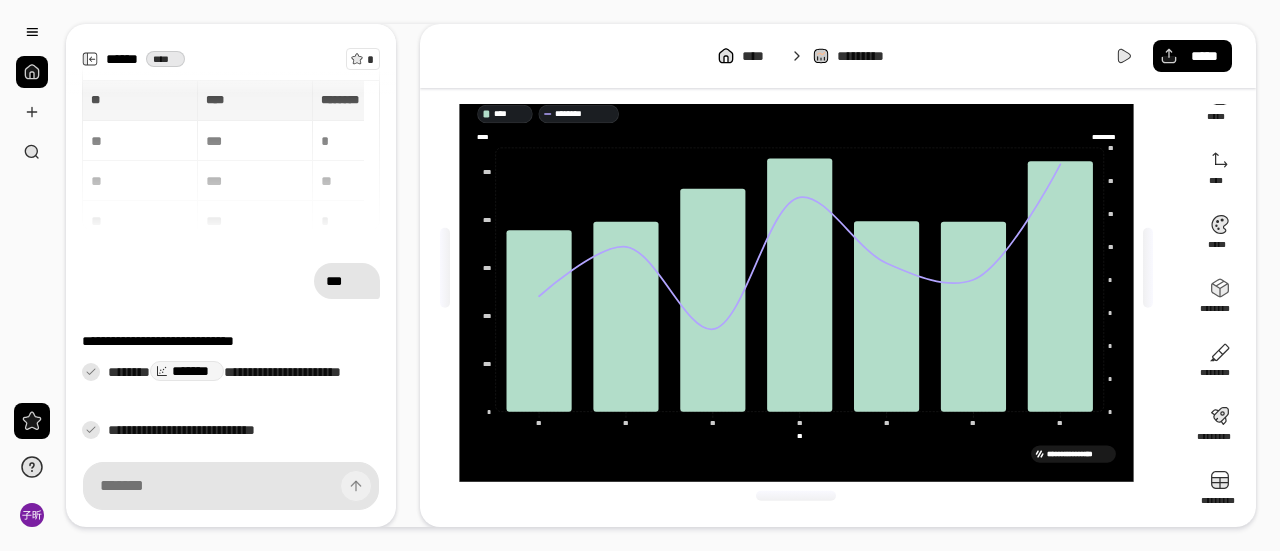 click on "** ** **** **** ******** ******** ** *** * ** *** ** ** *** * ** *** **" at bounding box center [231, 156] 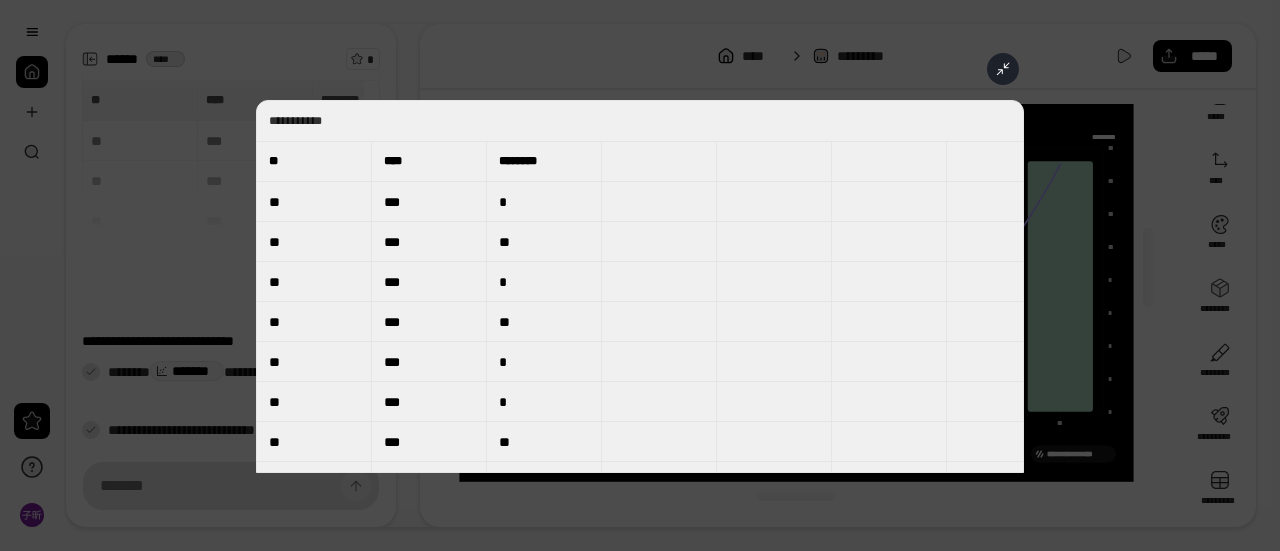 click on "**" at bounding box center [278, 161] 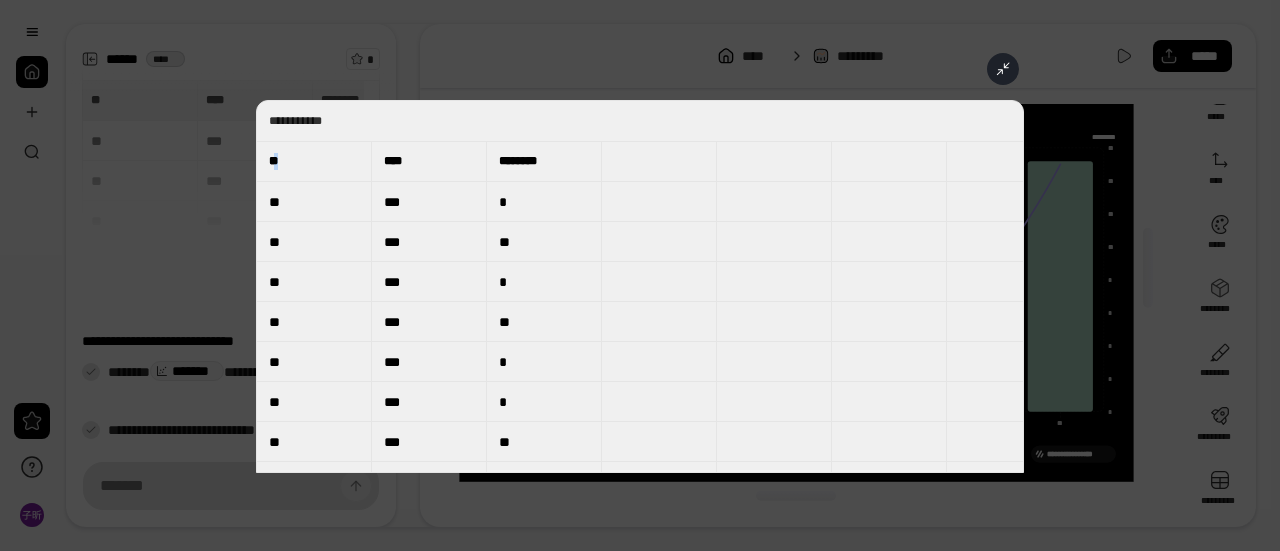 click on "**" at bounding box center (278, 161) 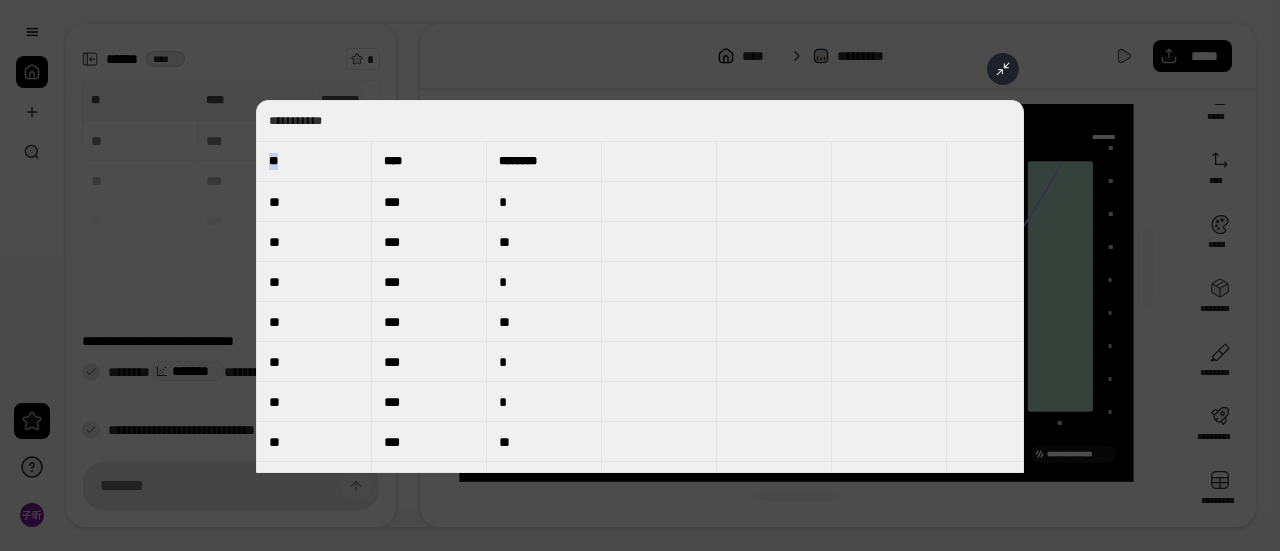 click on "**" at bounding box center (278, 161) 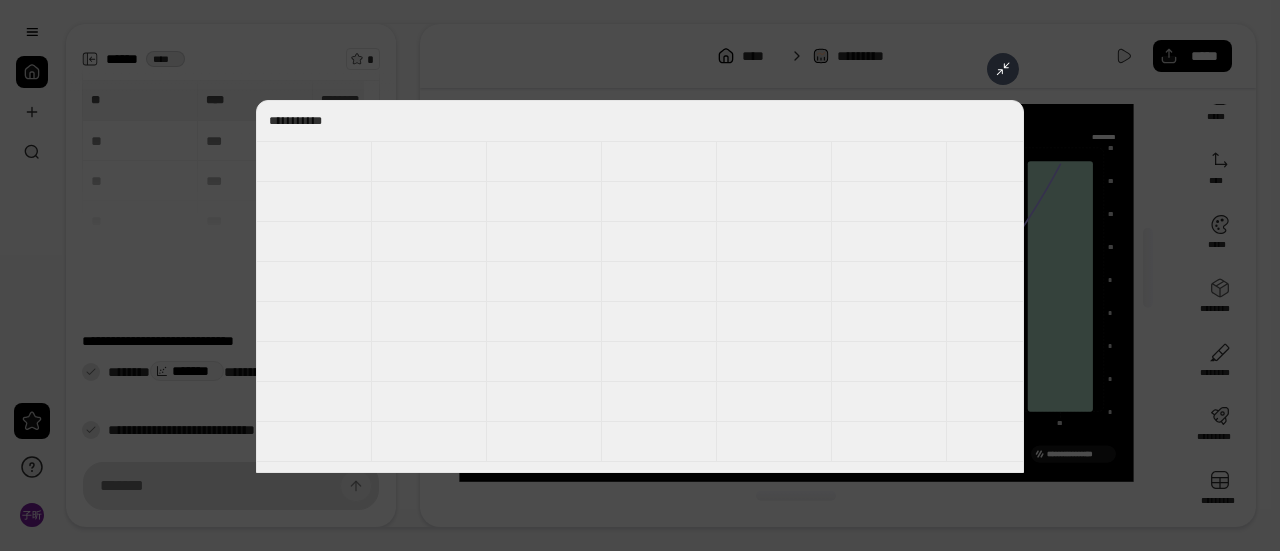 scroll, scrollTop: 0, scrollLeft: 0, axis: both 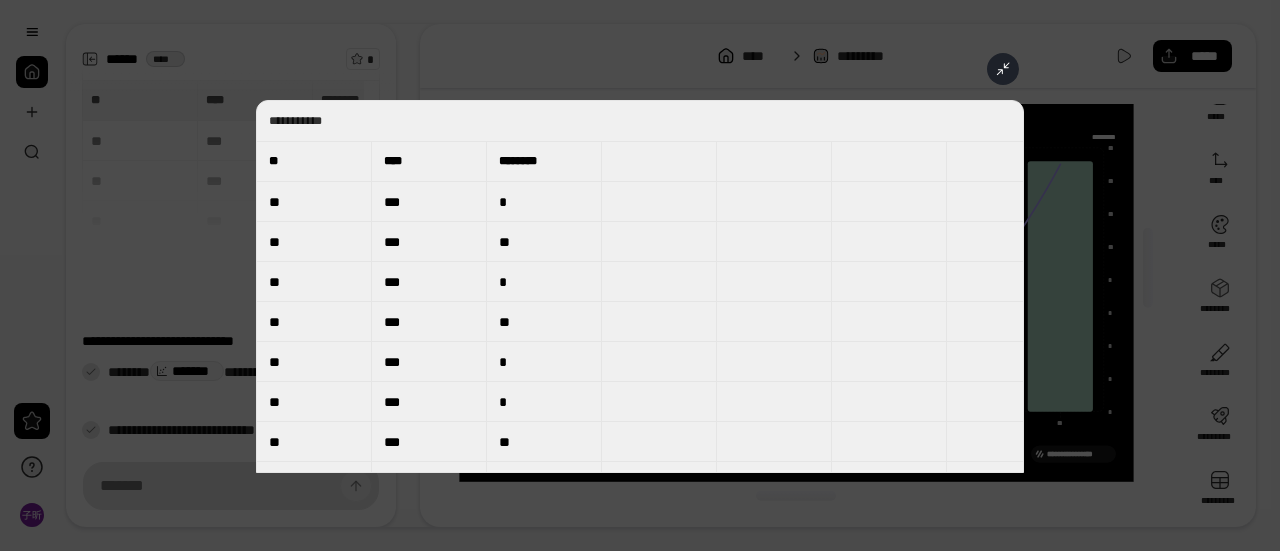 drag, startPoint x: 296, startPoint y: 170, endPoint x: 433, endPoint y: 165, distance: 137.09122 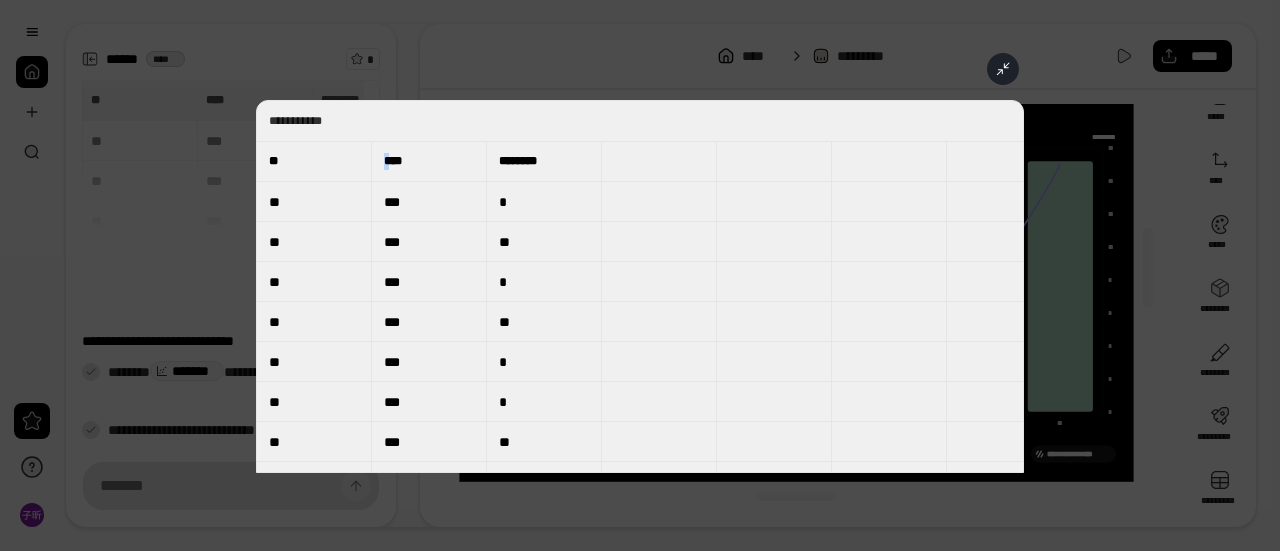 click 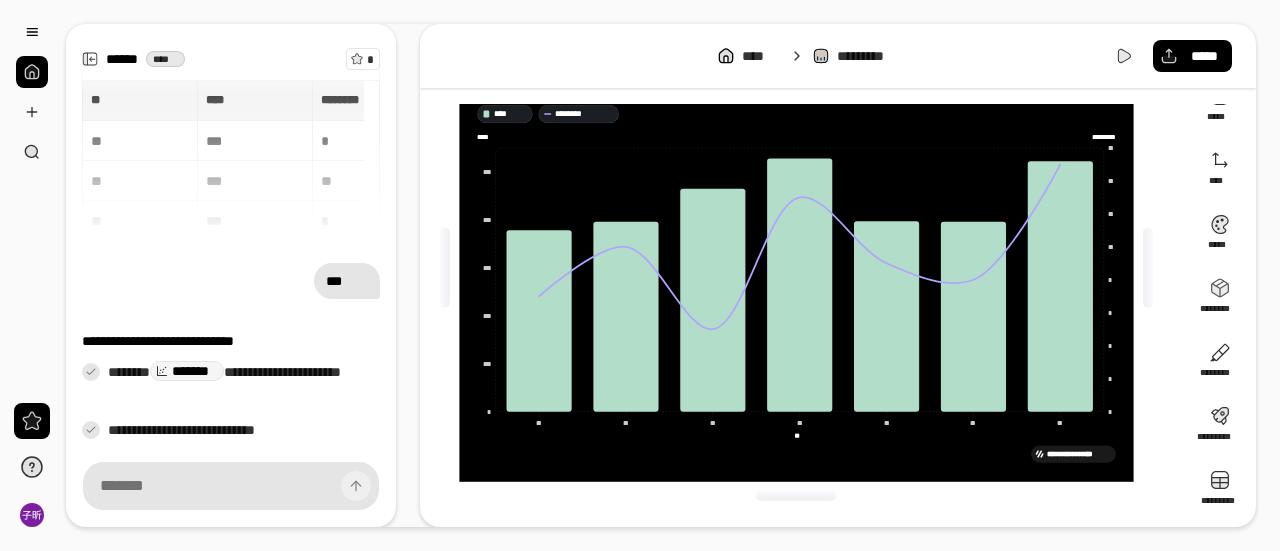 click on "** ** *********" at bounding box center [798, 435] 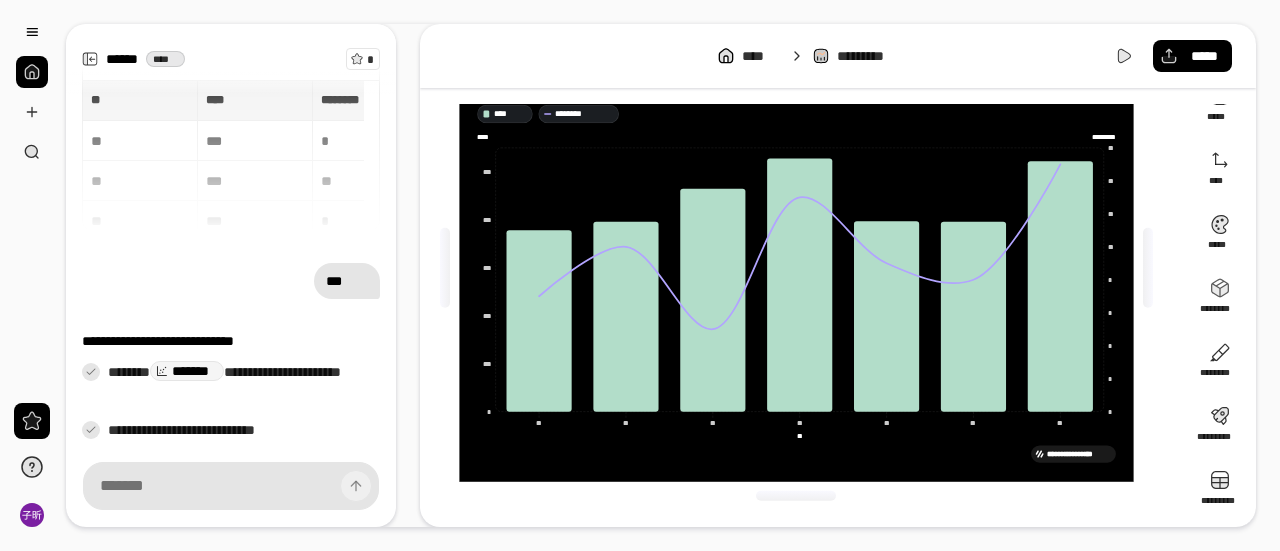 click on "** ** *********" at bounding box center (799, 435) 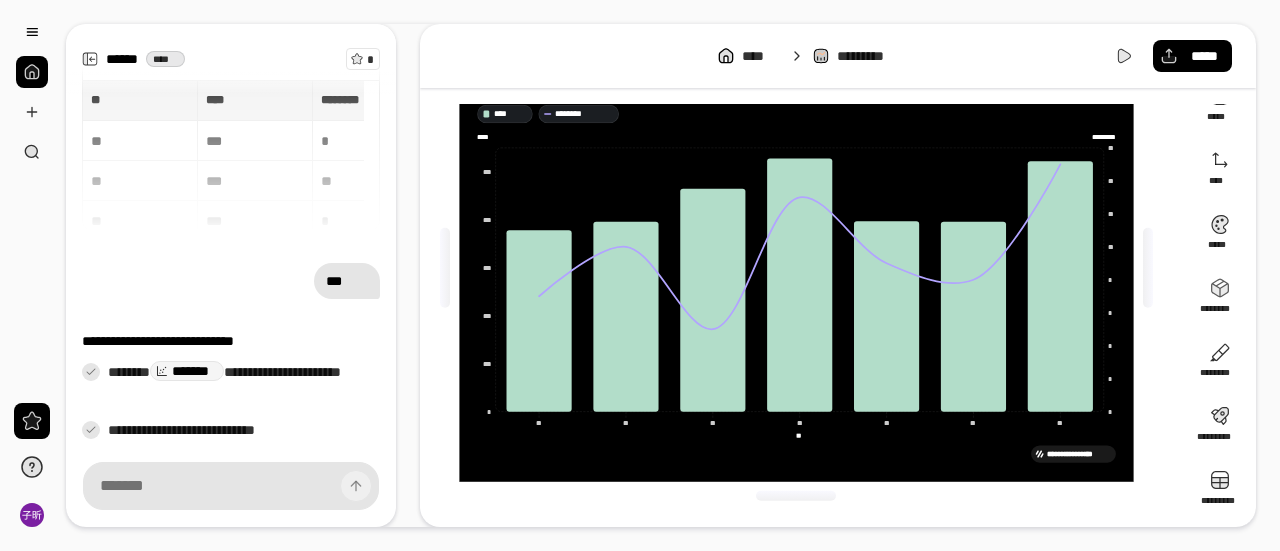 scroll, scrollTop: 0, scrollLeft: 0, axis: both 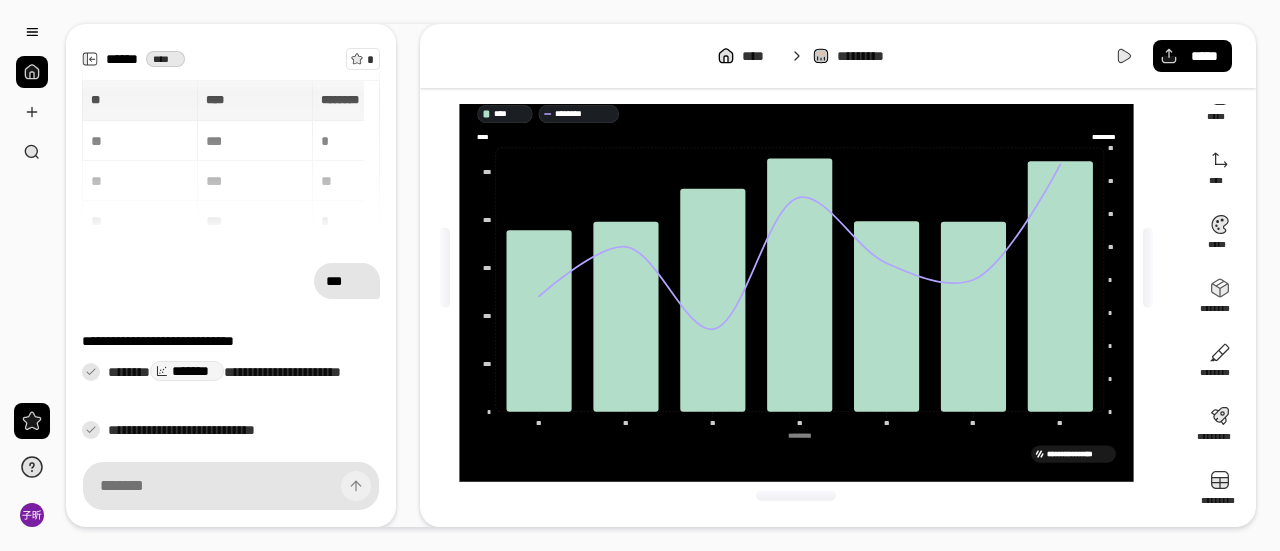 click at bounding box center (796, 496) 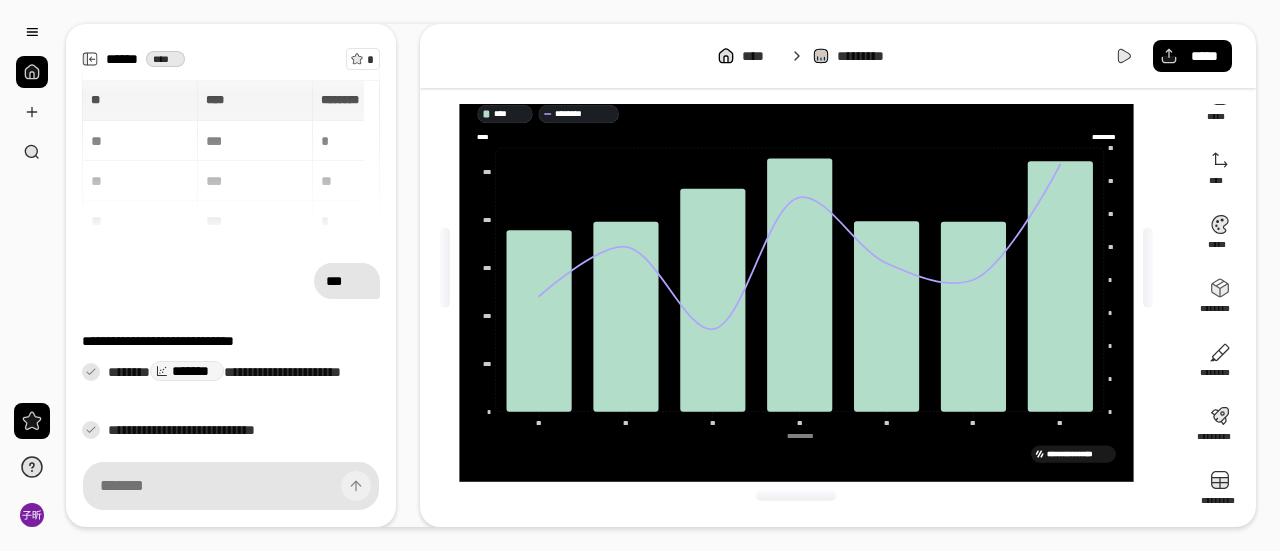 click at bounding box center (799, 435) 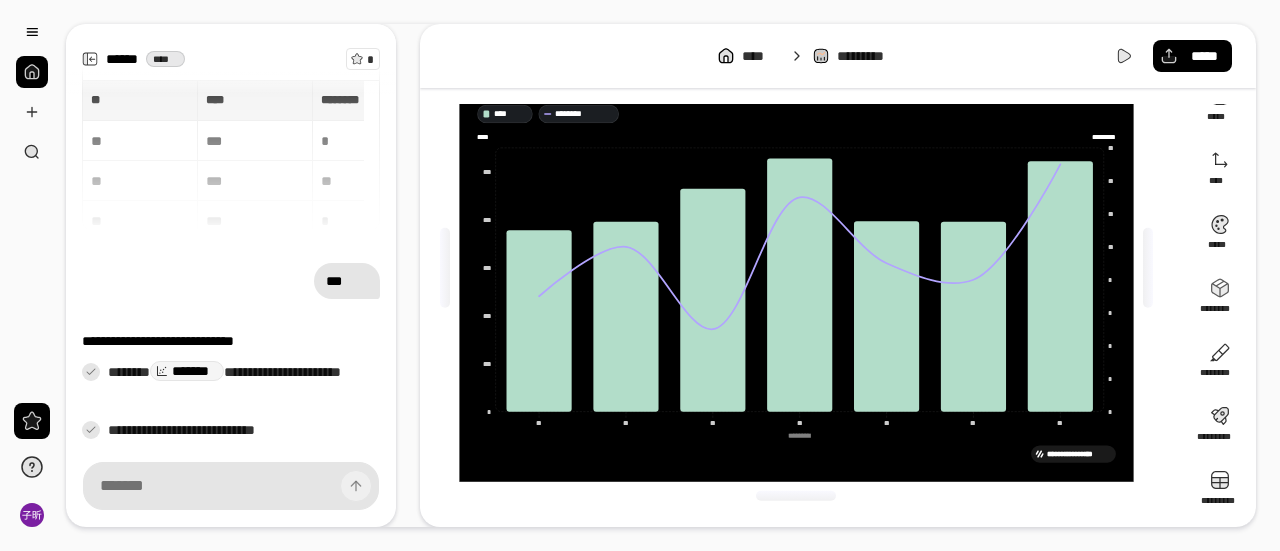 click on "**********" at bounding box center (838, 275) 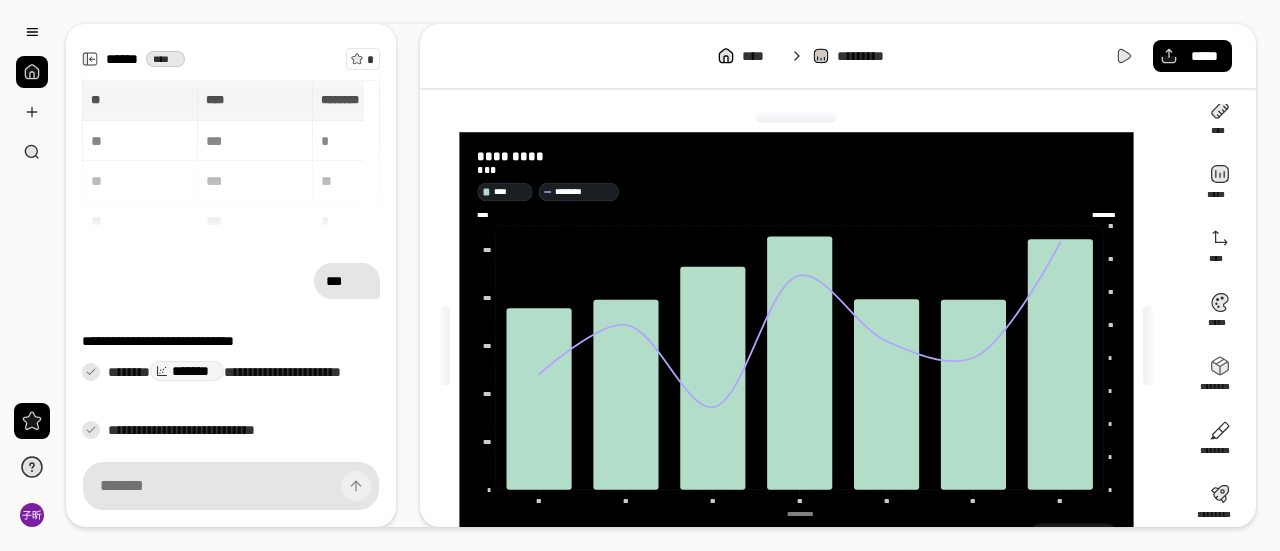 scroll, scrollTop: 0, scrollLeft: 0, axis: both 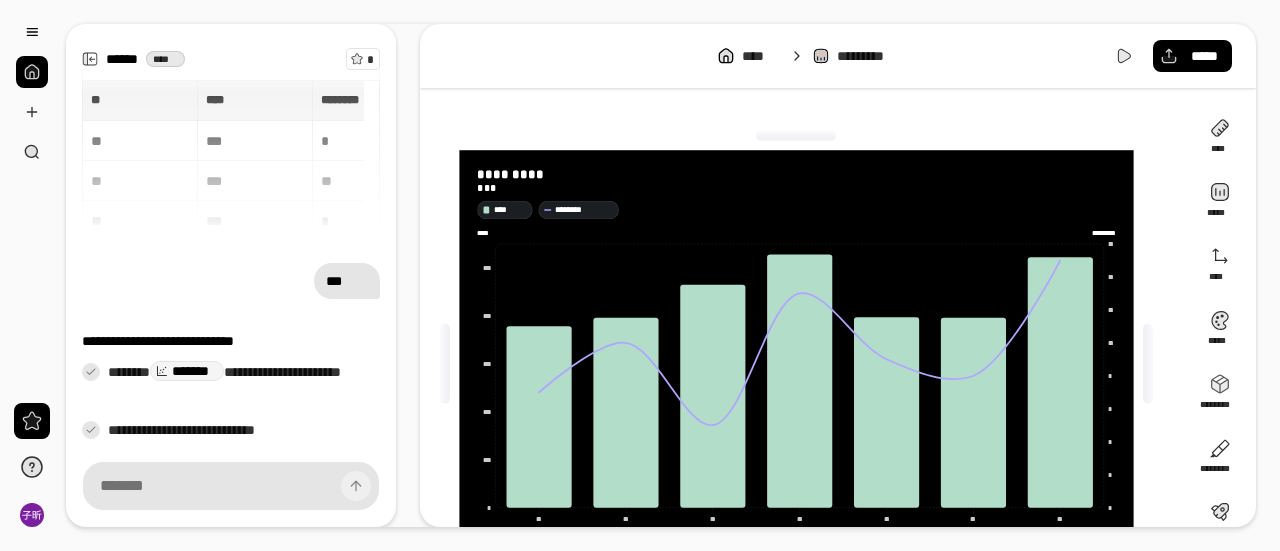click on "****" at bounding box center (491, 233) 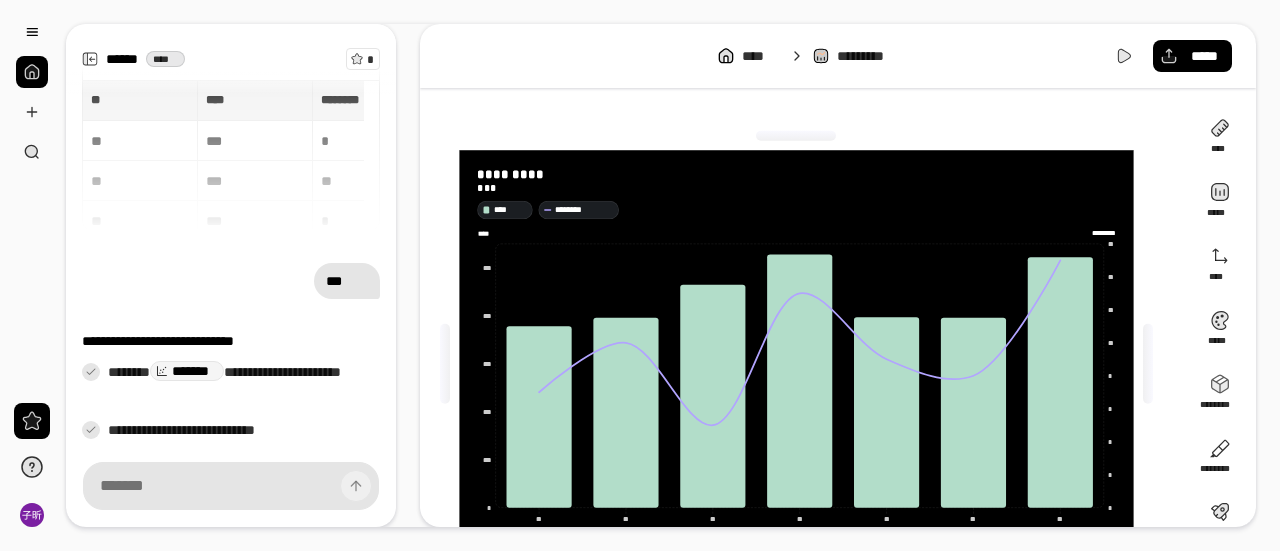 click on "****" at bounding box center [491, 233] 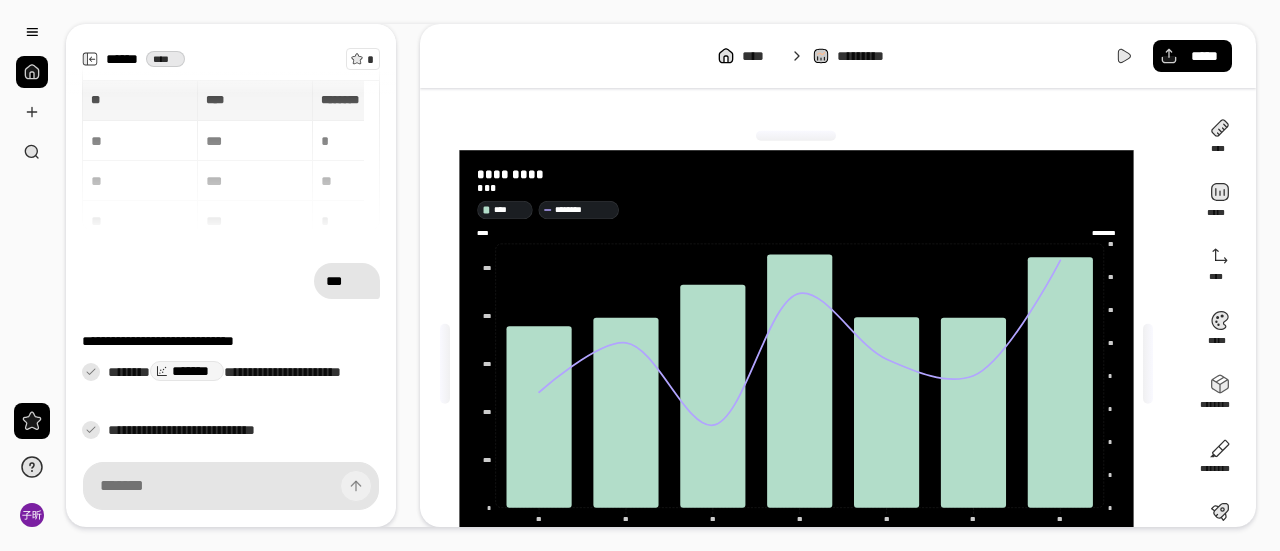 click on "**** **** *********" at bounding box center (636, 233) 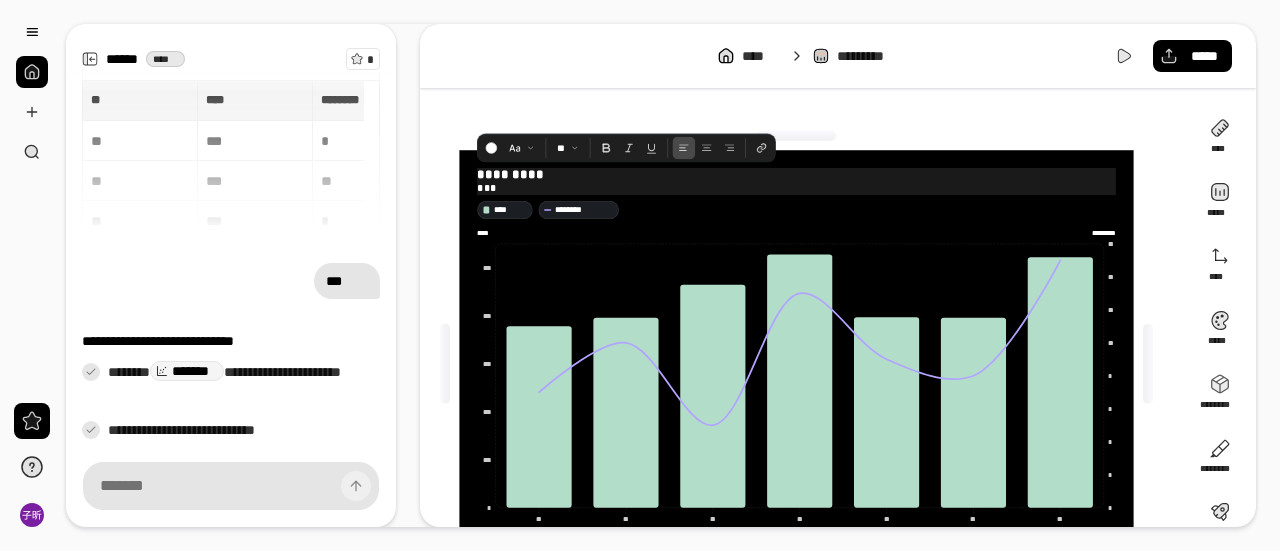 click on "*********" at bounding box center [796, 175] 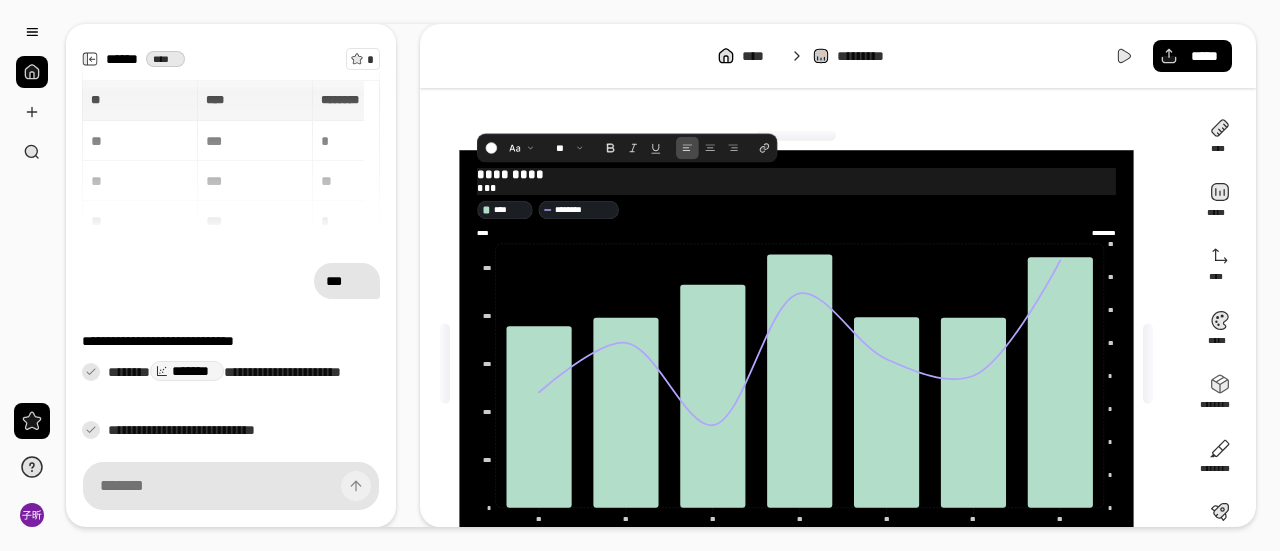 click on "*********" at bounding box center (796, 175) 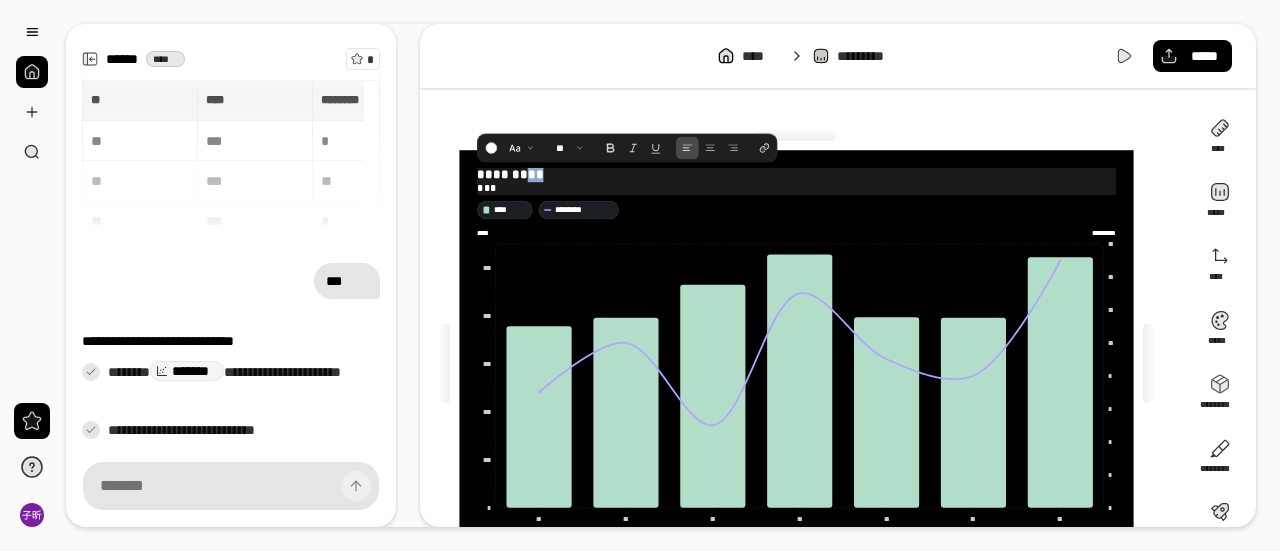 click on "*********" at bounding box center [796, 175] 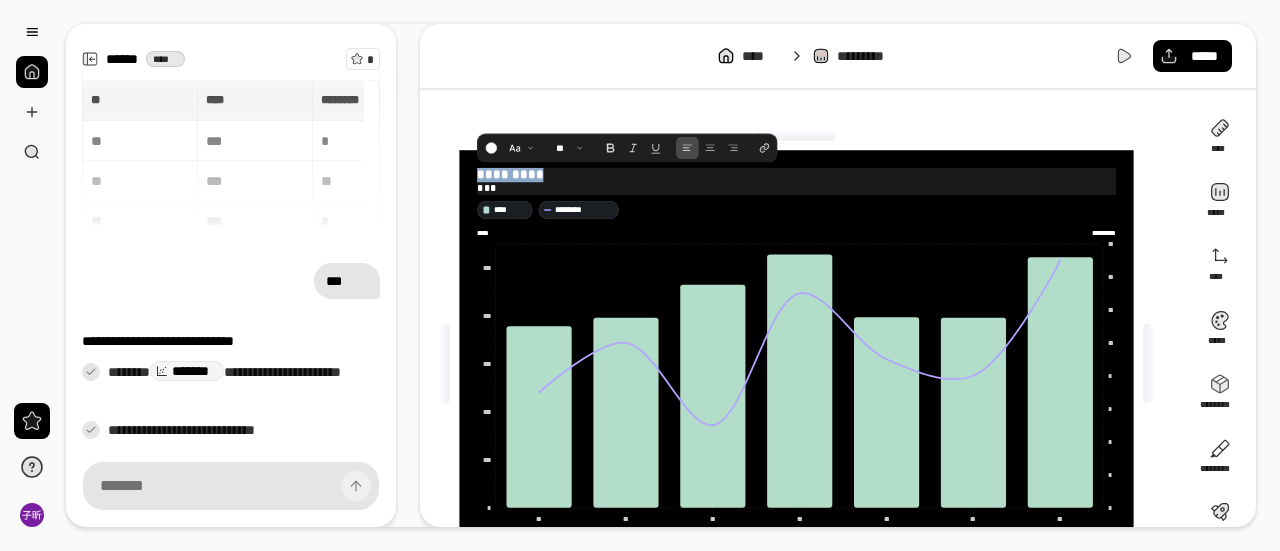 click on "*********" at bounding box center [796, 175] 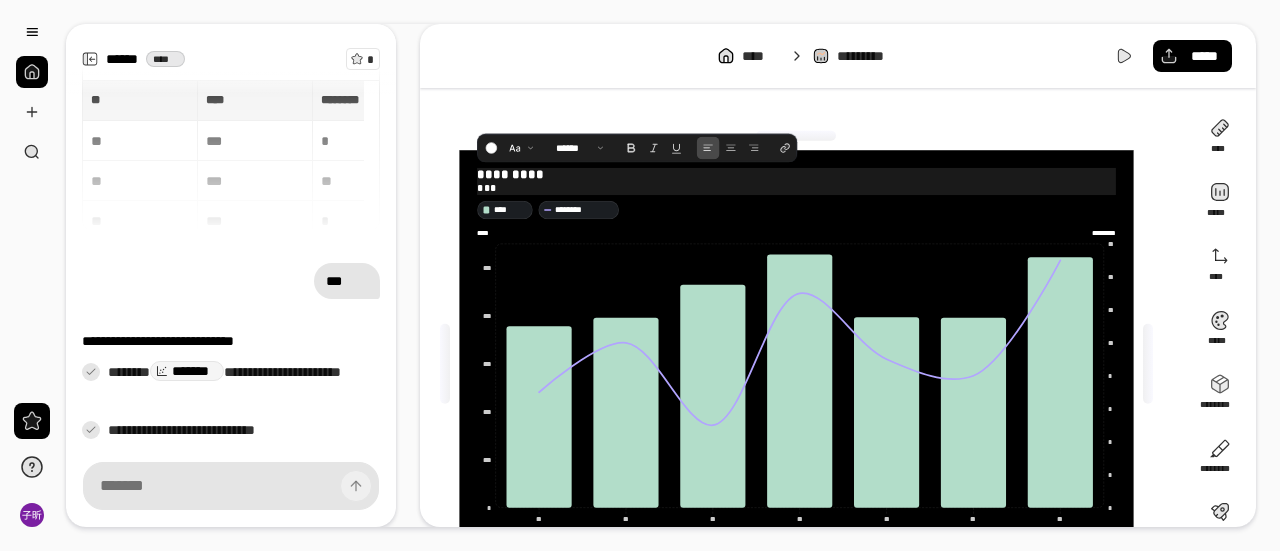 click on "***" at bounding box center [796, 188] 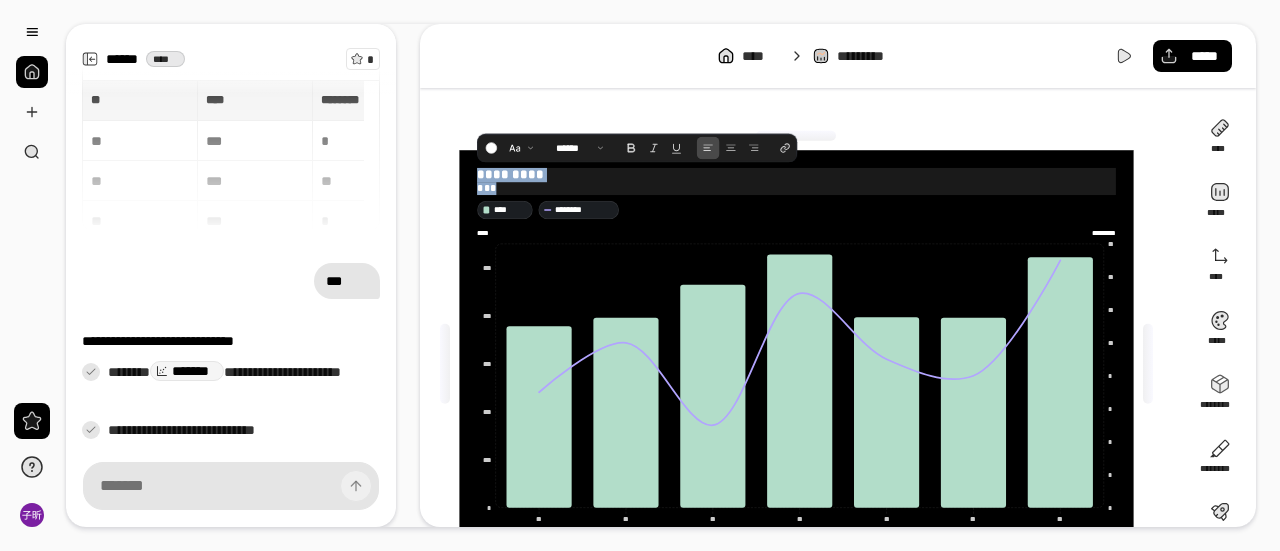 drag, startPoint x: 522, startPoint y: 190, endPoint x: 459, endPoint y: 175, distance: 64.7611 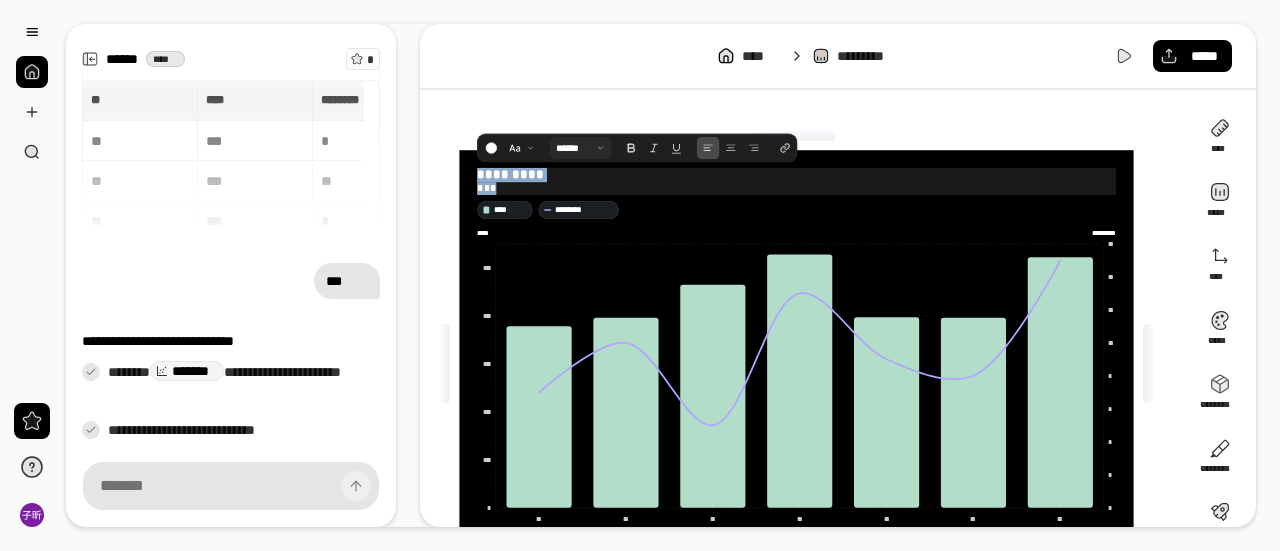 click at bounding box center [580, 147] 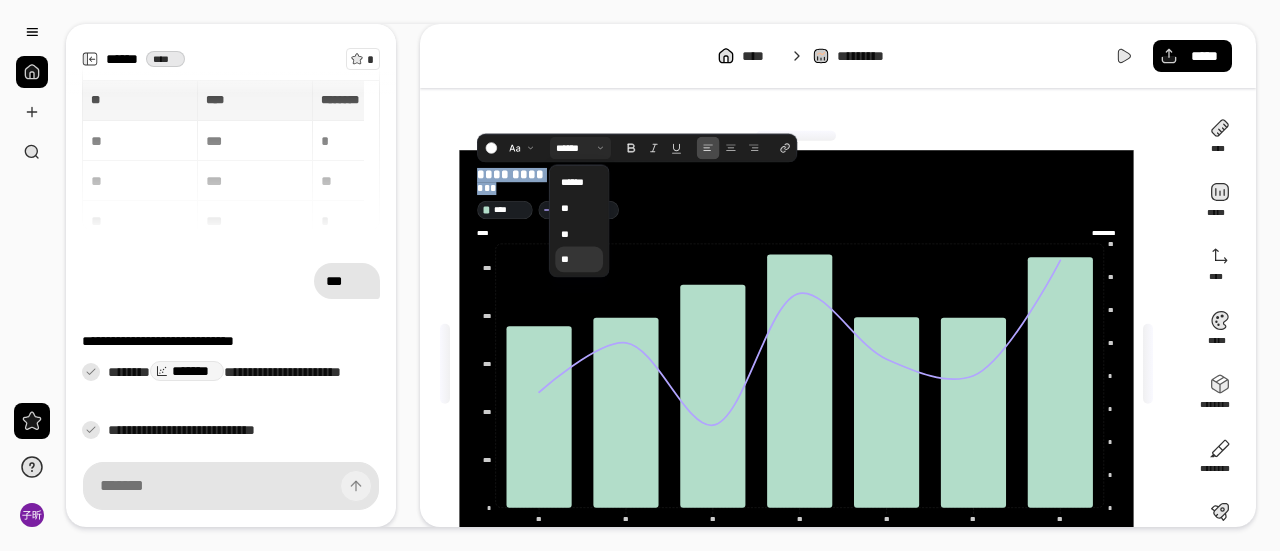 click on "**" at bounding box center (578, 260) 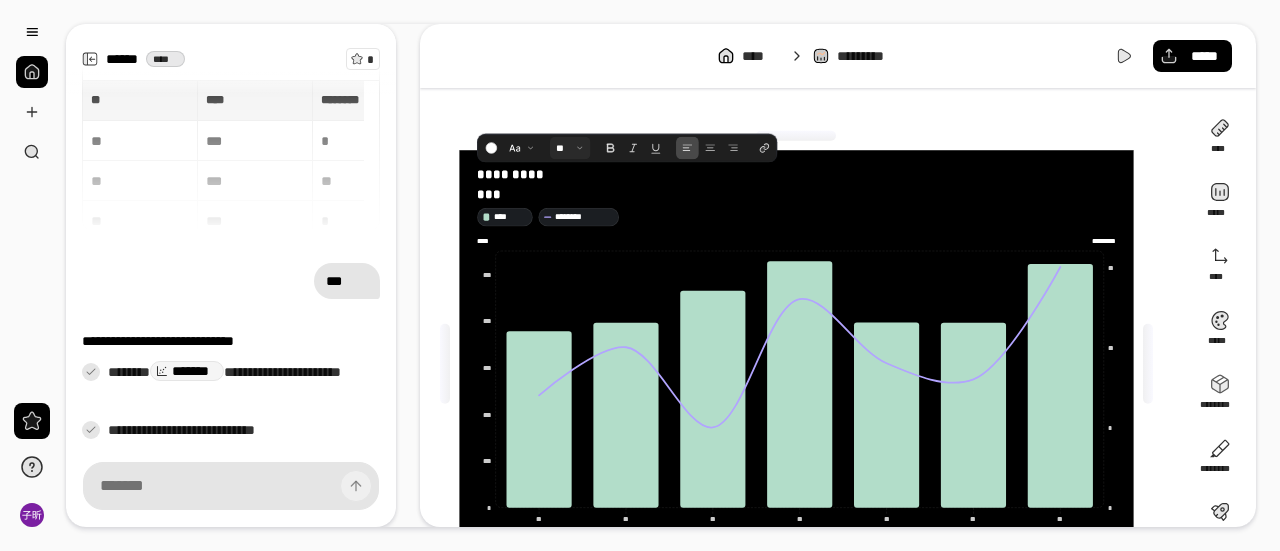 click on "****" at bounding box center [491, 240] 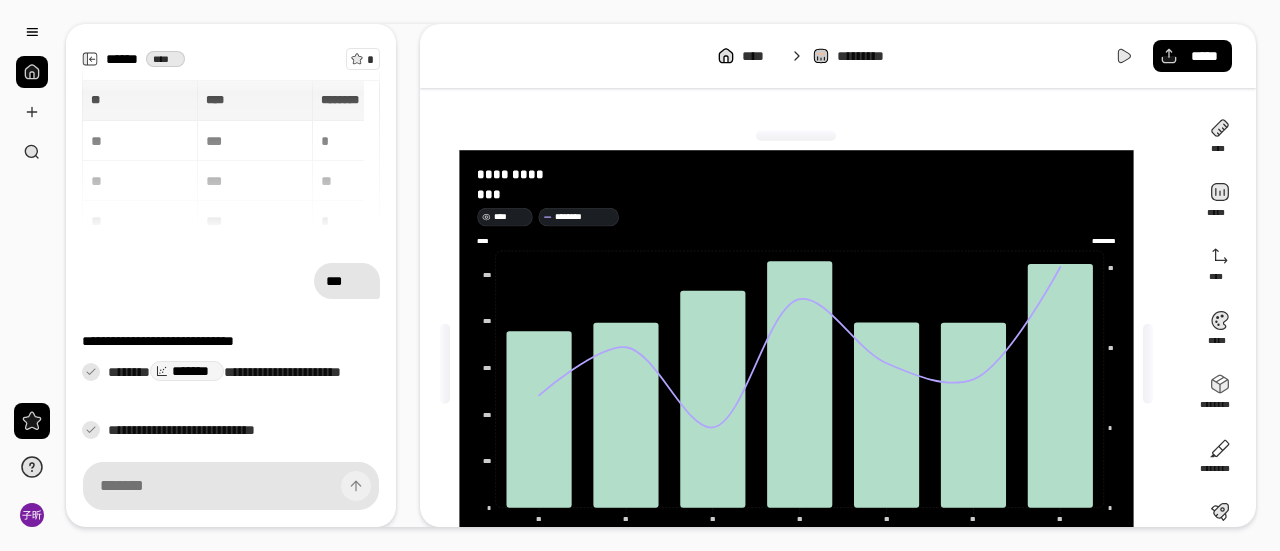 click on "****" at bounding box center (510, 217) 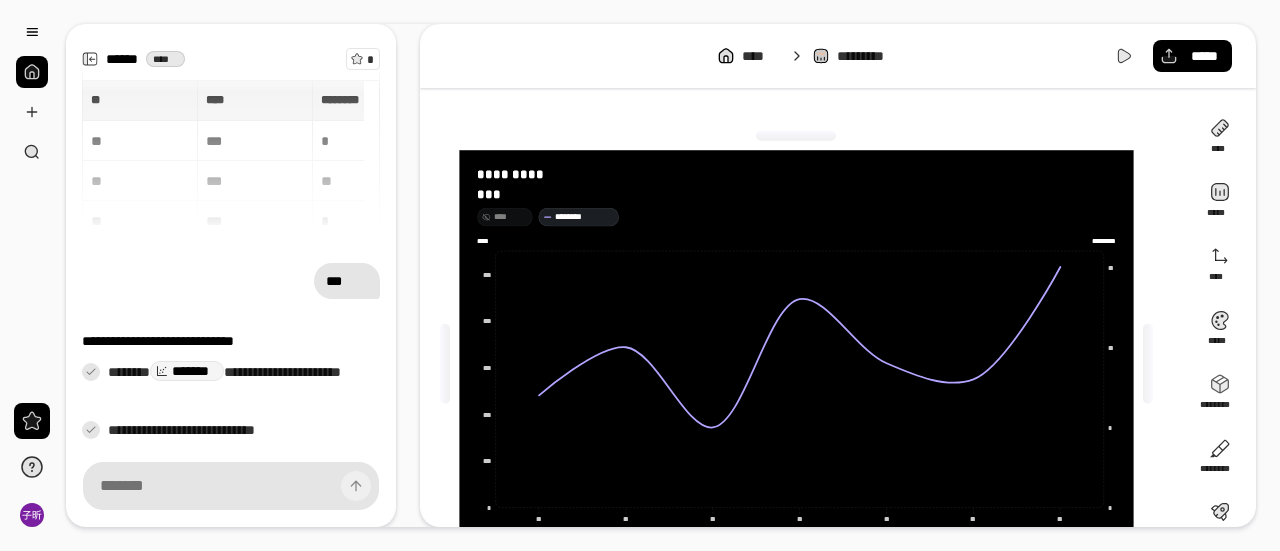 click on "****" at bounding box center [510, 217] 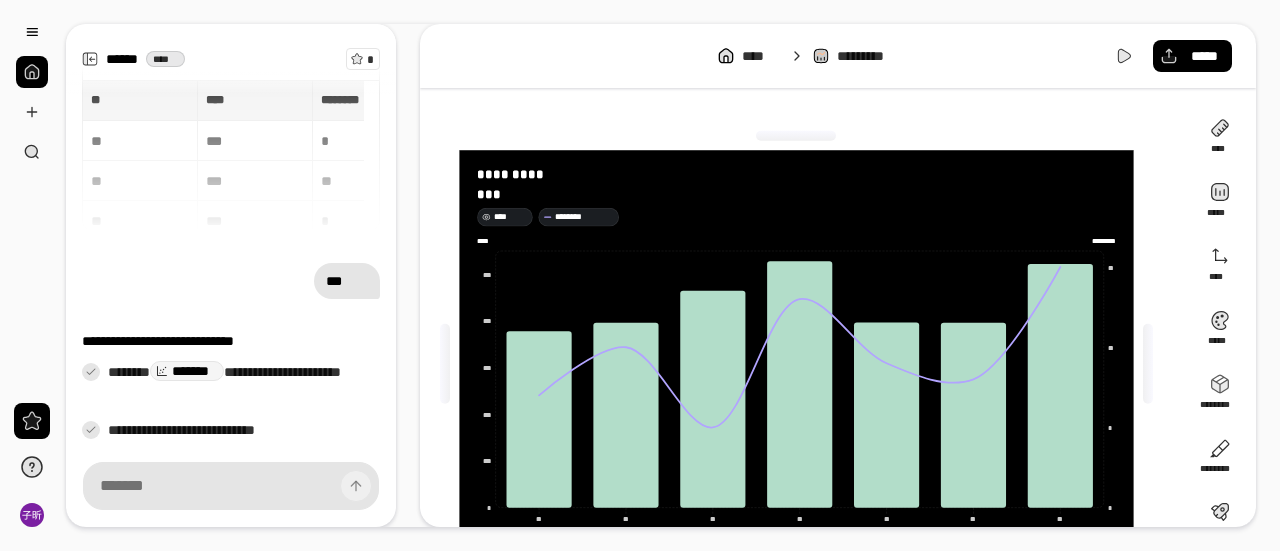 click on "****" at bounding box center (510, 217) 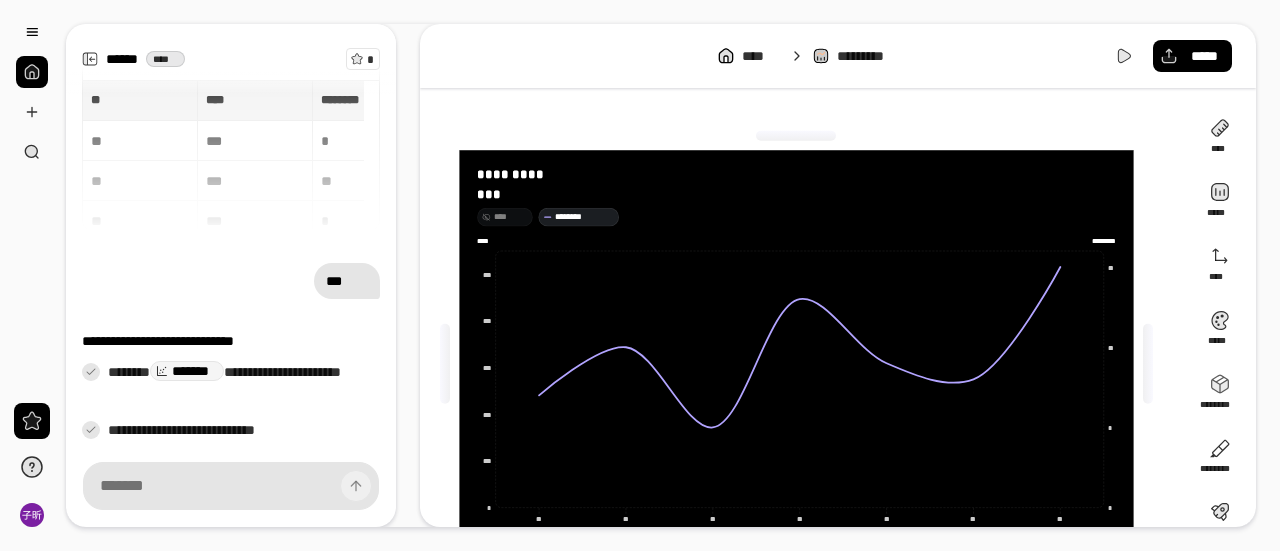 click on "****" at bounding box center [510, 217] 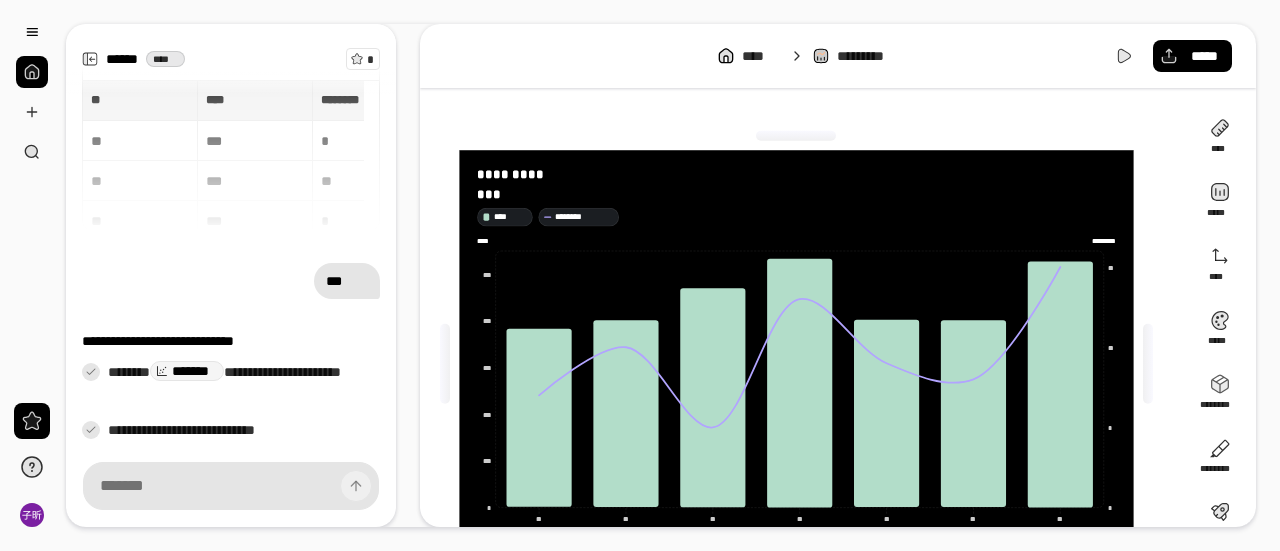 click on "****" at bounding box center (491, 240) 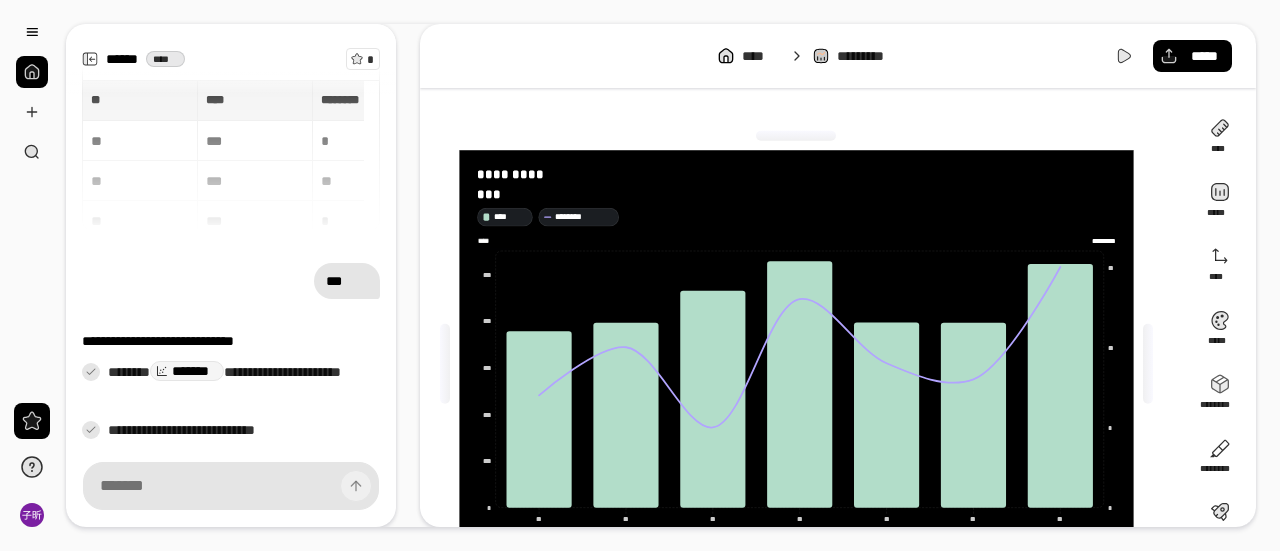click on "****" at bounding box center (491, 240) 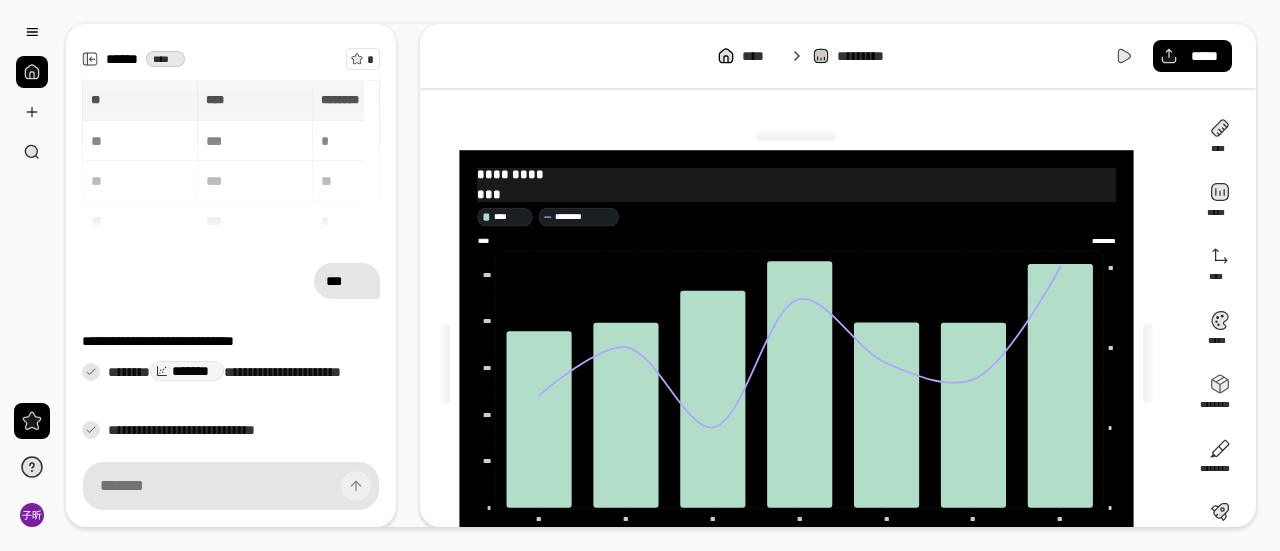 click on "*********" at bounding box center (796, 175) 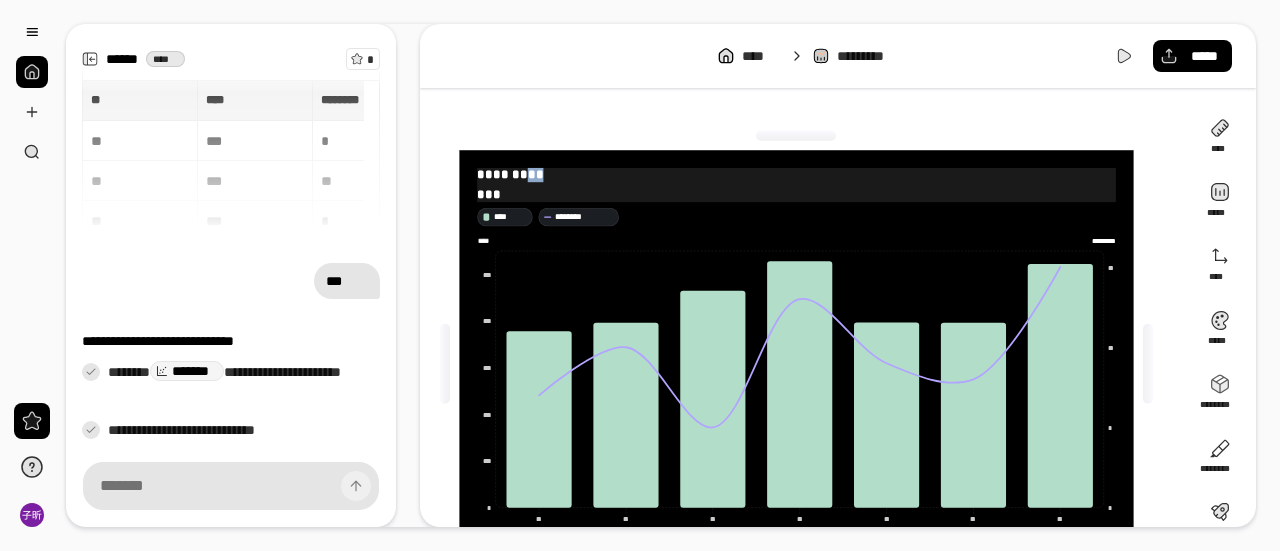 click on "*********" at bounding box center (796, 175) 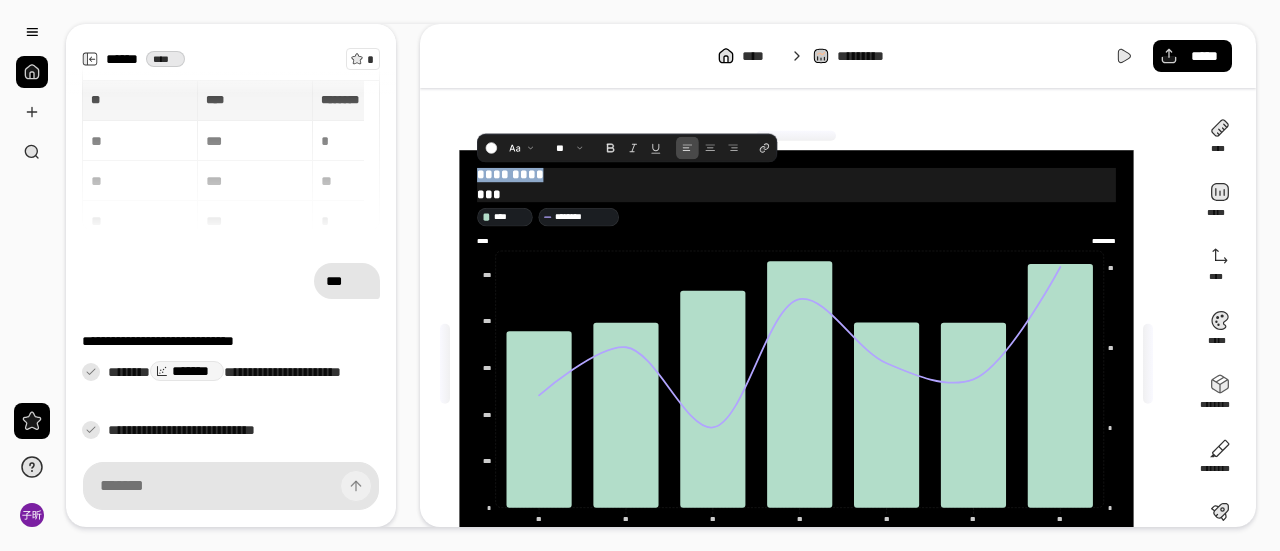 click on "*********" at bounding box center [796, 175] 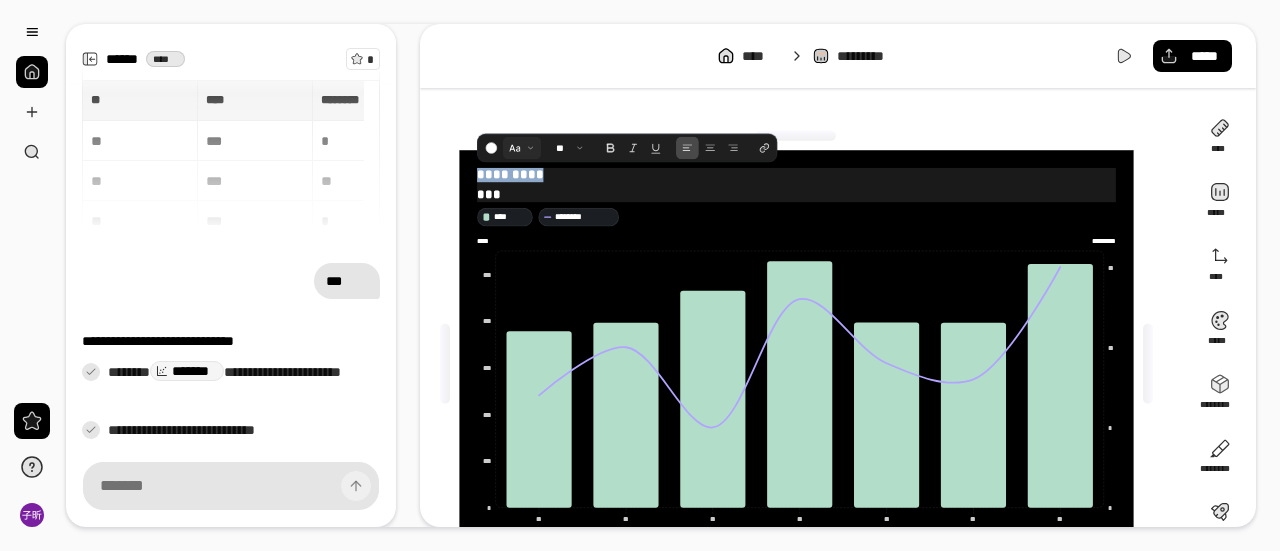 click at bounding box center [521, 147] 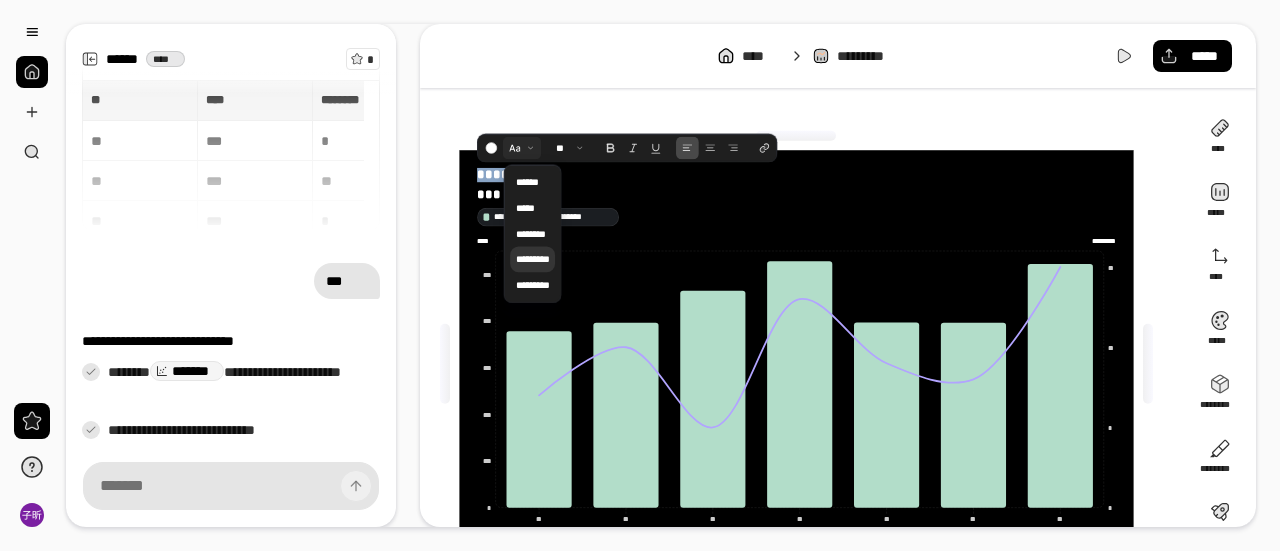click on "*********" at bounding box center [532, 259] 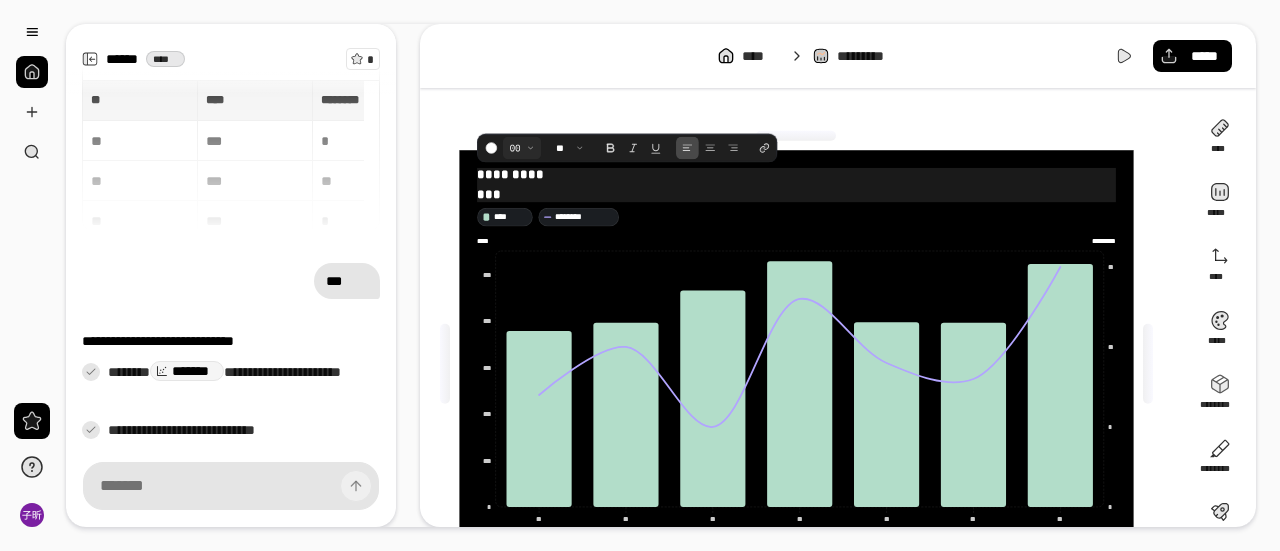 click on "*********" at bounding box center [510, 174] 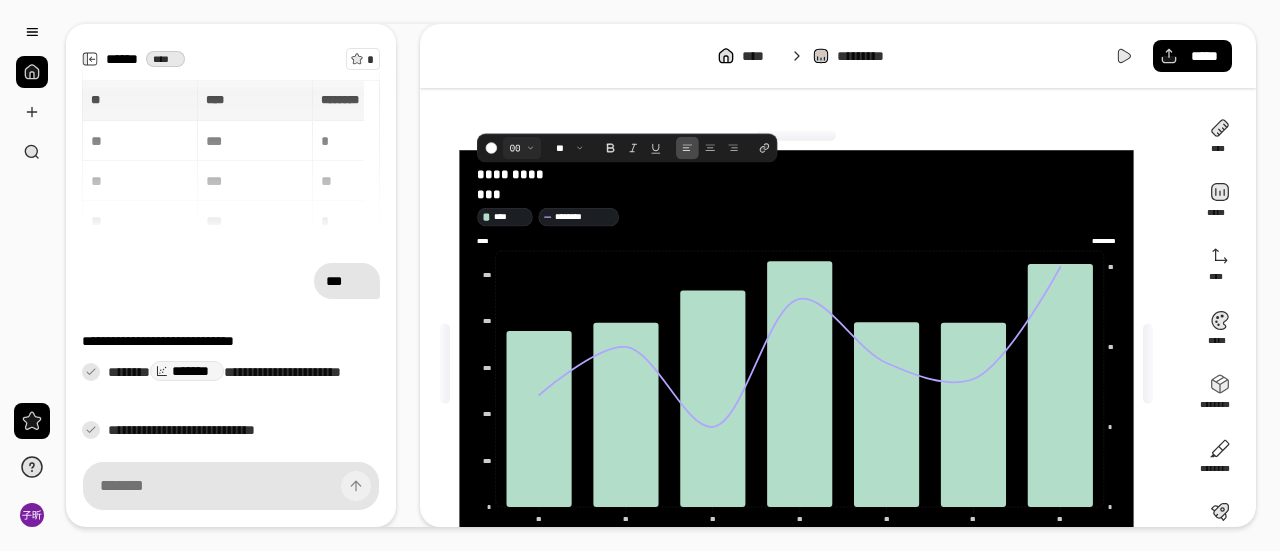 click on "**********" at bounding box center [796, 364] 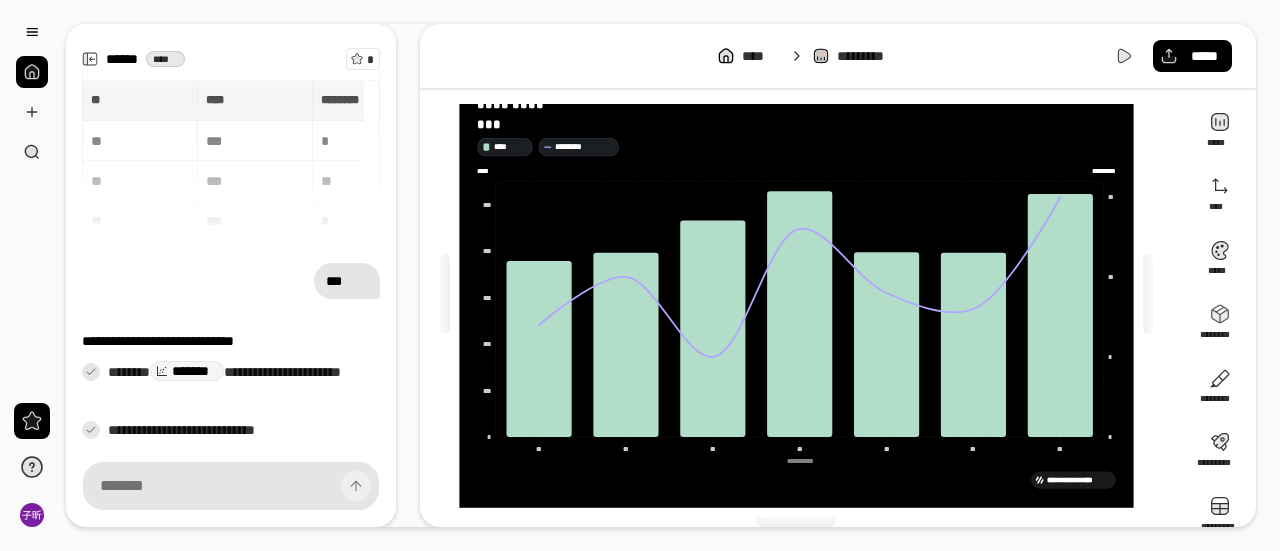 scroll, scrollTop: 96, scrollLeft: 0, axis: vertical 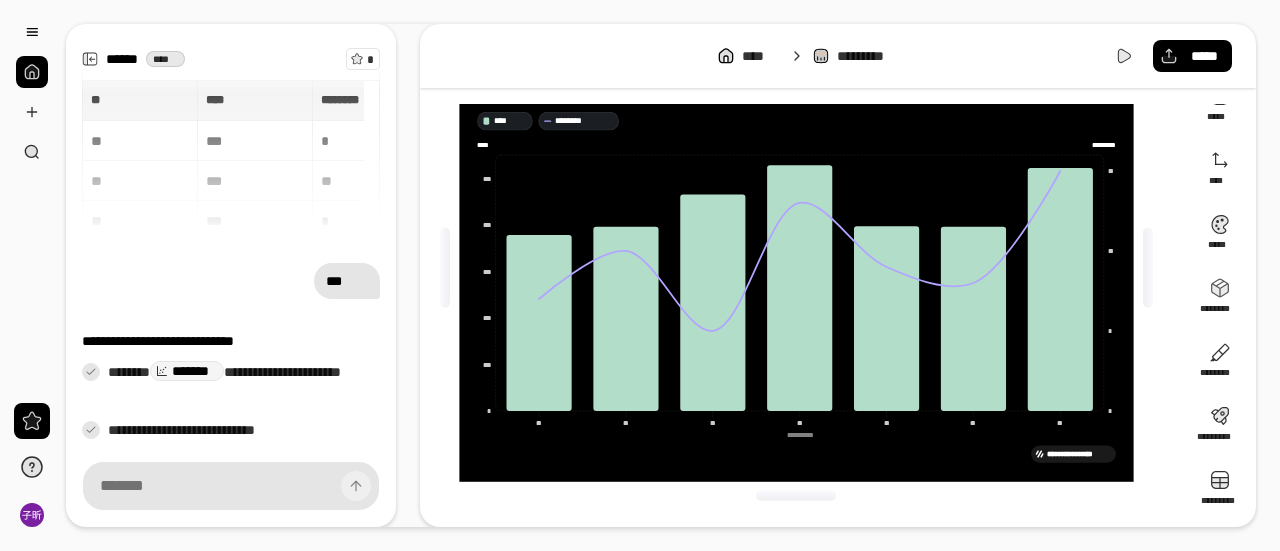 click on "**********" at bounding box center (796, 268) 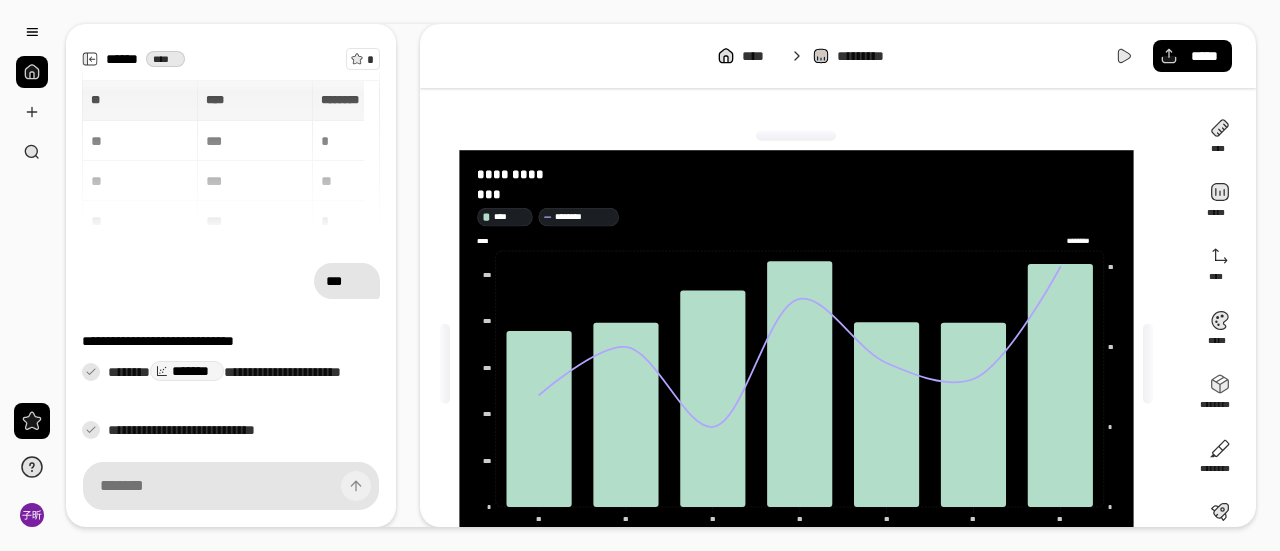 drag, startPoint x: 1077, startPoint y: 242, endPoint x: 1124, endPoint y: 240, distance: 47.042534 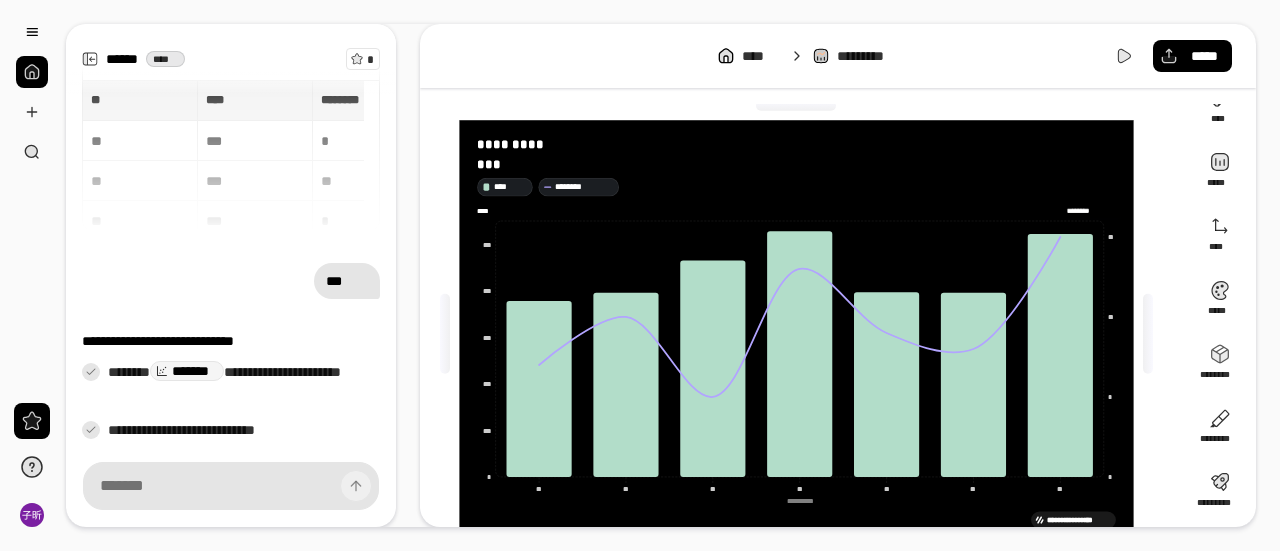 scroll, scrollTop: 0, scrollLeft: 0, axis: both 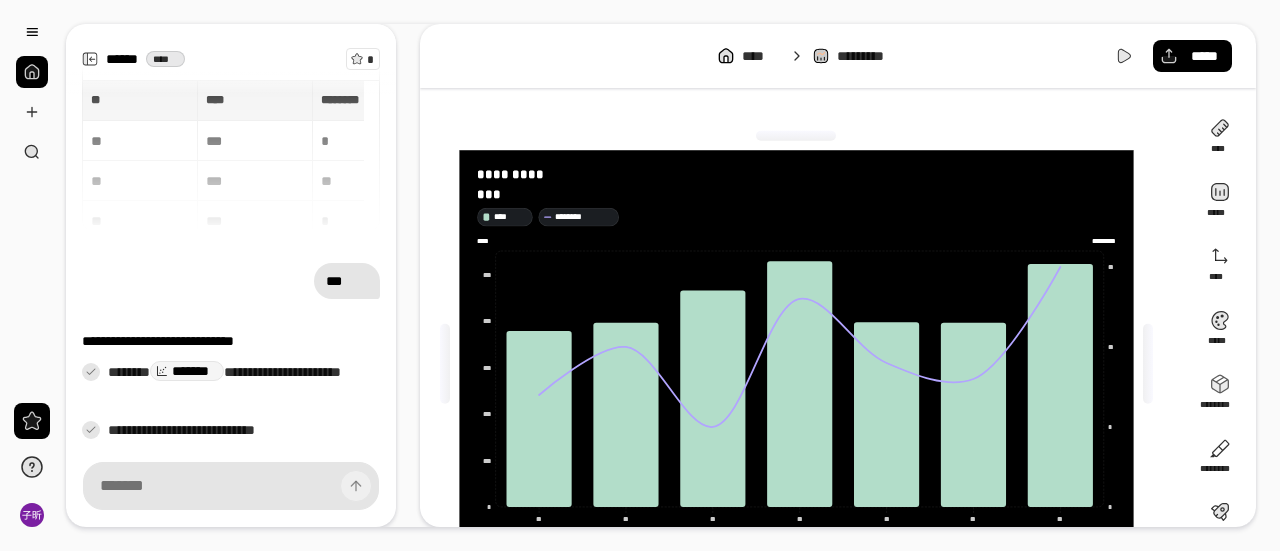 click on "**********" at bounding box center [796, 364] 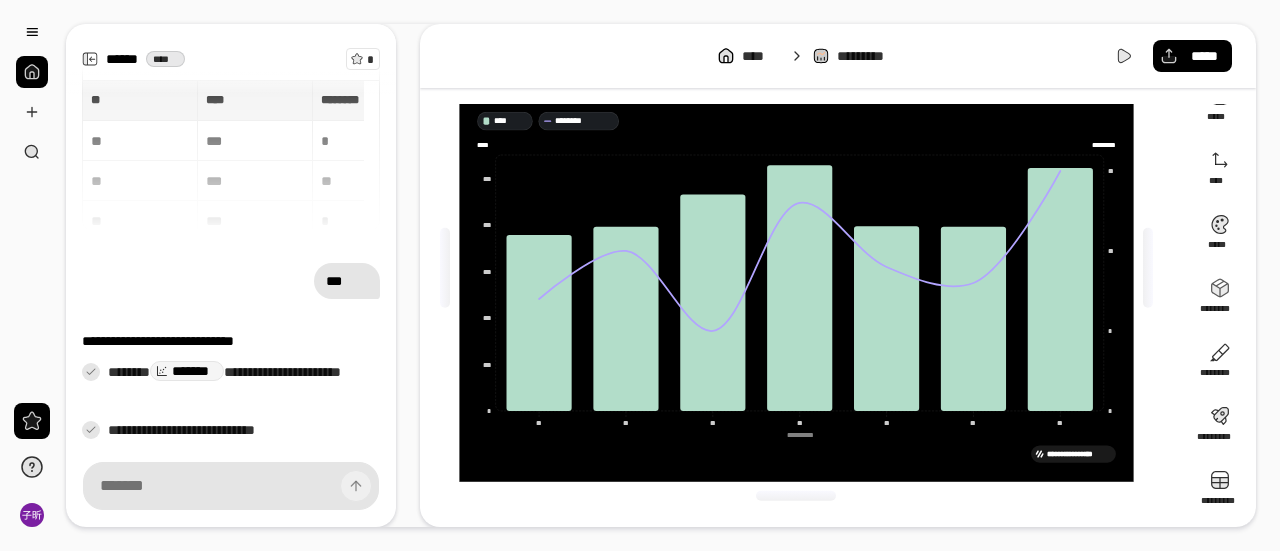 scroll, scrollTop: 0, scrollLeft: 0, axis: both 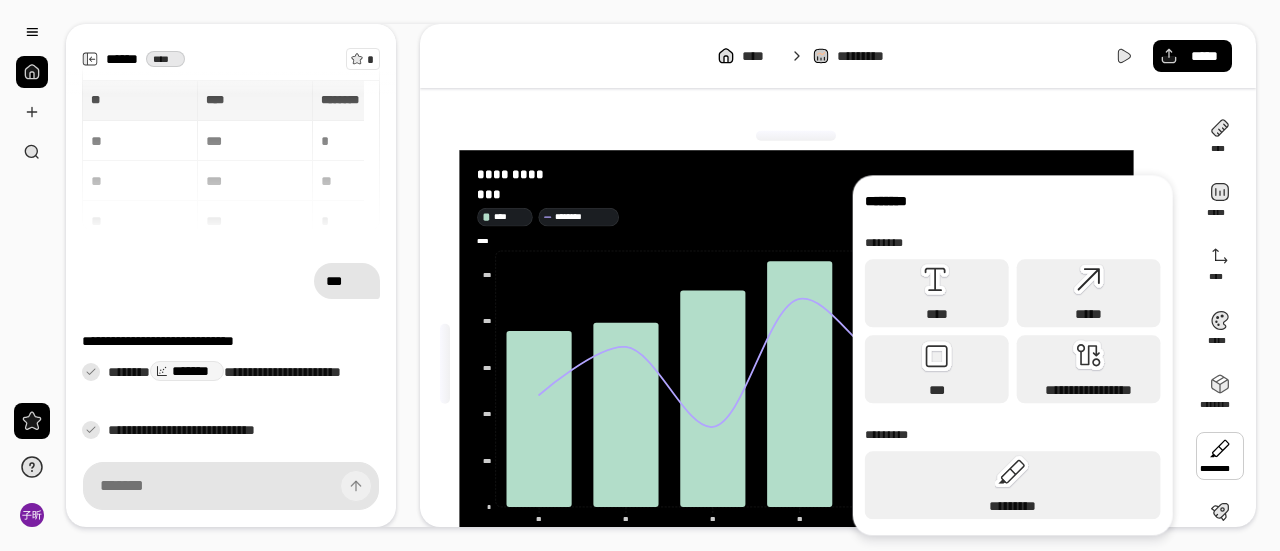 click at bounding box center [1220, 456] 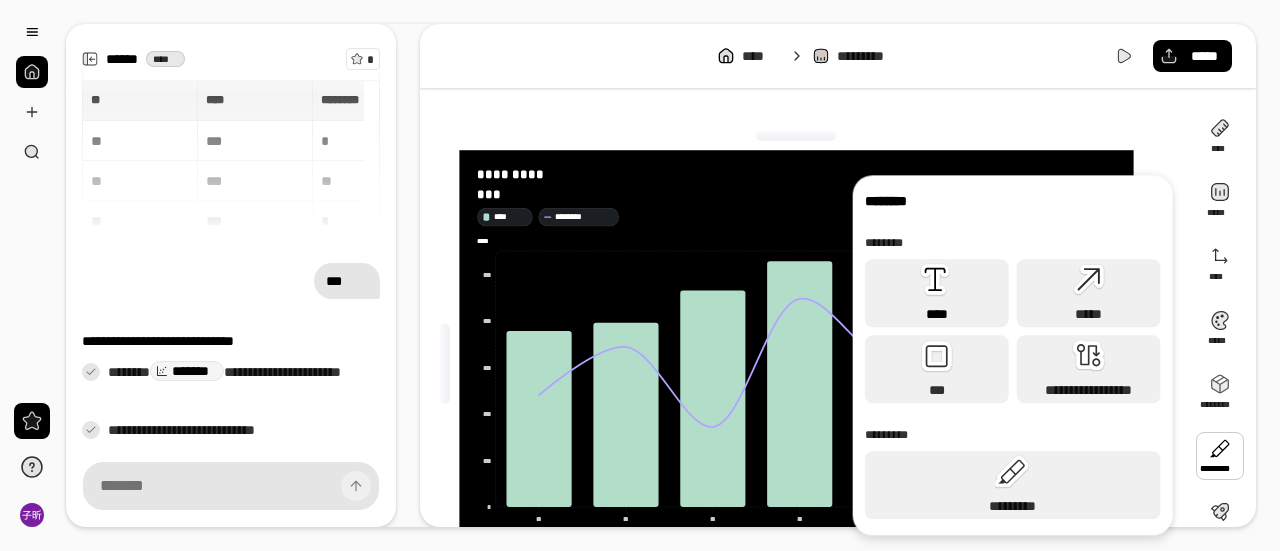 click on "****" at bounding box center [937, 293] 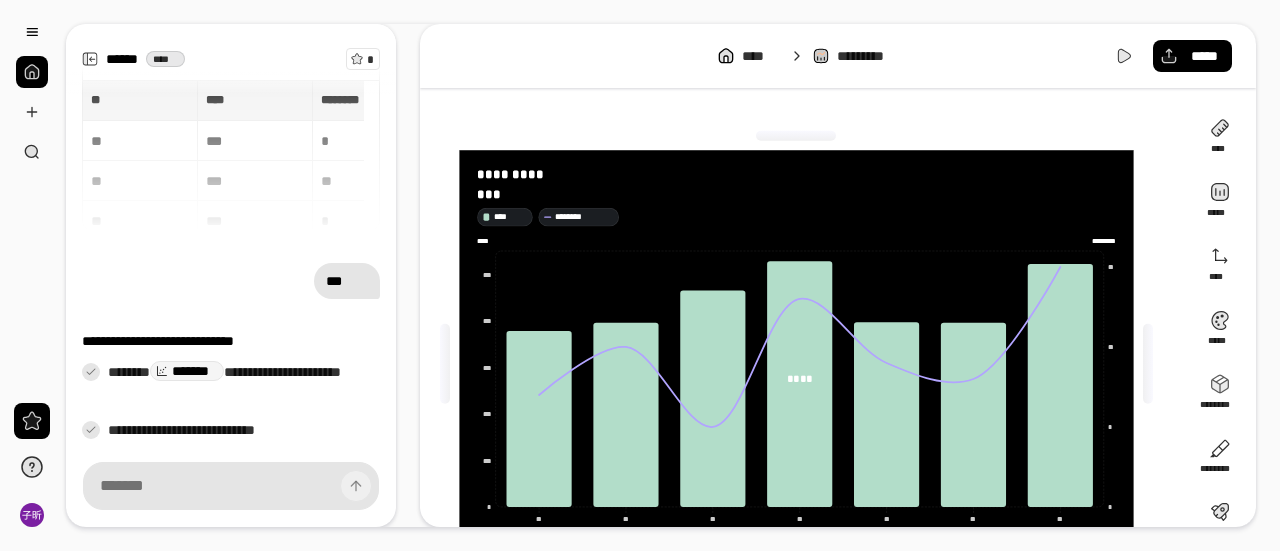click on "**********" at bounding box center [796, 364] 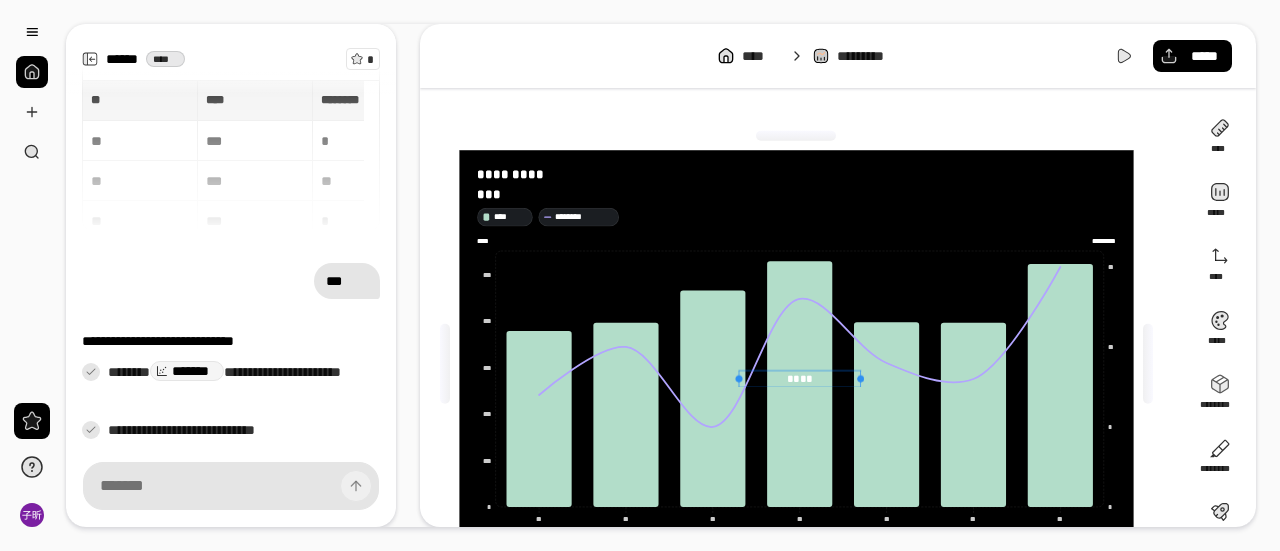 click on "****" at bounding box center (800, 379) 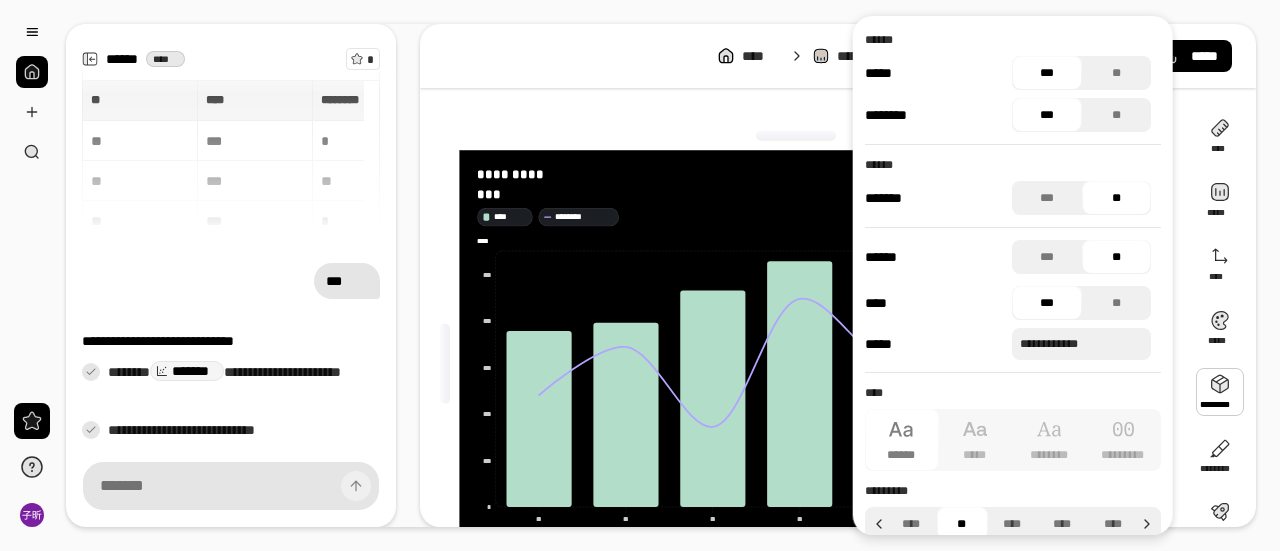 click at bounding box center (1220, 392) 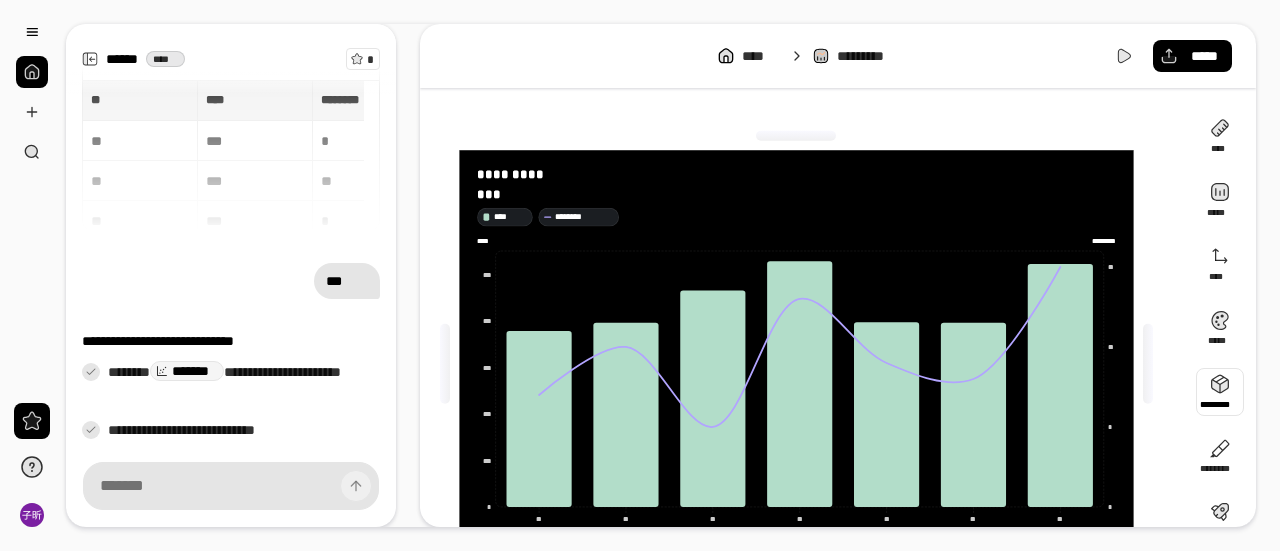 click at bounding box center (1220, 392) 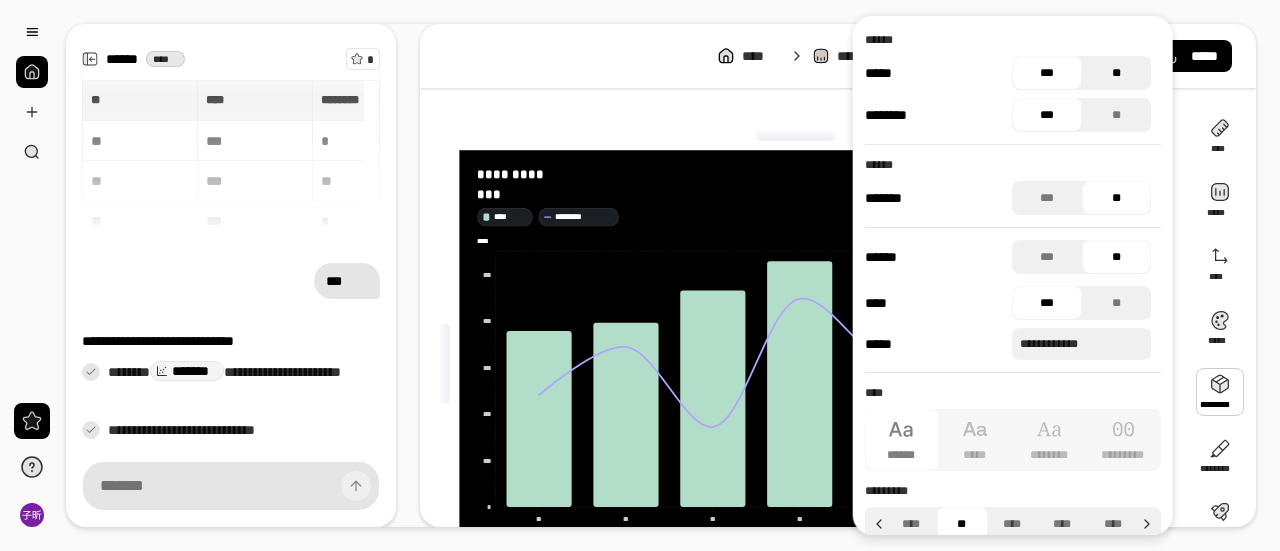 click on "**" at bounding box center (1116, 73) 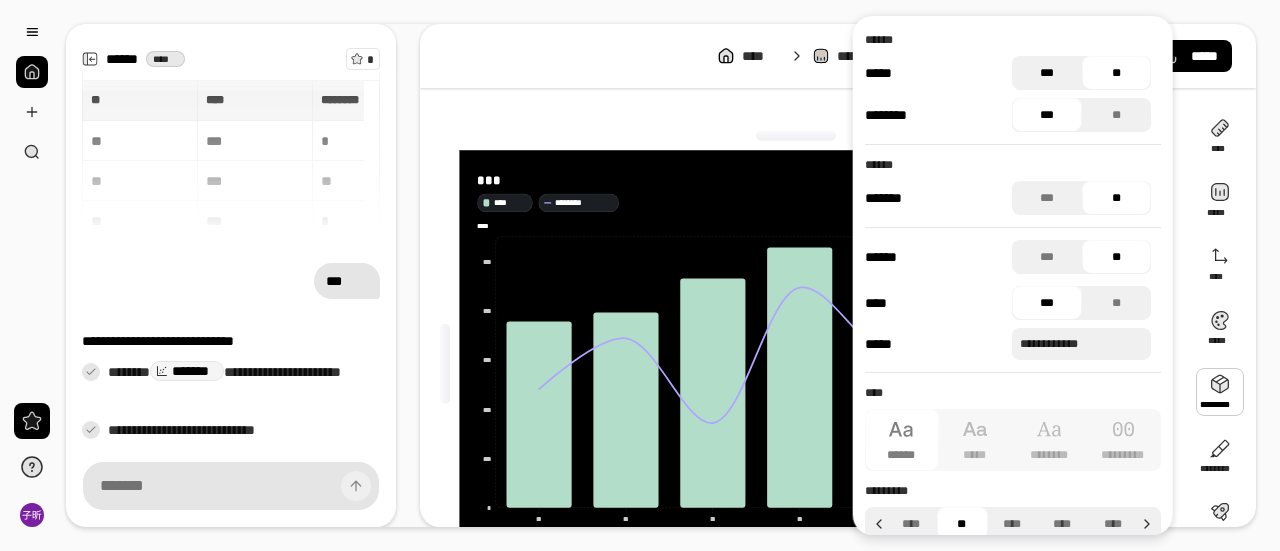 click on "***" at bounding box center (1047, 73) 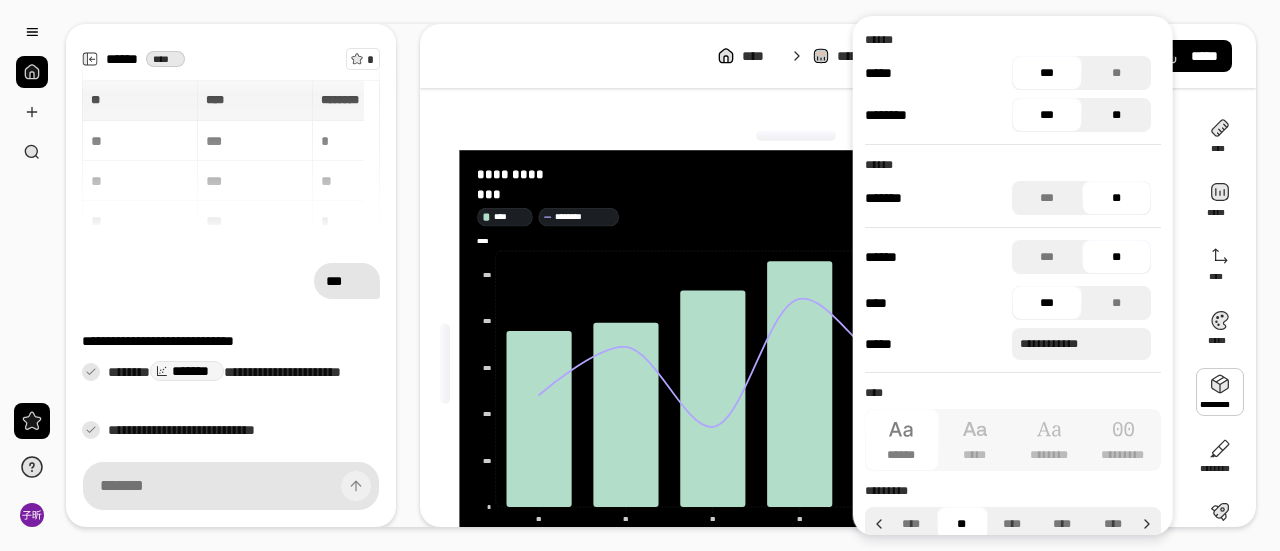 click on "**" at bounding box center [1116, 115] 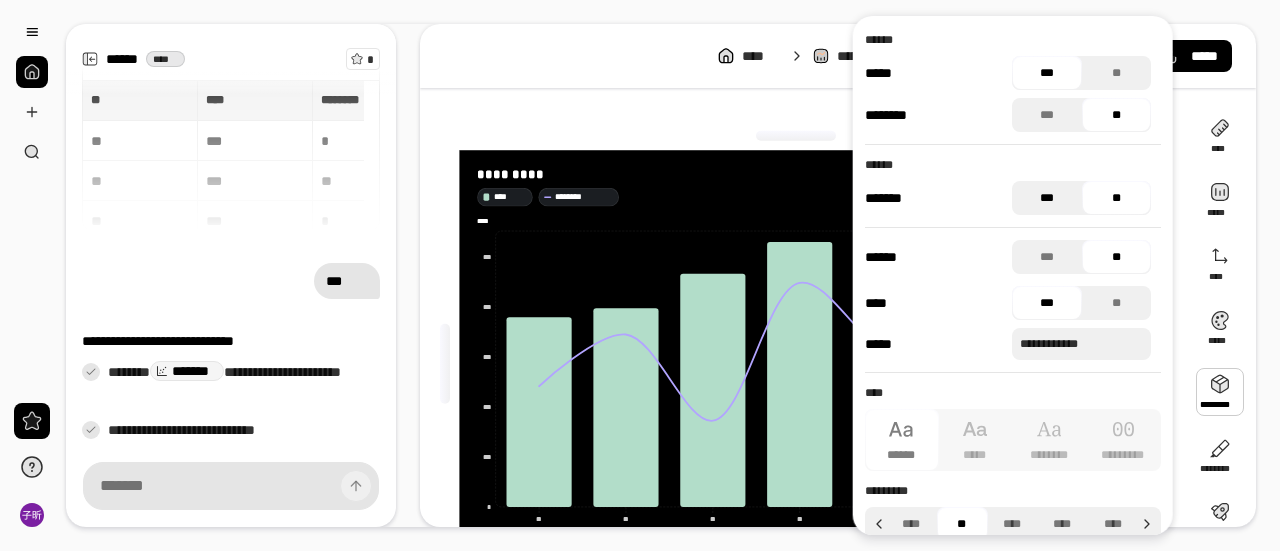 click on "***" at bounding box center (1047, 198) 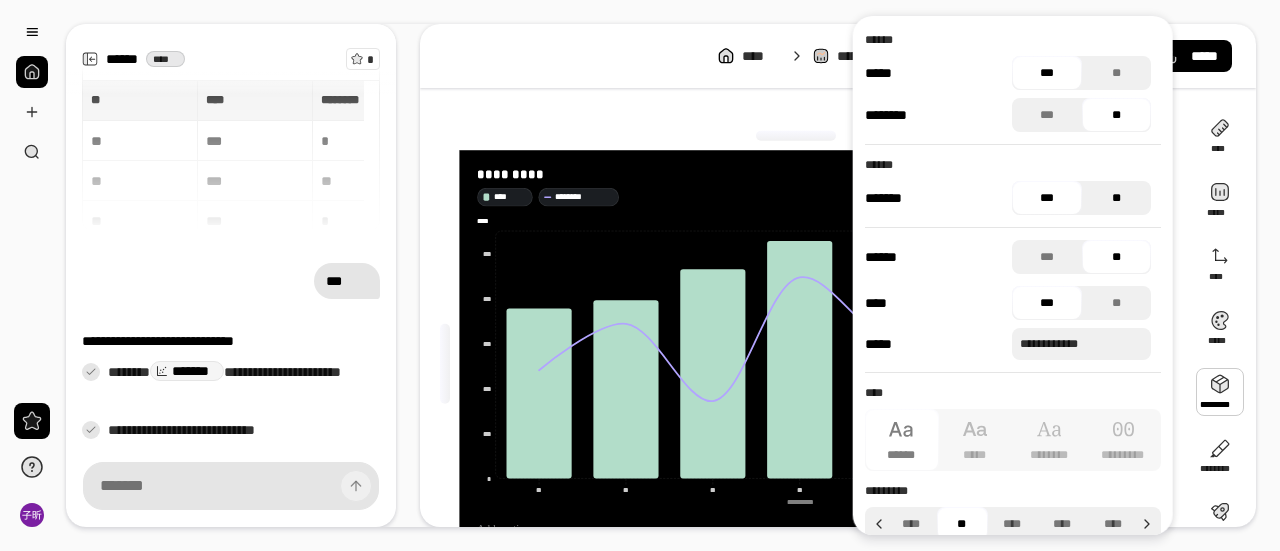 click on "**" at bounding box center [1116, 198] 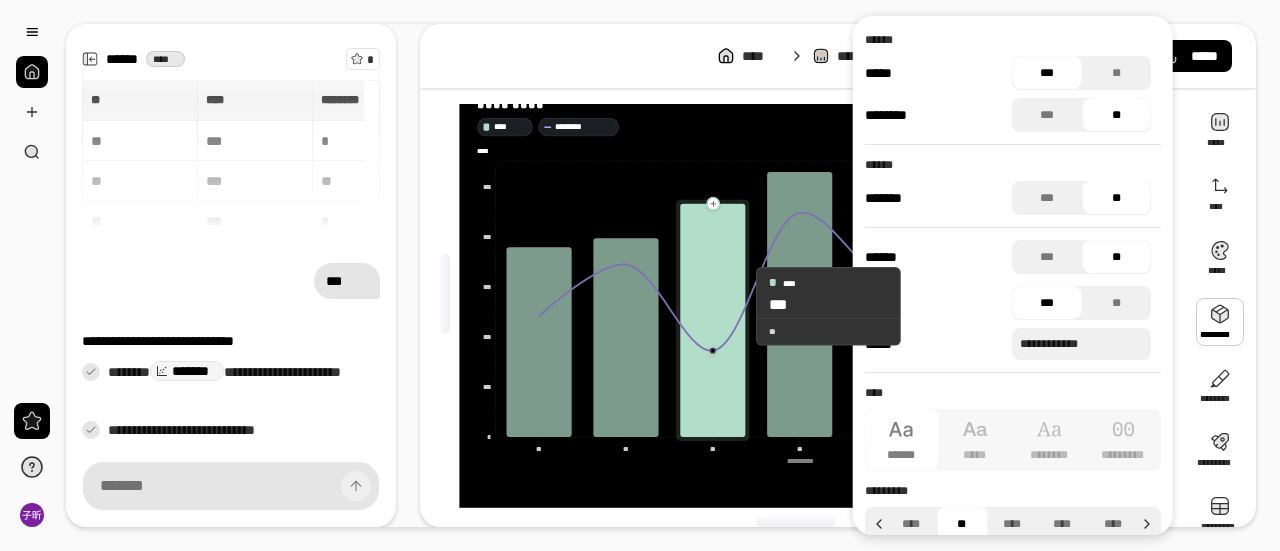 scroll, scrollTop: 96, scrollLeft: 0, axis: vertical 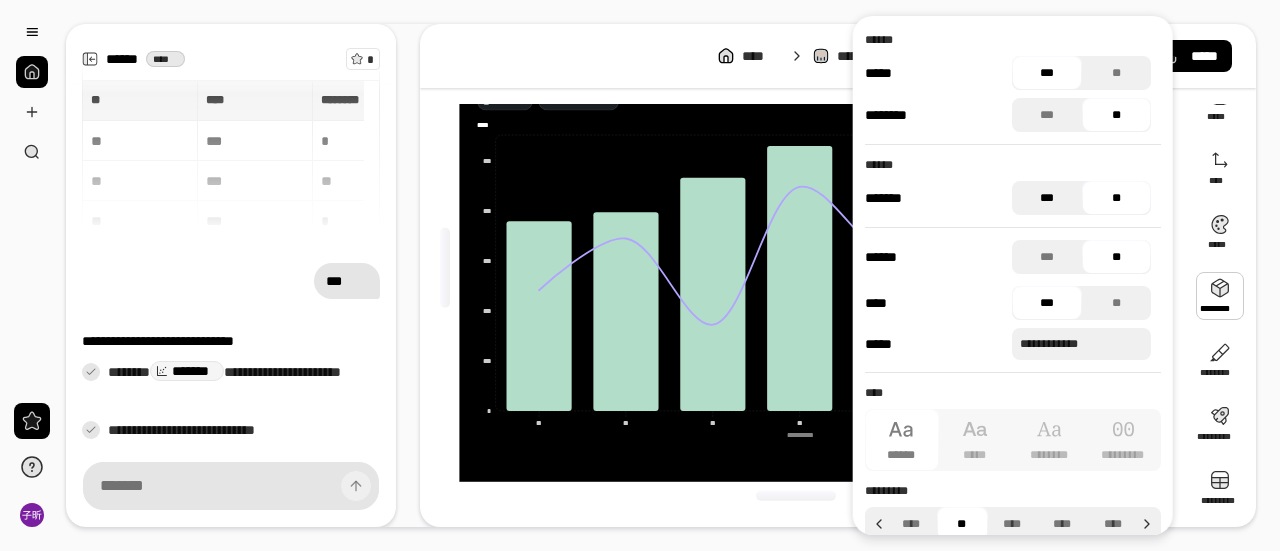 click on "***" at bounding box center [1047, 198] 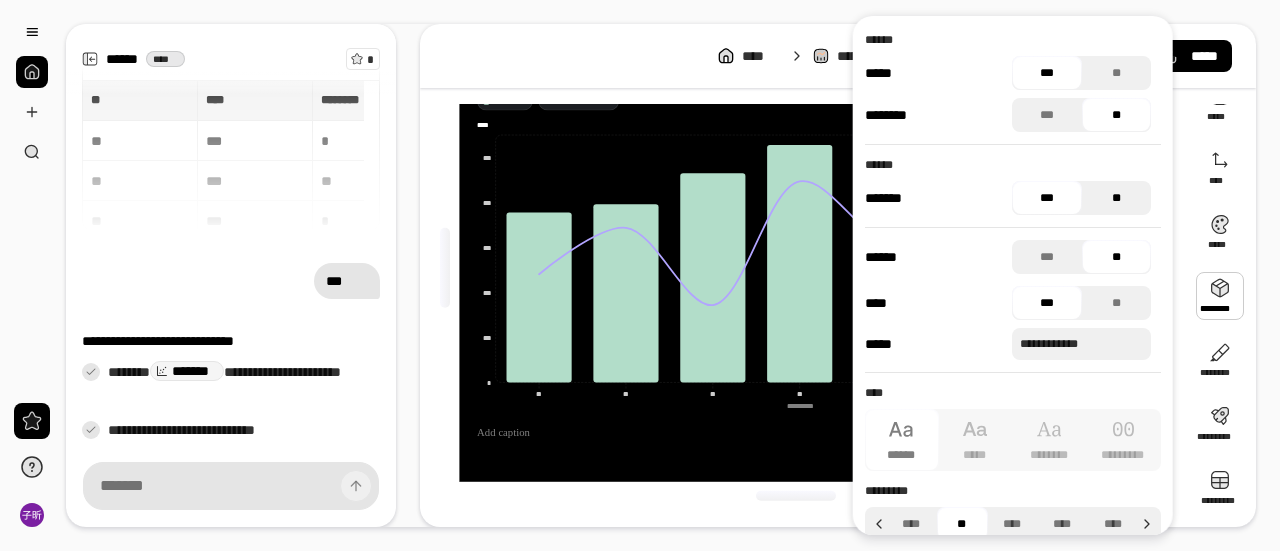 click on "**" at bounding box center [1116, 198] 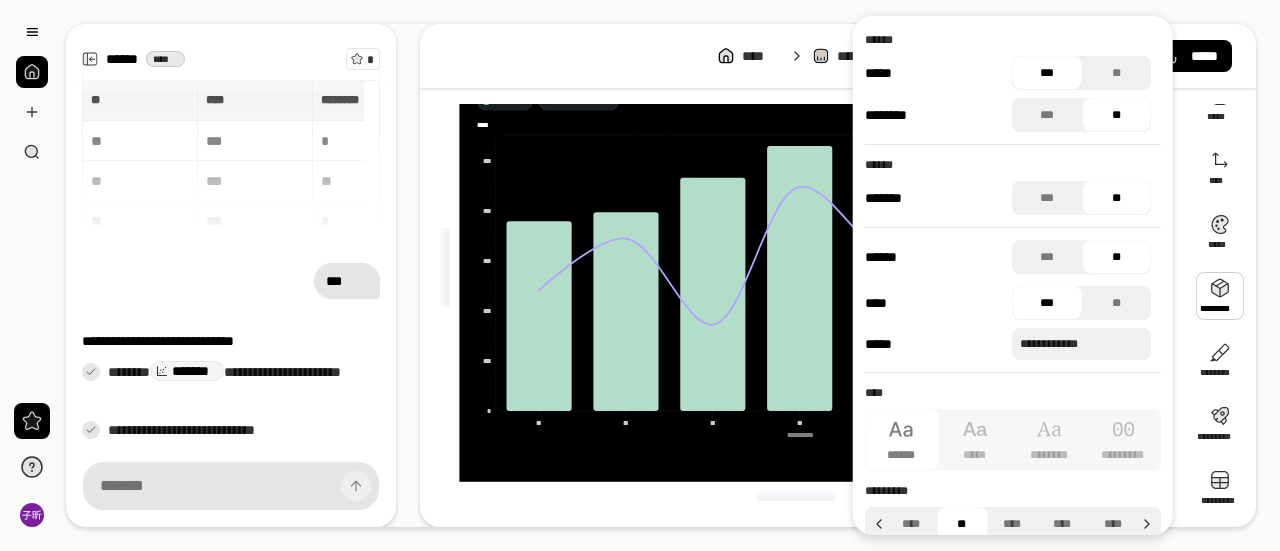 click on "**" at bounding box center [1116, 257] 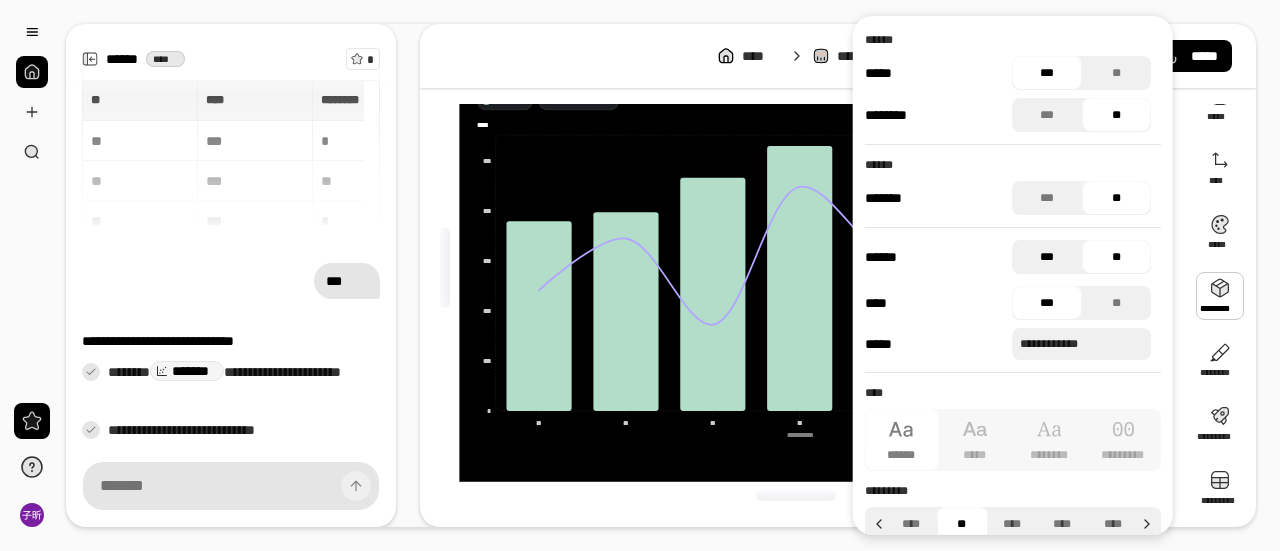 click on "***" at bounding box center [1047, 257] 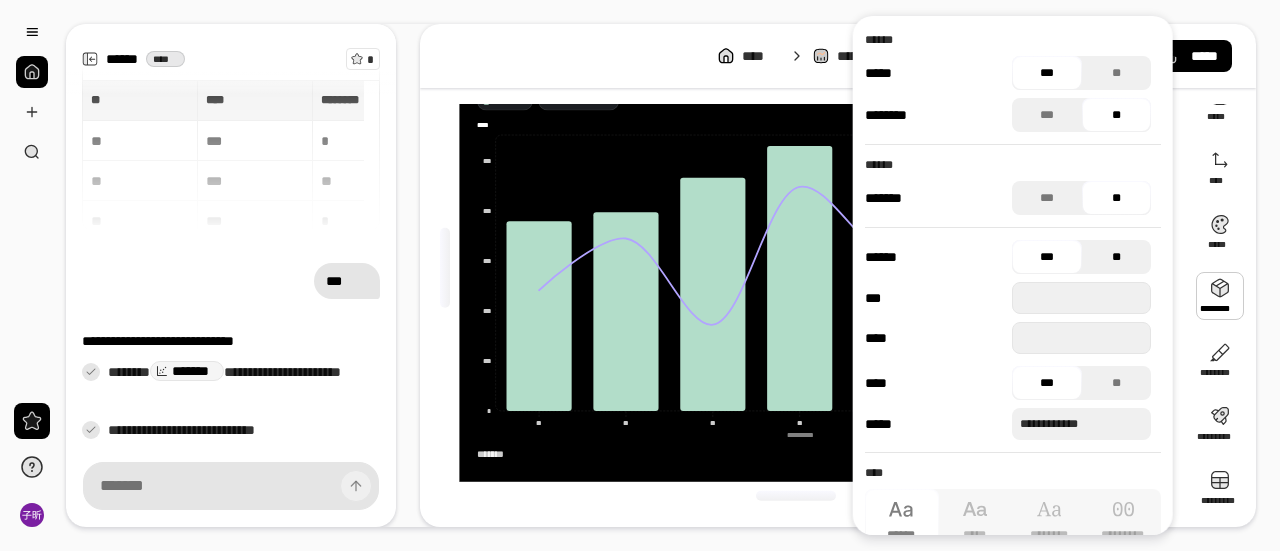 click on "**" at bounding box center [1116, 257] 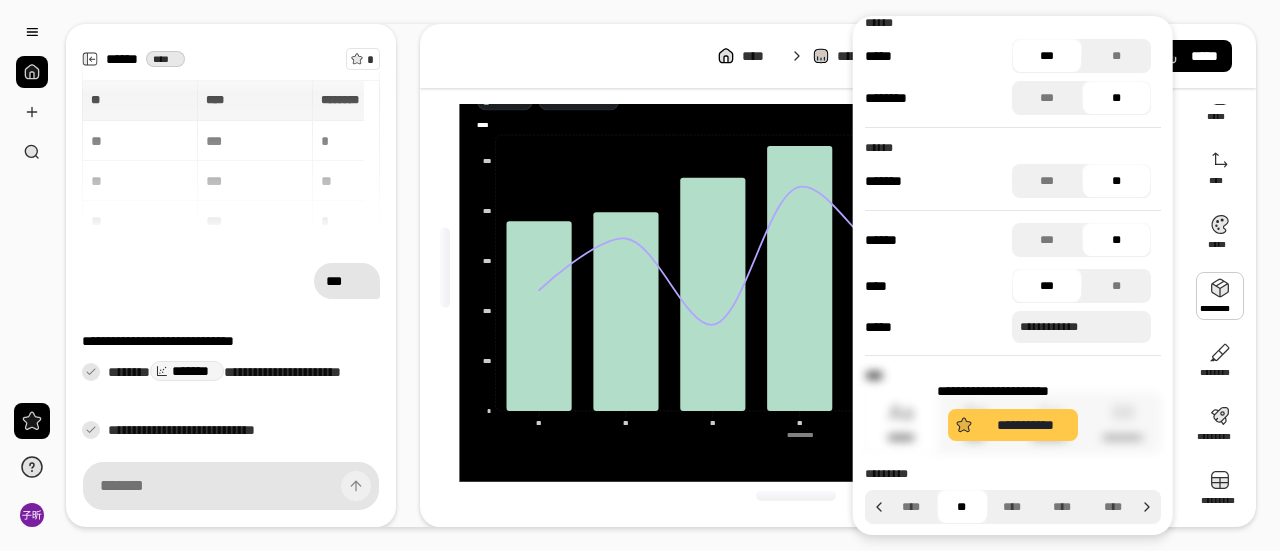 scroll, scrollTop: 22, scrollLeft: 0, axis: vertical 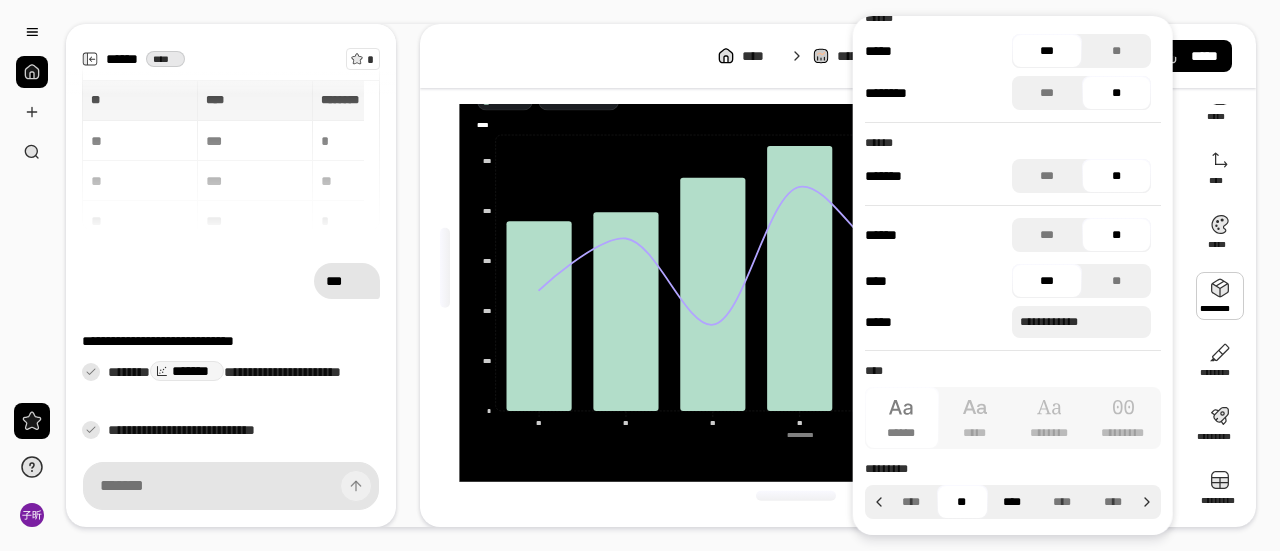click on "****" at bounding box center (1011, 502) 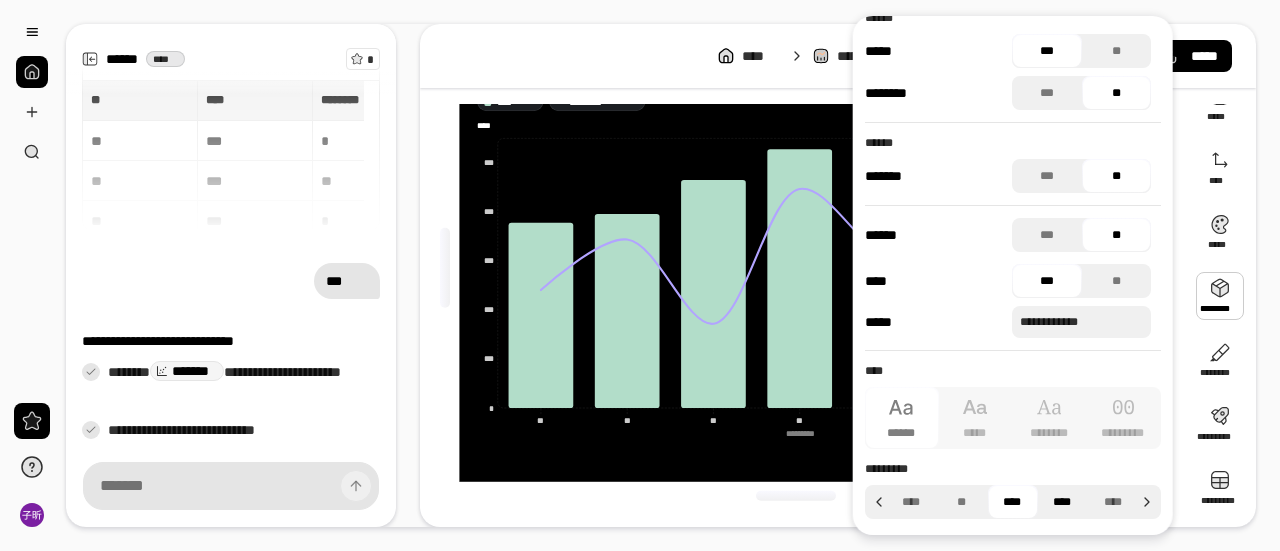 click on "****" at bounding box center (1062, 502) 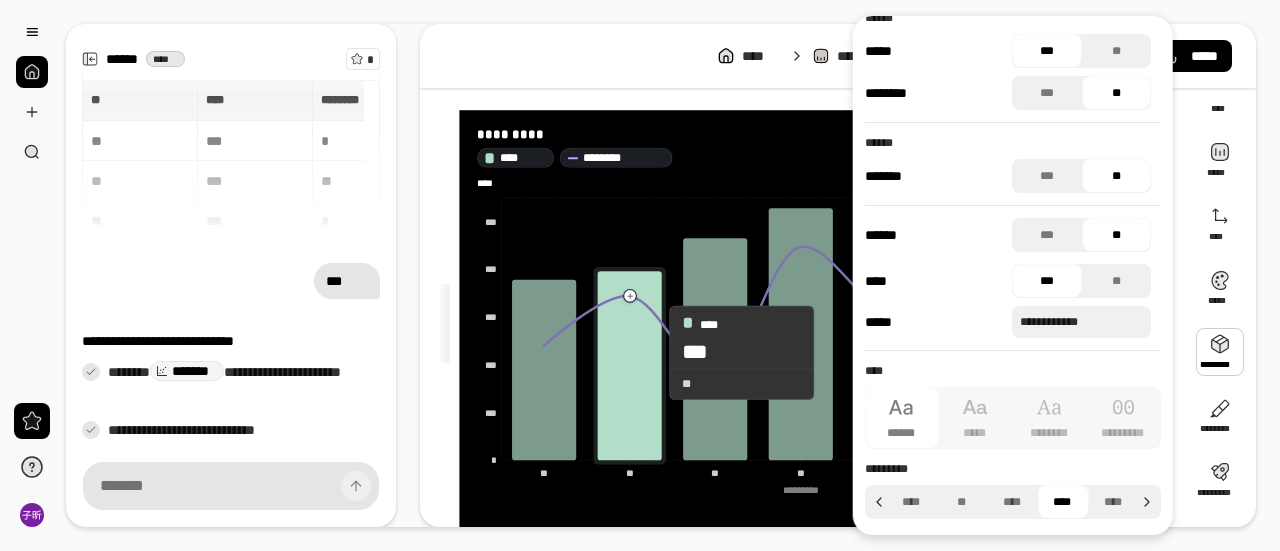 scroll, scrollTop: 0, scrollLeft: 0, axis: both 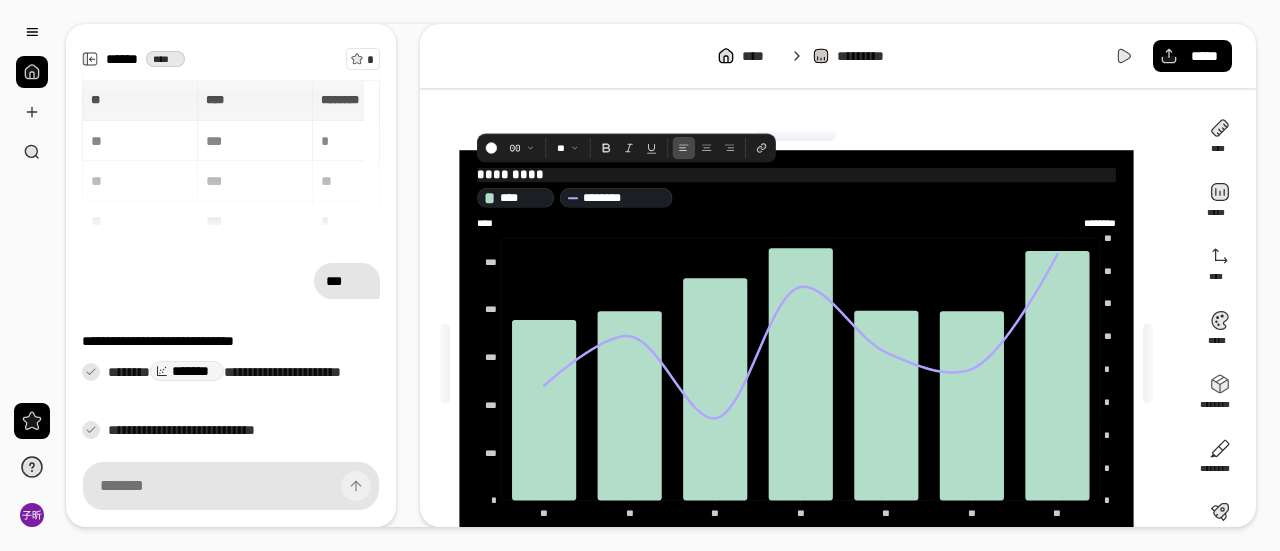 click on "*********" at bounding box center [510, 174] 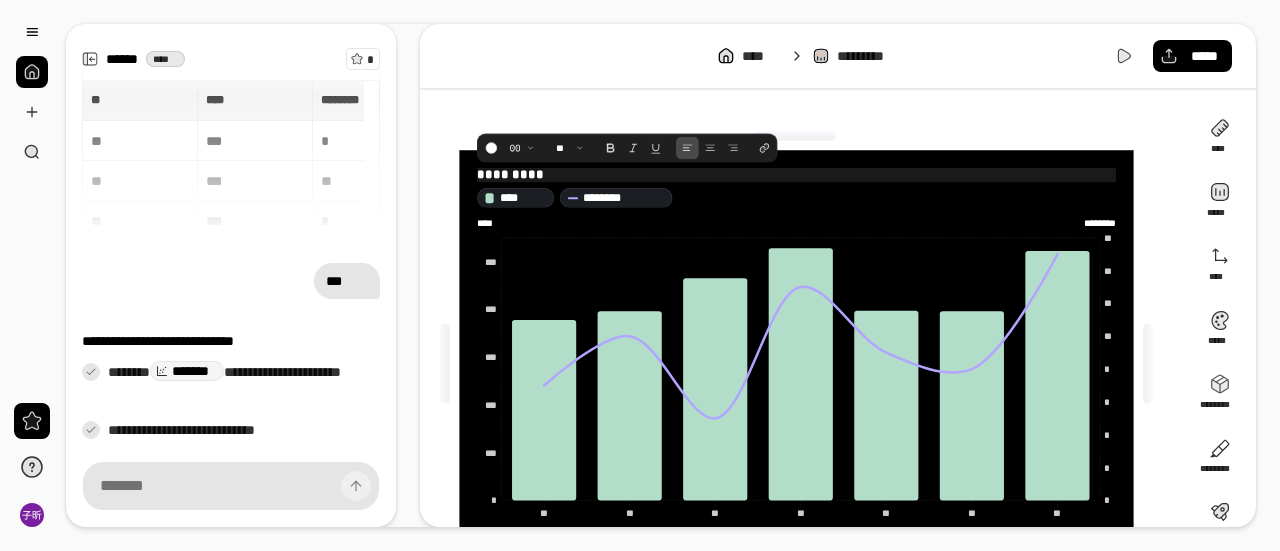 click on "*********" at bounding box center (510, 174) 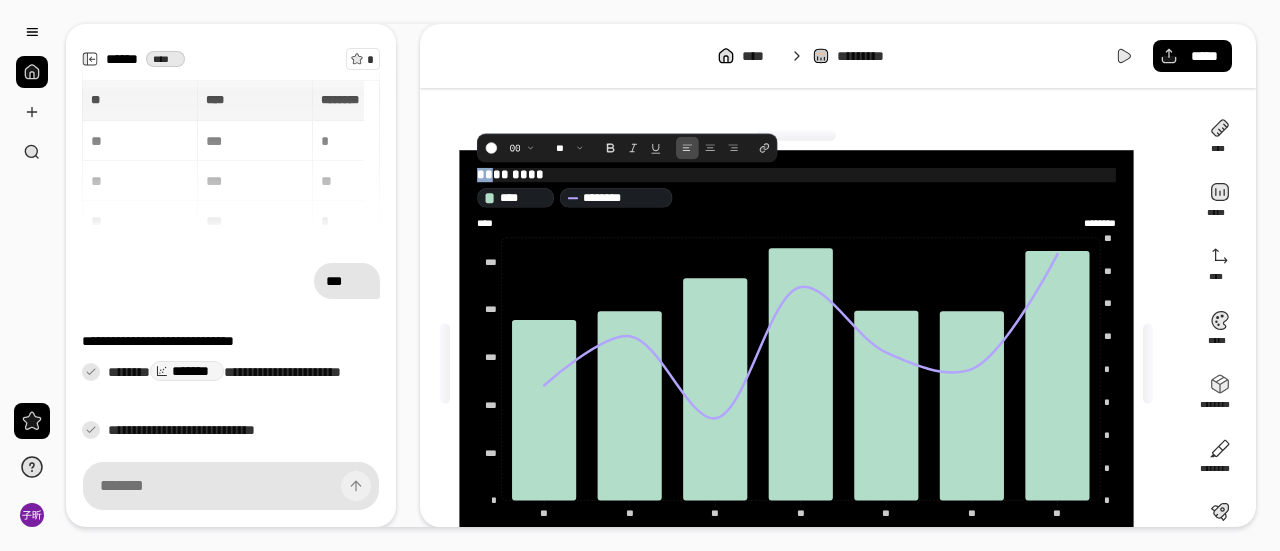 click on "*********" at bounding box center [510, 174] 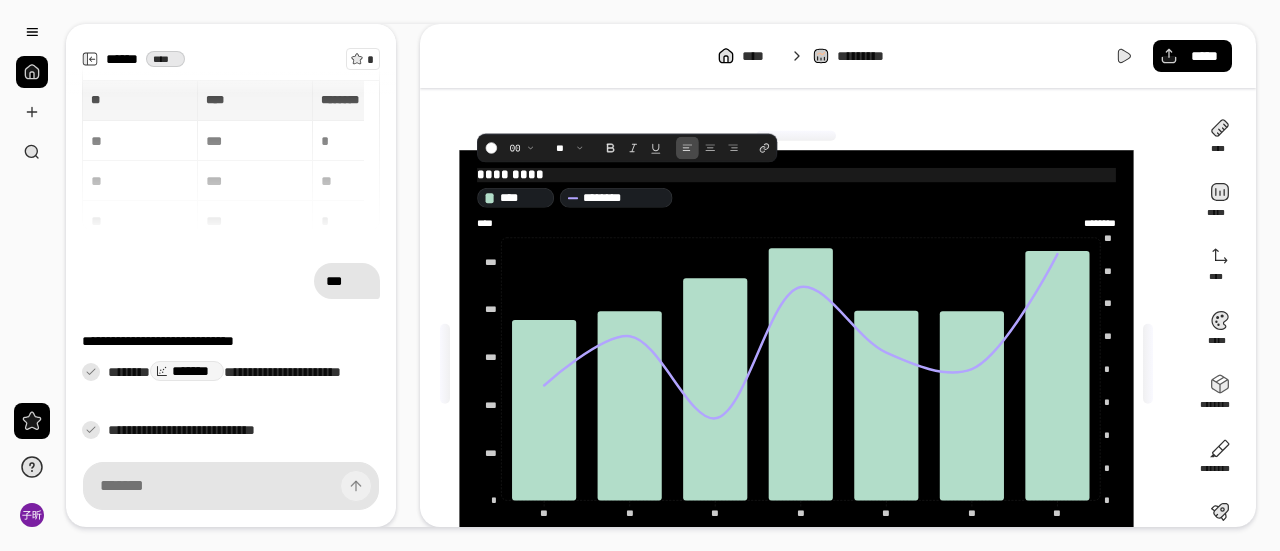 click on "*********" at bounding box center [510, 174] 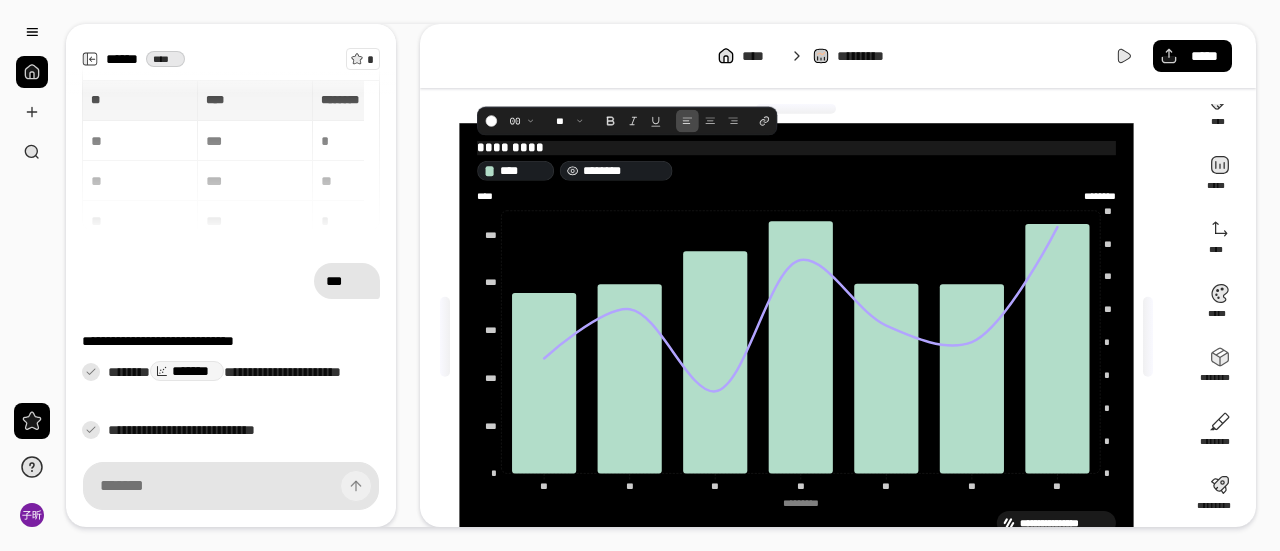 scroll, scrollTop: 0, scrollLeft: 0, axis: both 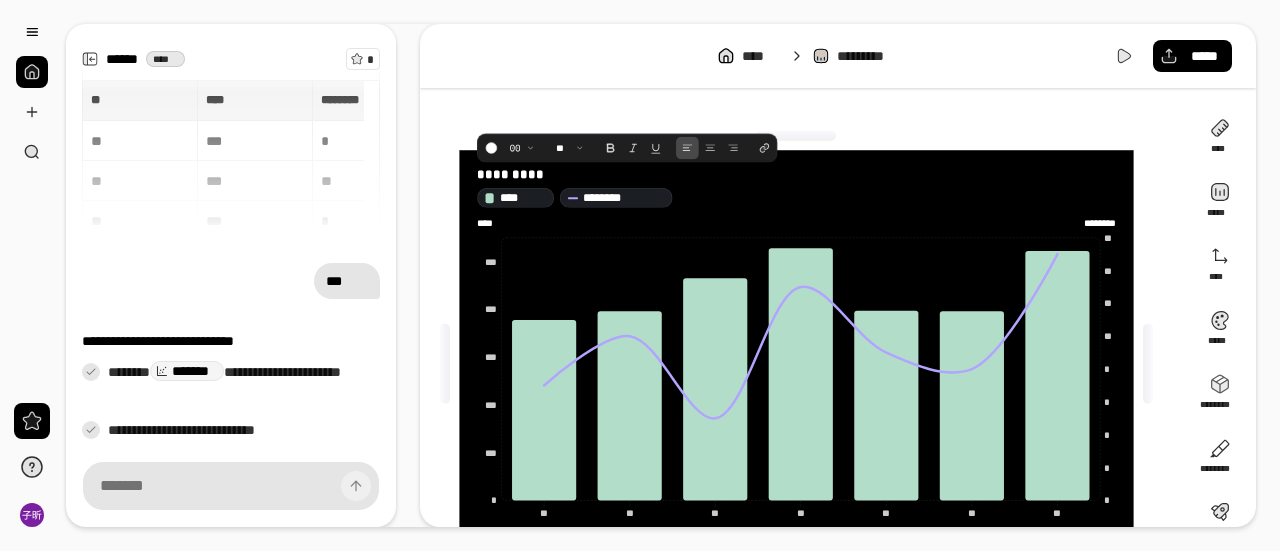 click on "** ********* *** **** ********" at bounding box center (796, 188) 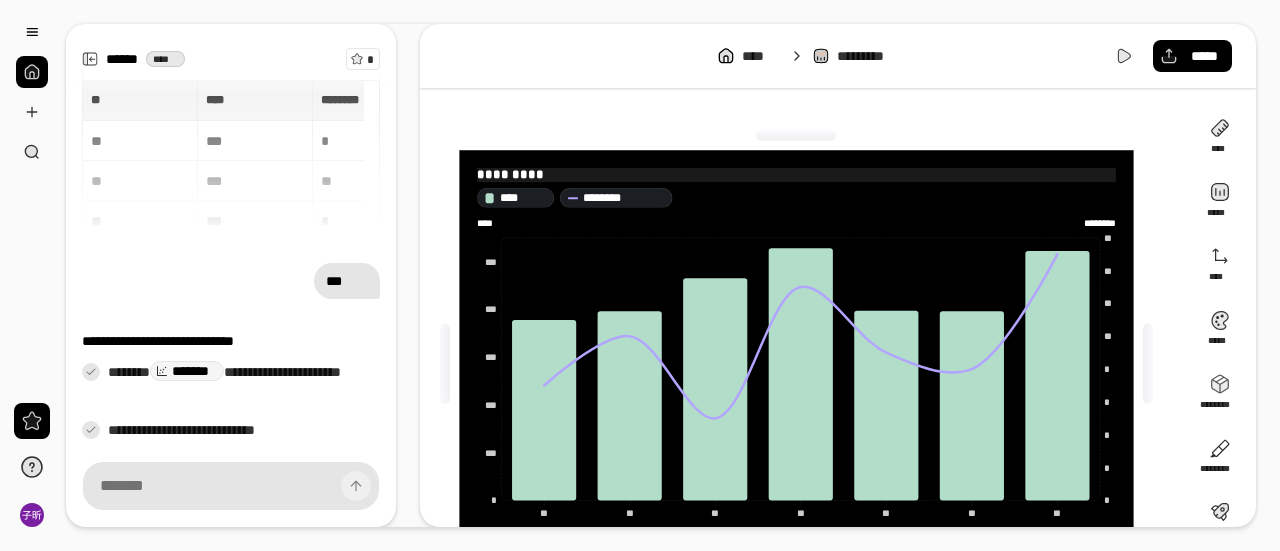click on "*********" at bounding box center (510, 174) 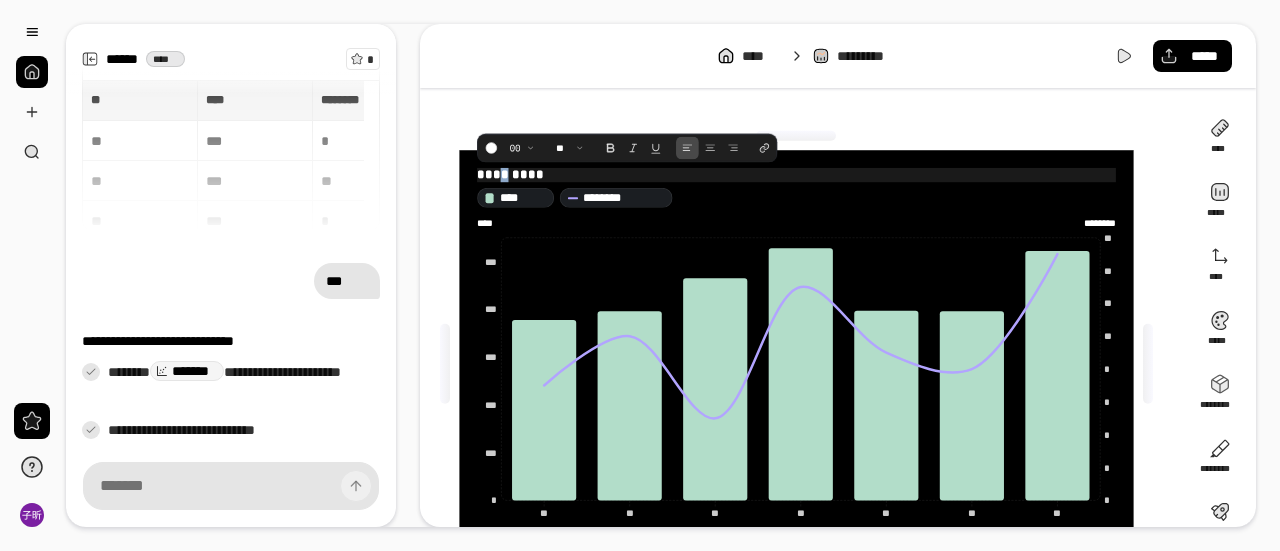 click on "*********" at bounding box center [510, 174] 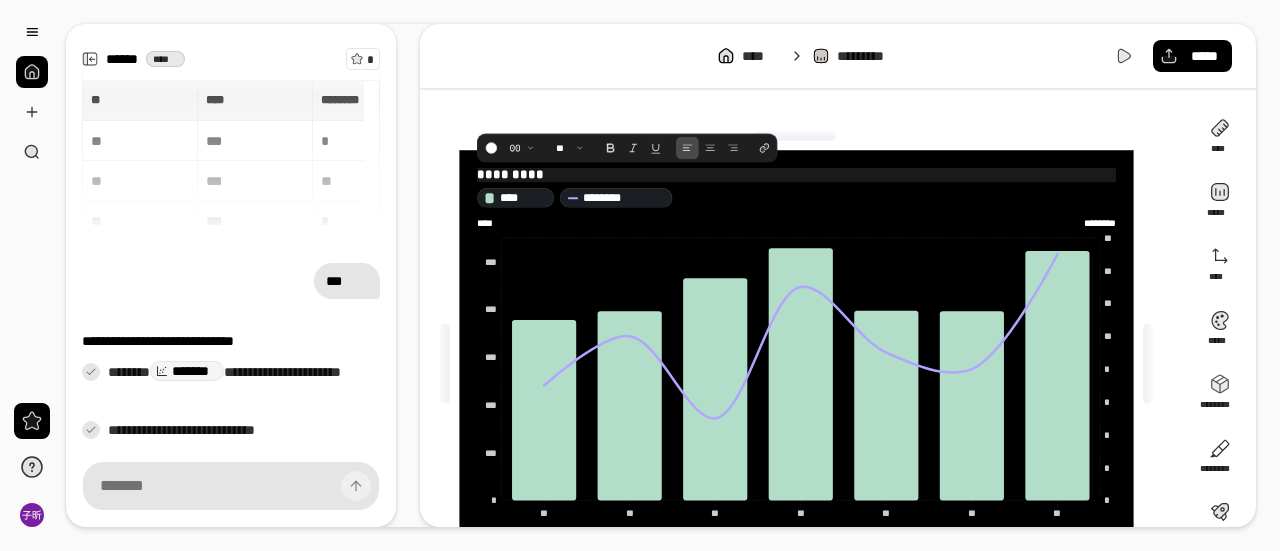 click on "*********" at bounding box center [510, 174] 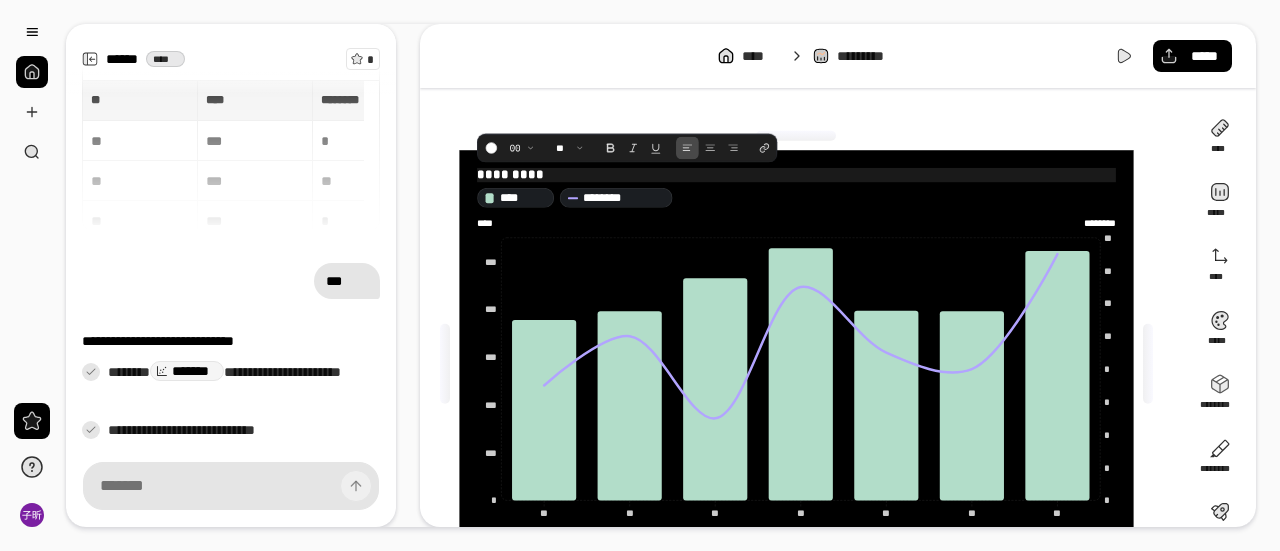 type 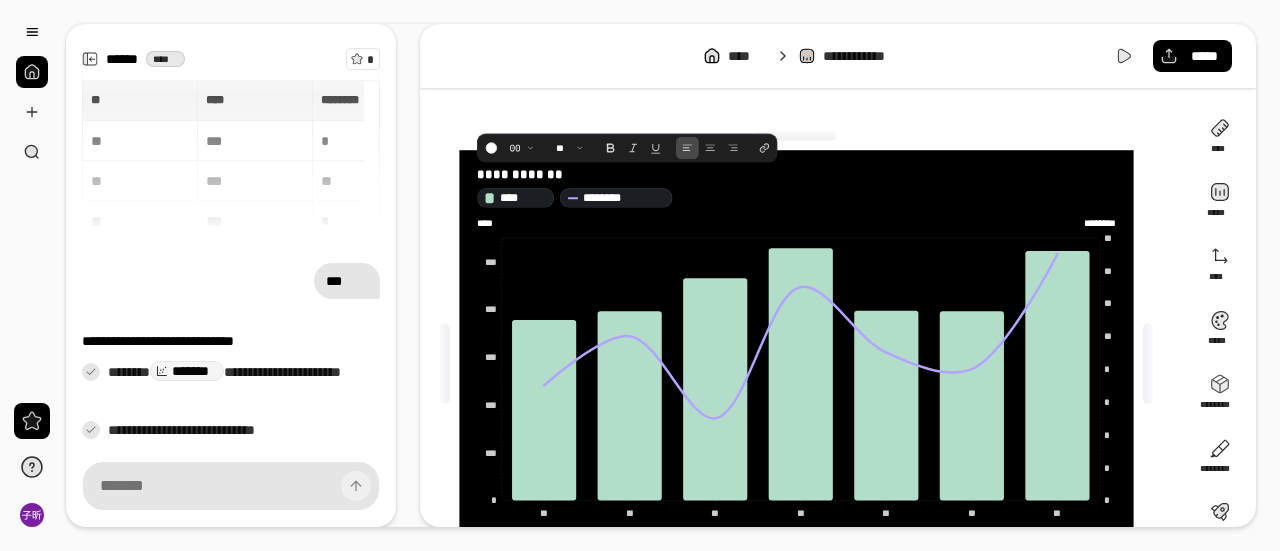 click on "**********" at bounding box center [804, 364] 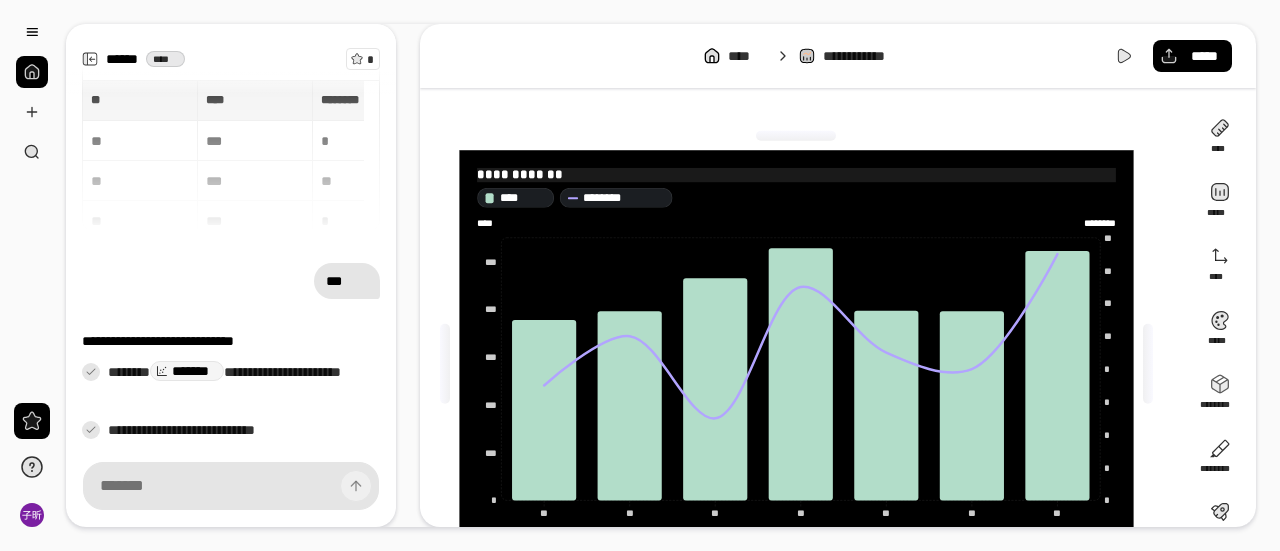 click on "**********" at bounding box center [520, 174] 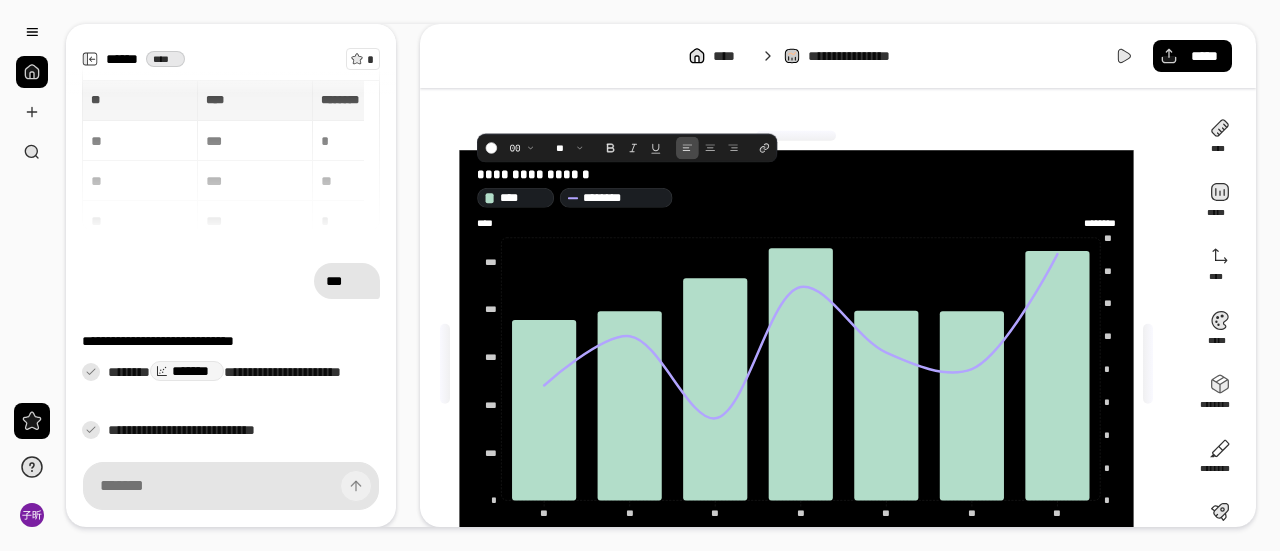 click on "**********" at bounding box center (838, 56) 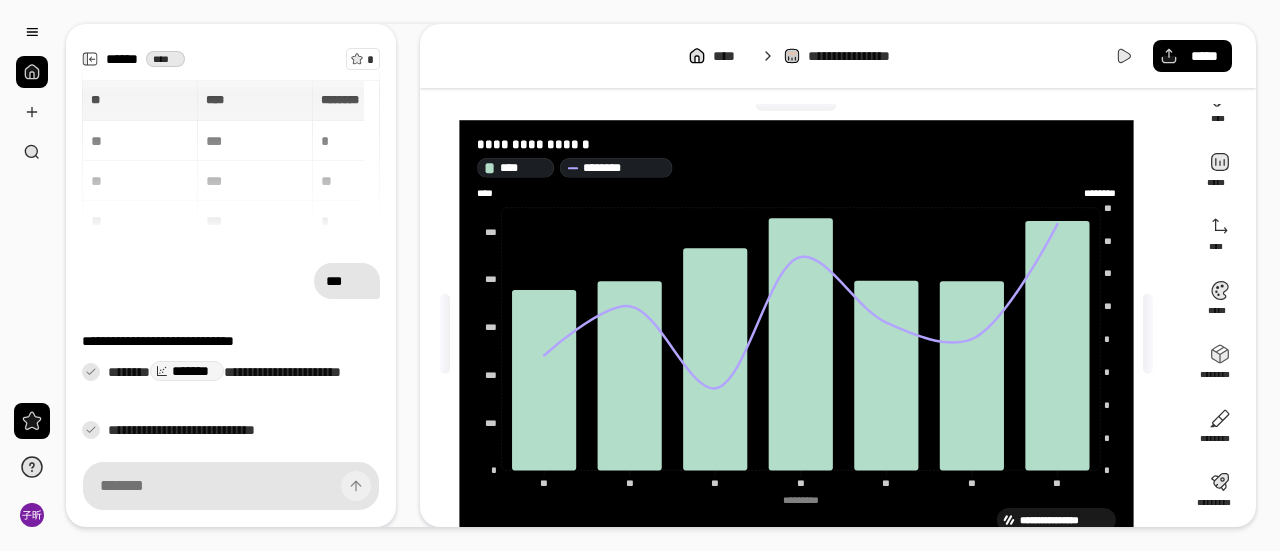 scroll, scrollTop: 0, scrollLeft: 0, axis: both 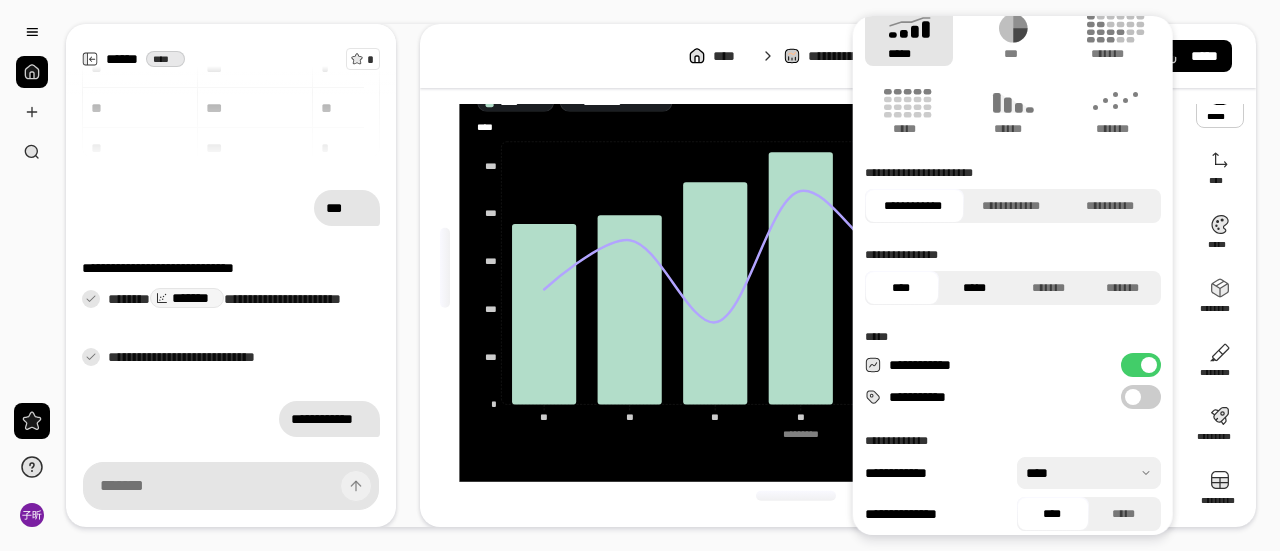 click on "*****" at bounding box center (975, 288) 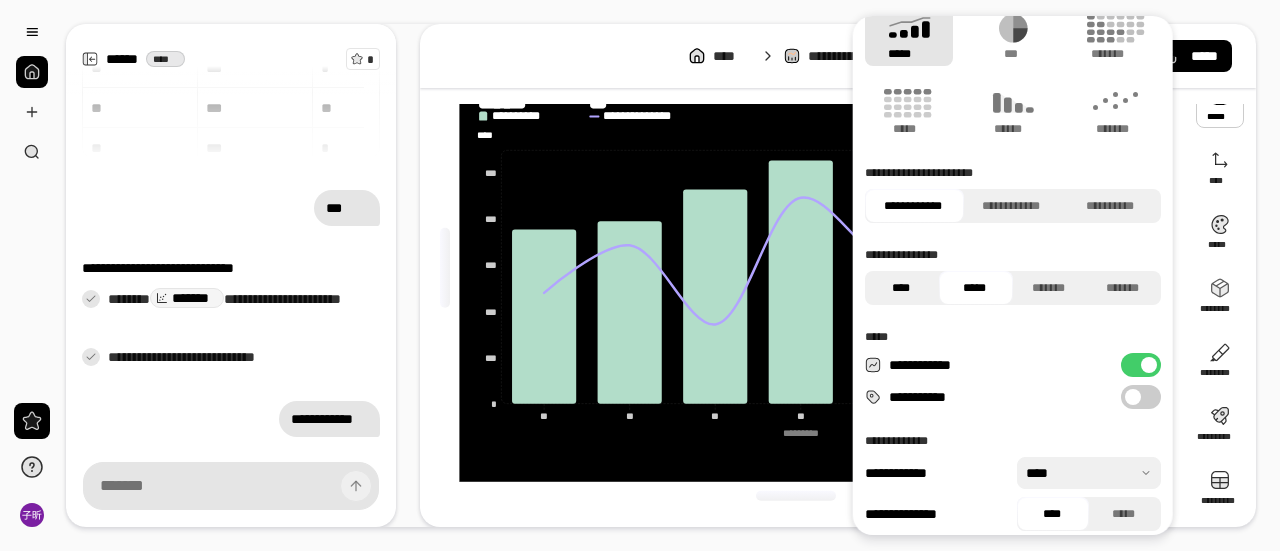 click on "****" at bounding box center (901, 288) 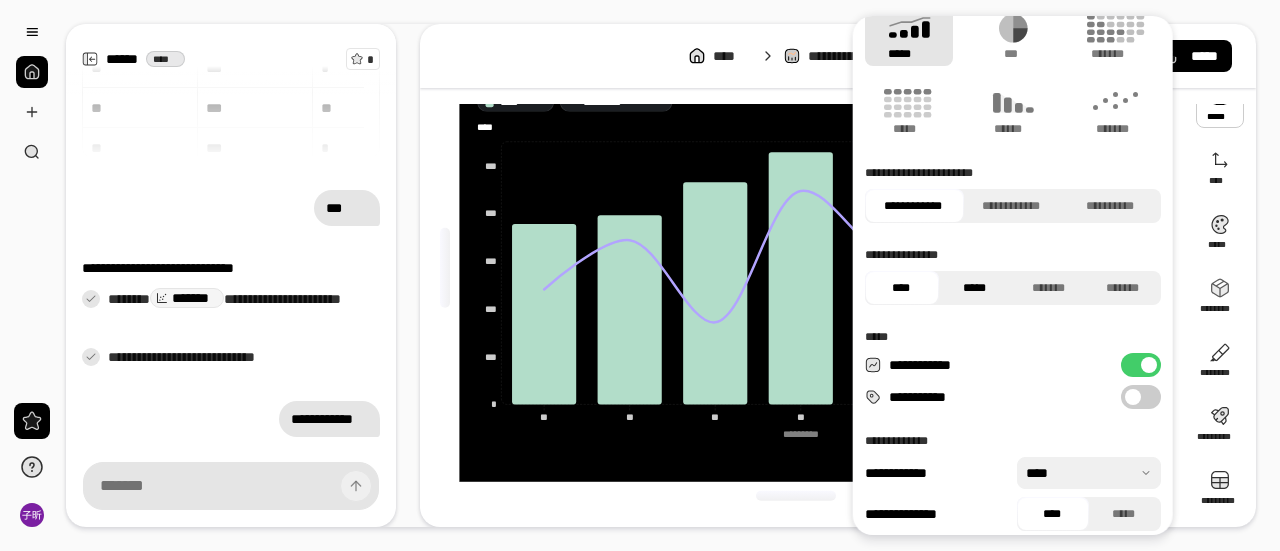 click on "*****" at bounding box center (975, 288) 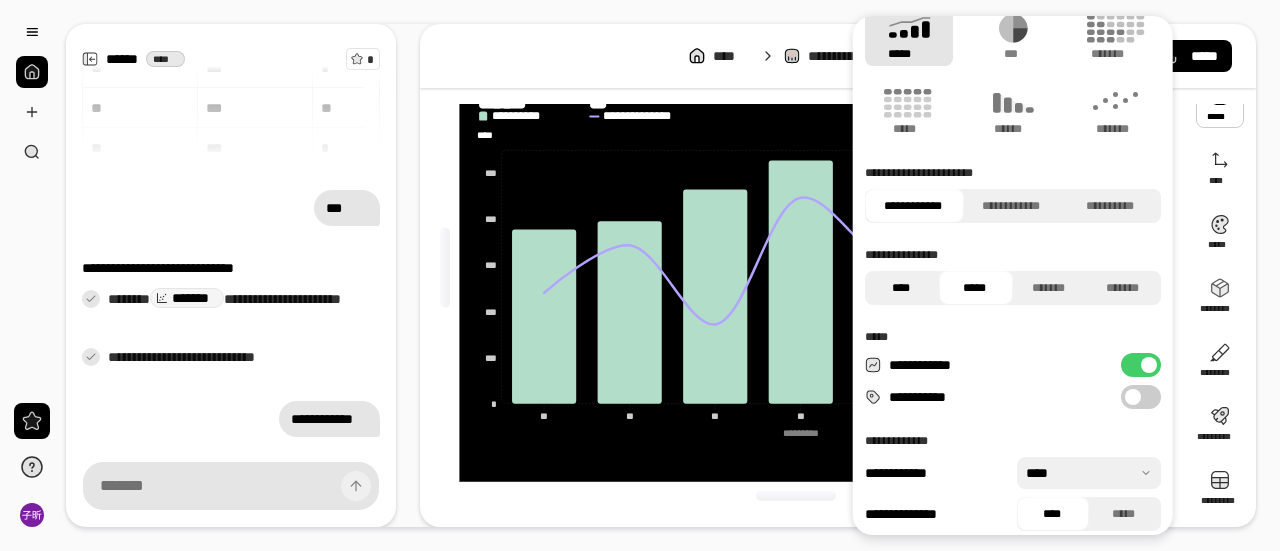 click on "****" at bounding box center (901, 288) 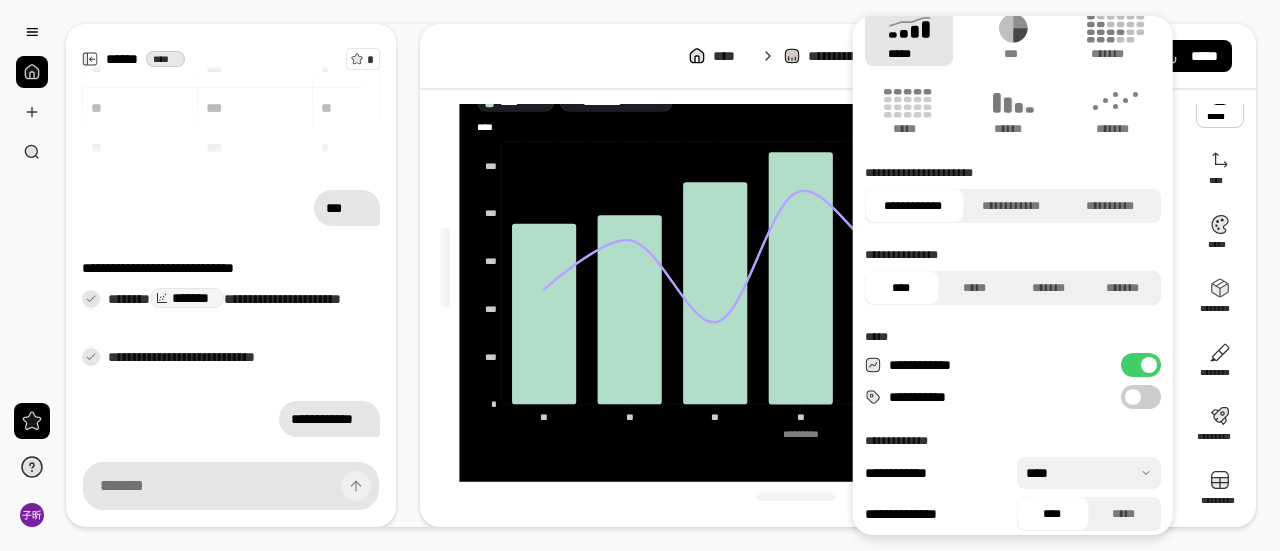 scroll, scrollTop: 0, scrollLeft: 0, axis: both 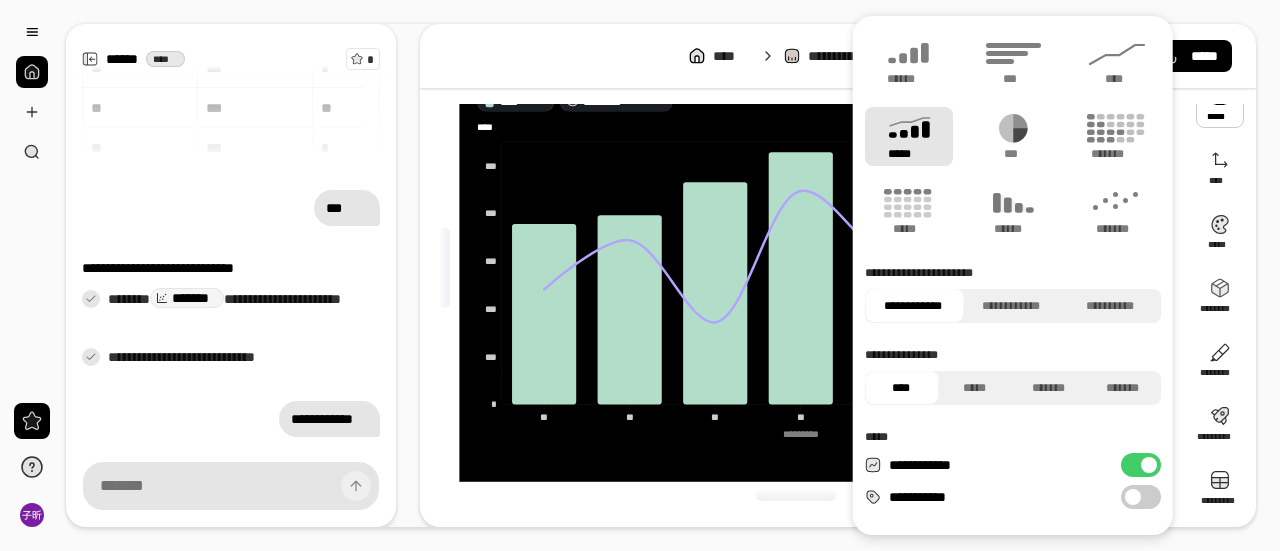 click on "**********" at bounding box center [796, 268] 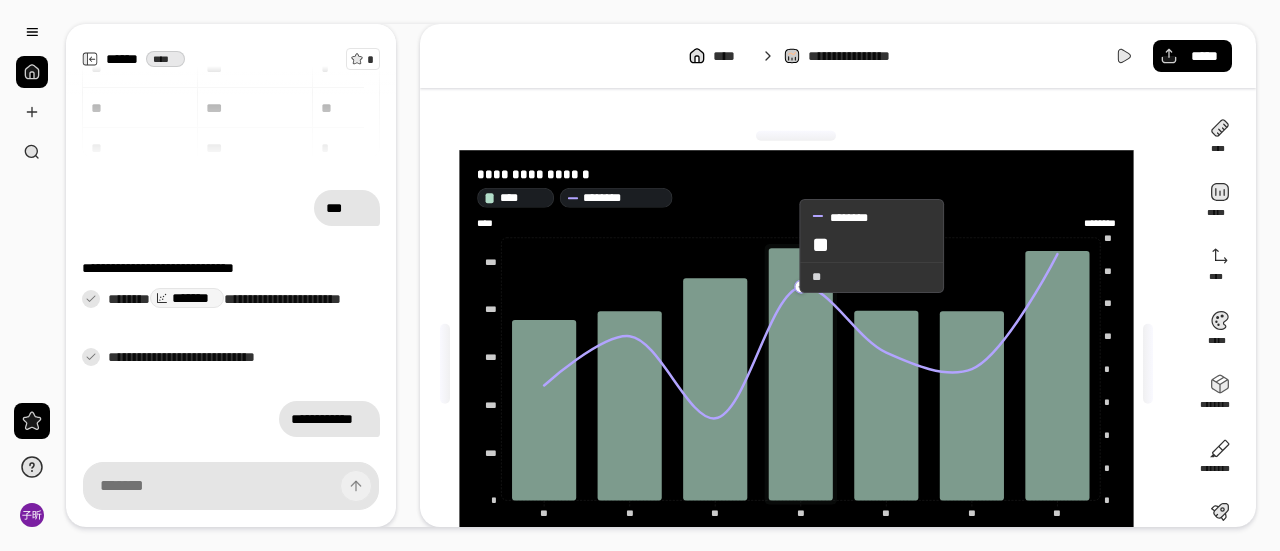 scroll, scrollTop: 96, scrollLeft: 0, axis: vertical 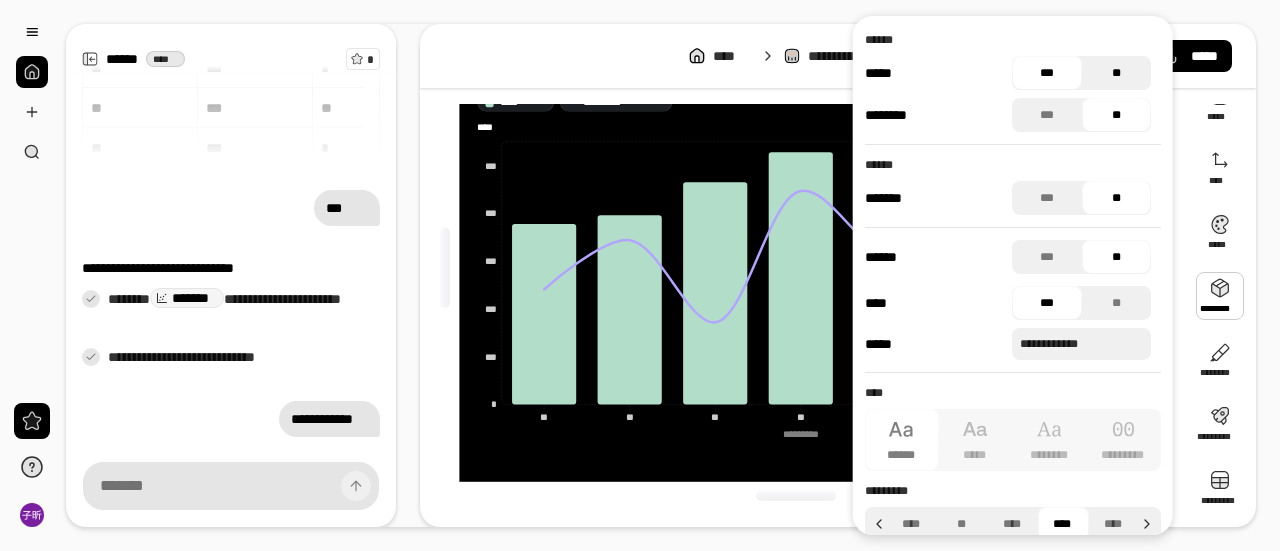click on "**" at bounding box center [1116, 73] 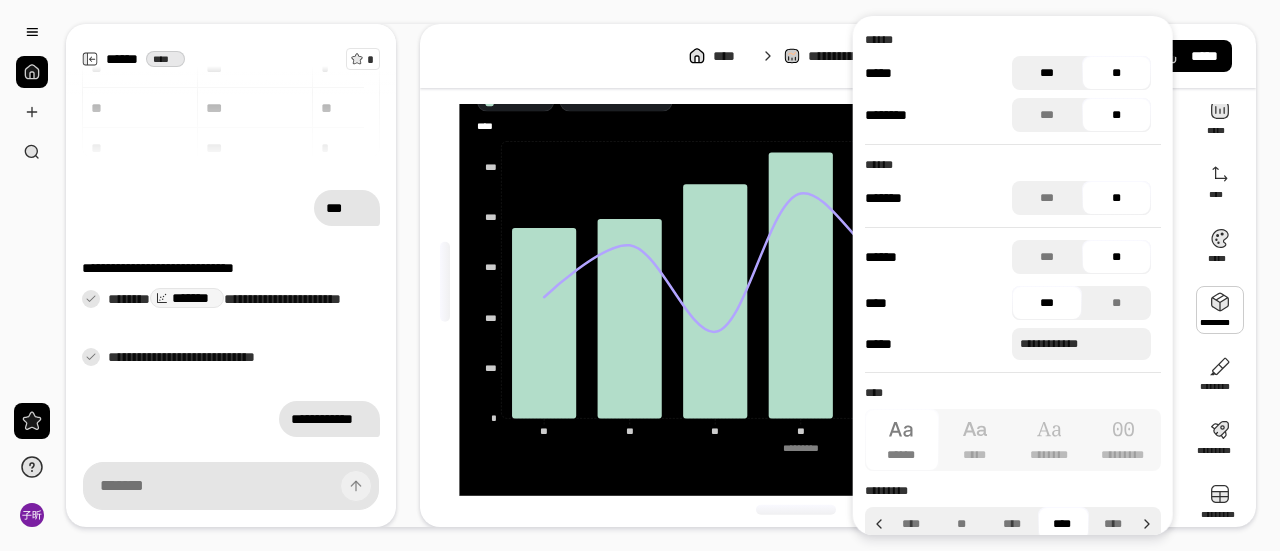 click on "***" at bounding box center [1047, 73] 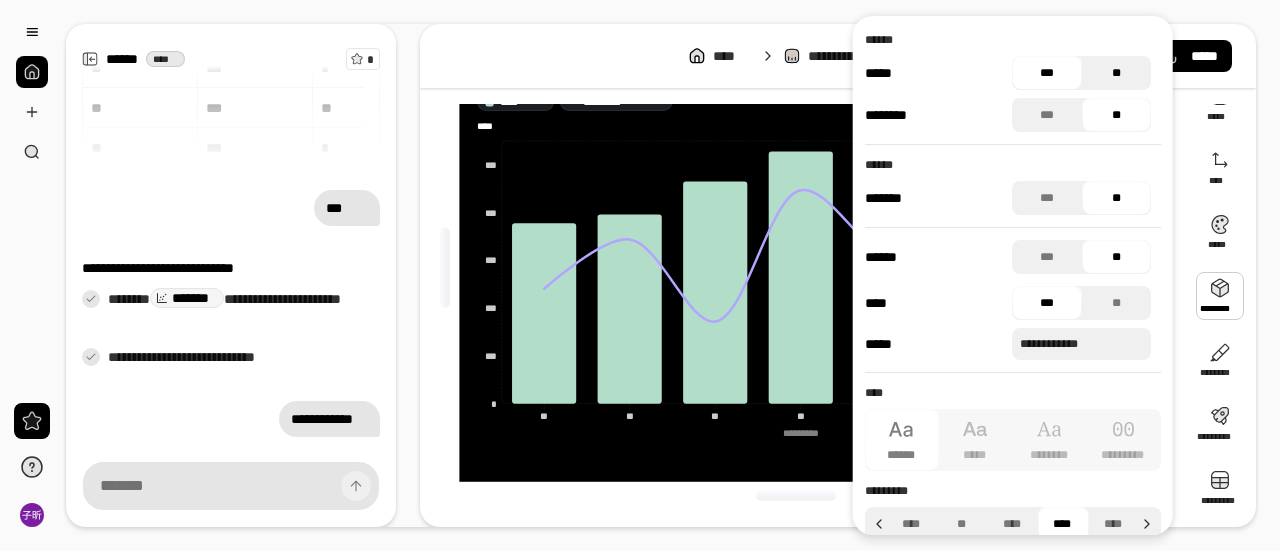 click on "**" at bounding box center [1116, 73] 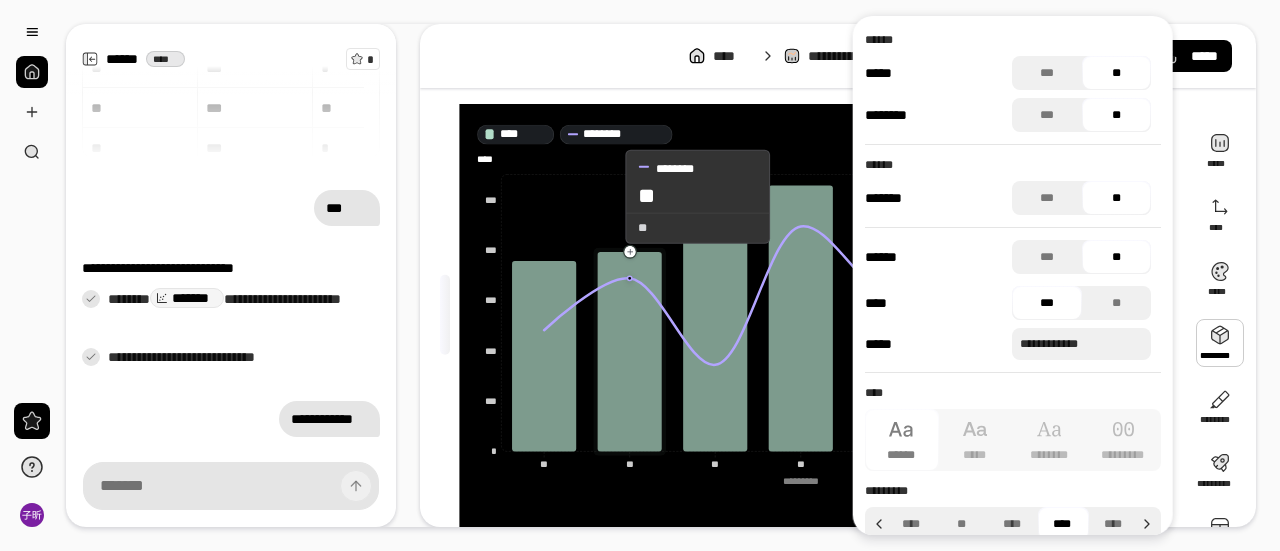 scroll, scrollTop: 0, scrollLeft: 0, axis: both 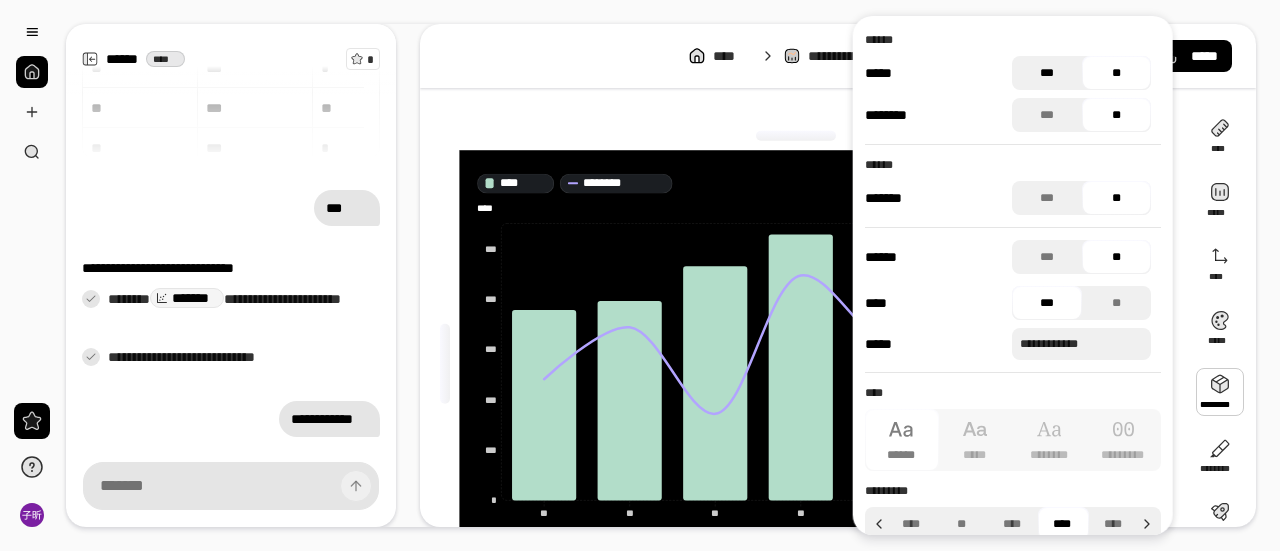 click on "***" at bounding box center [1047, 73] 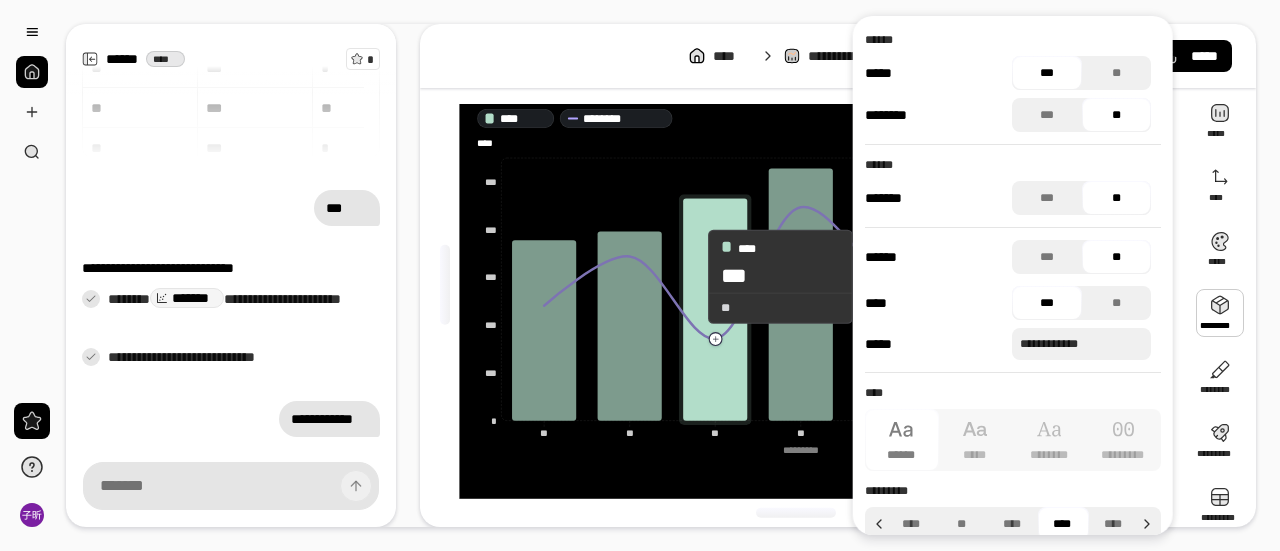 scroll, scrollTop: 96, scrollLeft: 0, axis: vertical 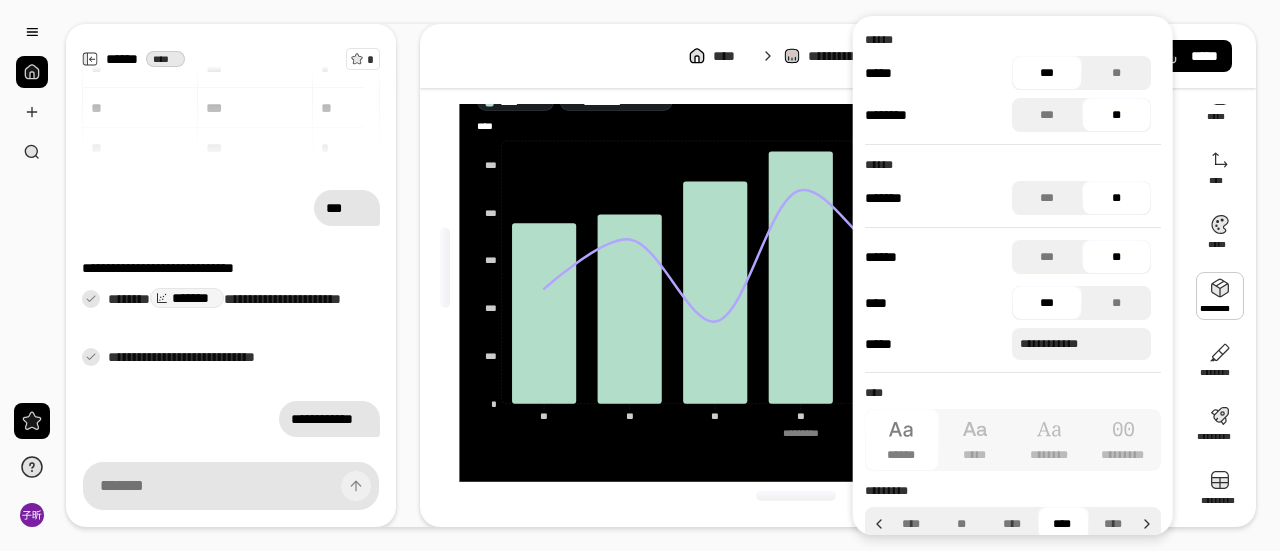 click at bounding box center [799, 433] 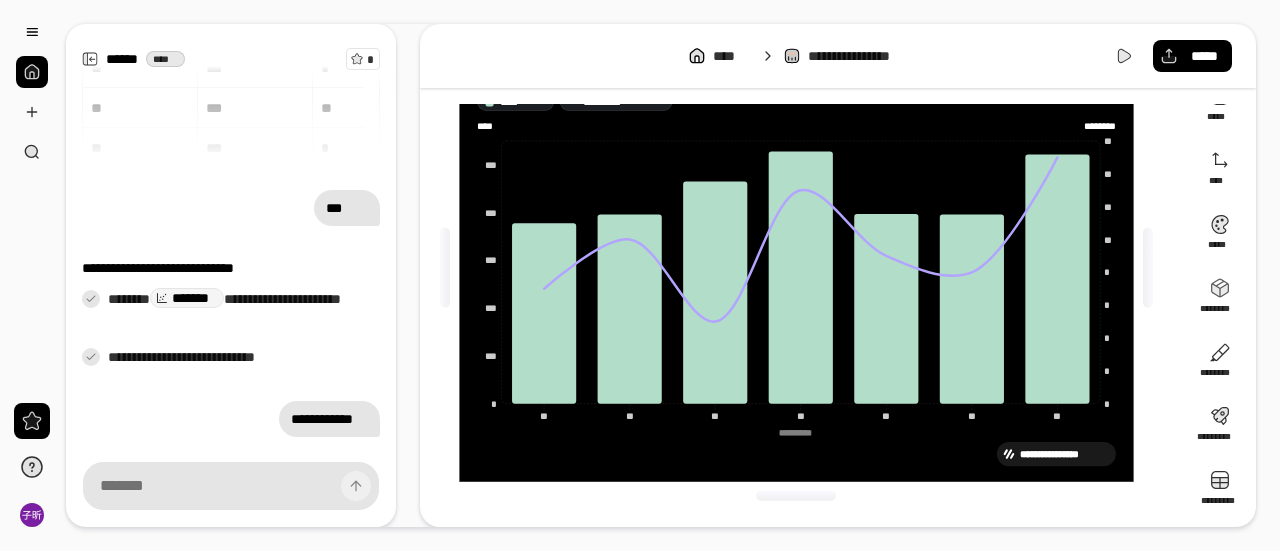 click at bounding box center (796, 496) 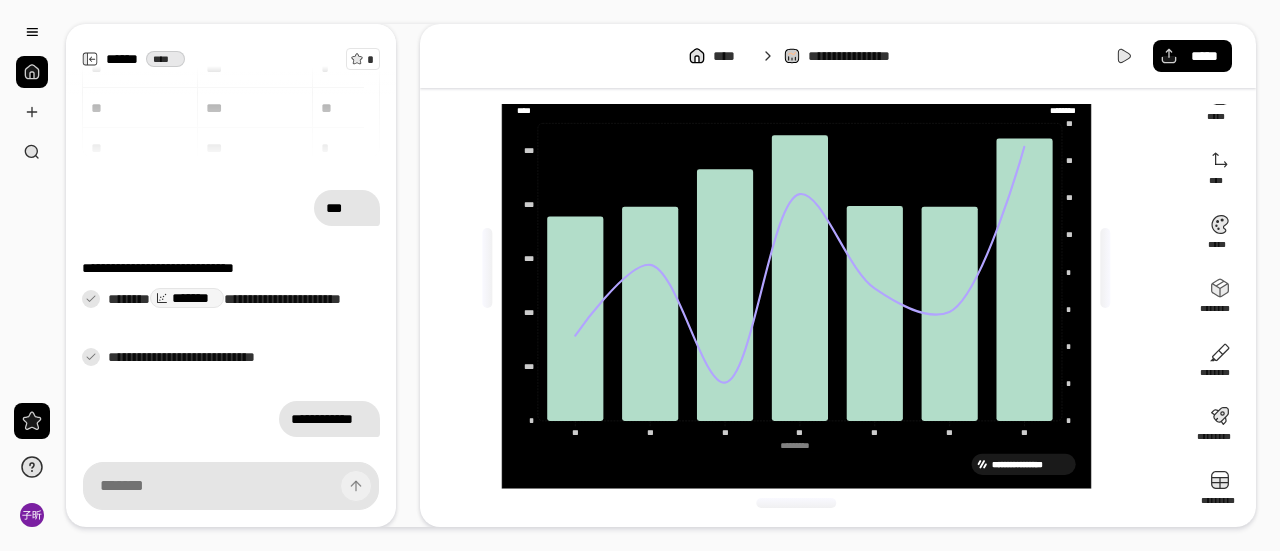 click on "**********" at bounding box center [804, 268] 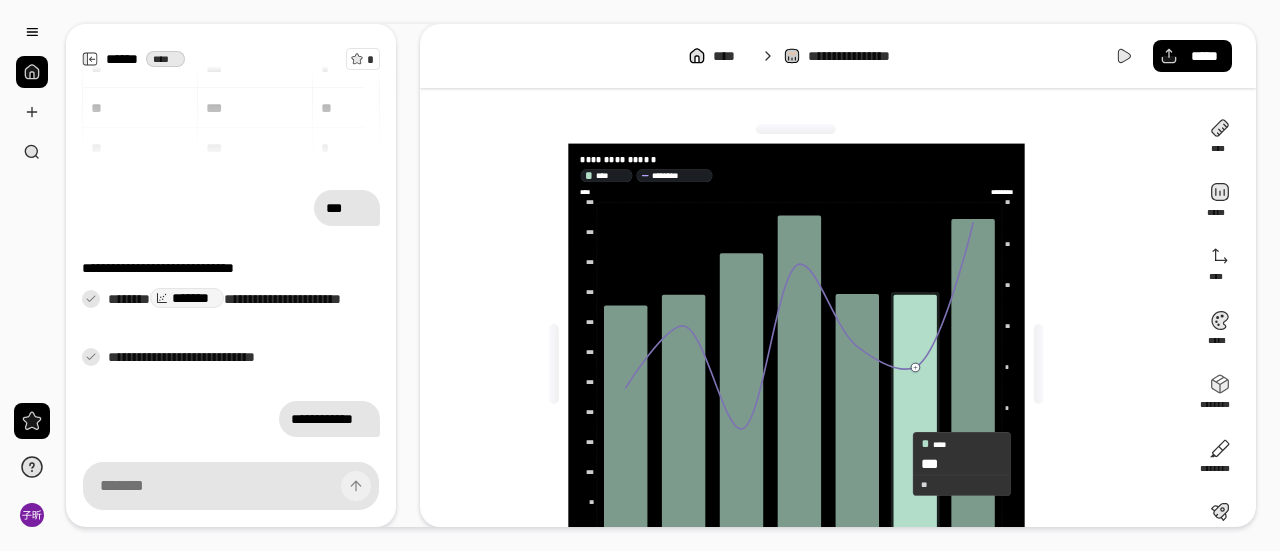 scroll, scrollTop: 96, scrollLeft: 0, axis: vertical 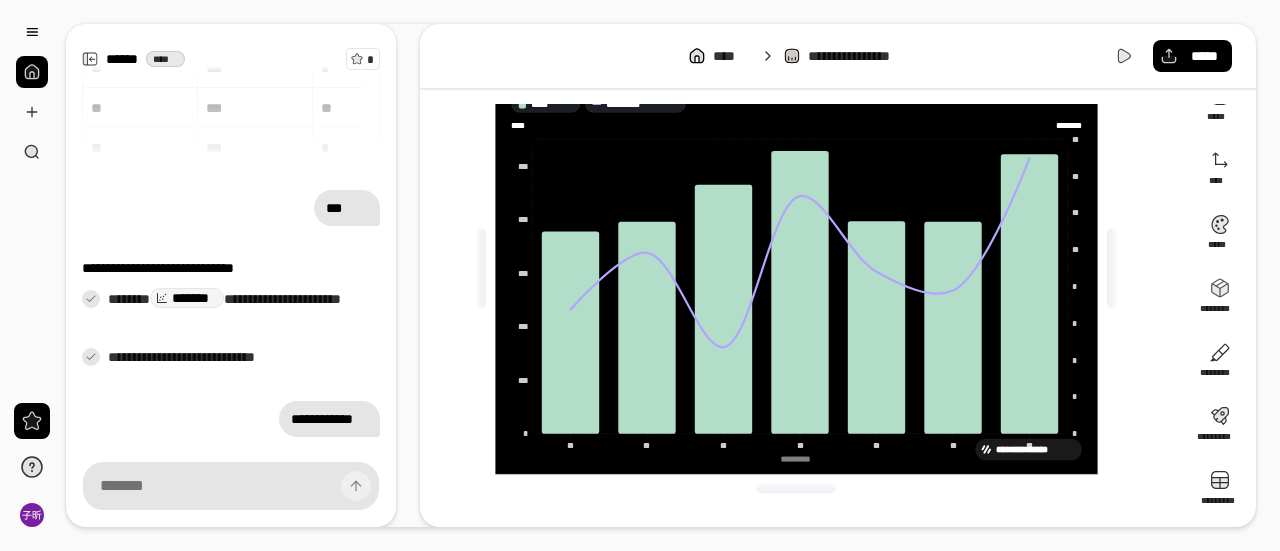 click on "**********" at bounding box center (795, 267) 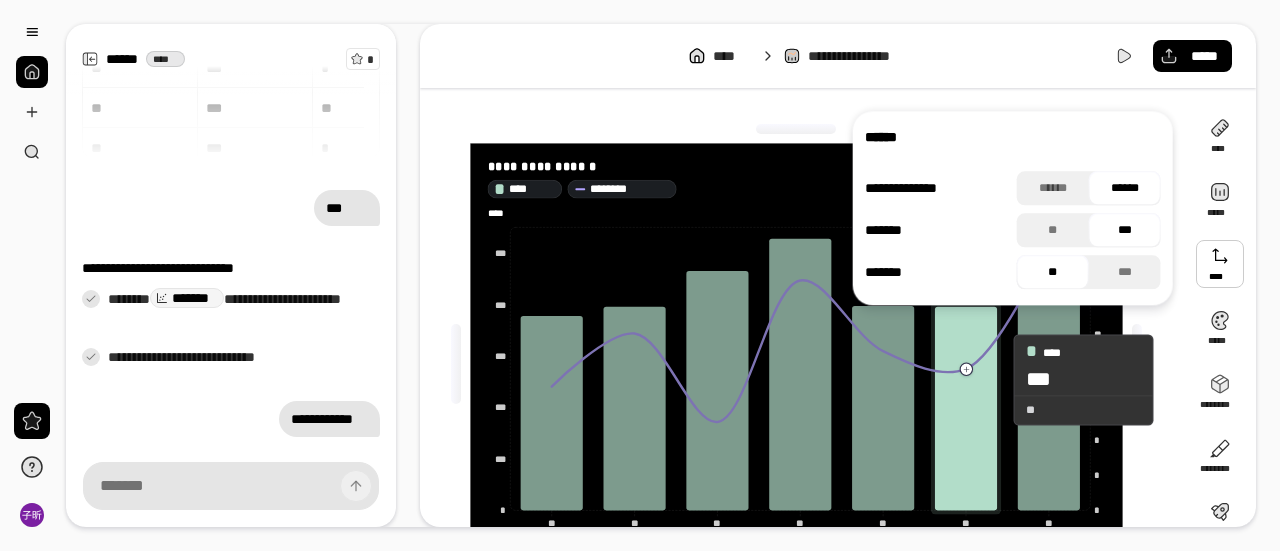 scroll, scrollTop: 96, scrollLeft: 0, axis: vertical 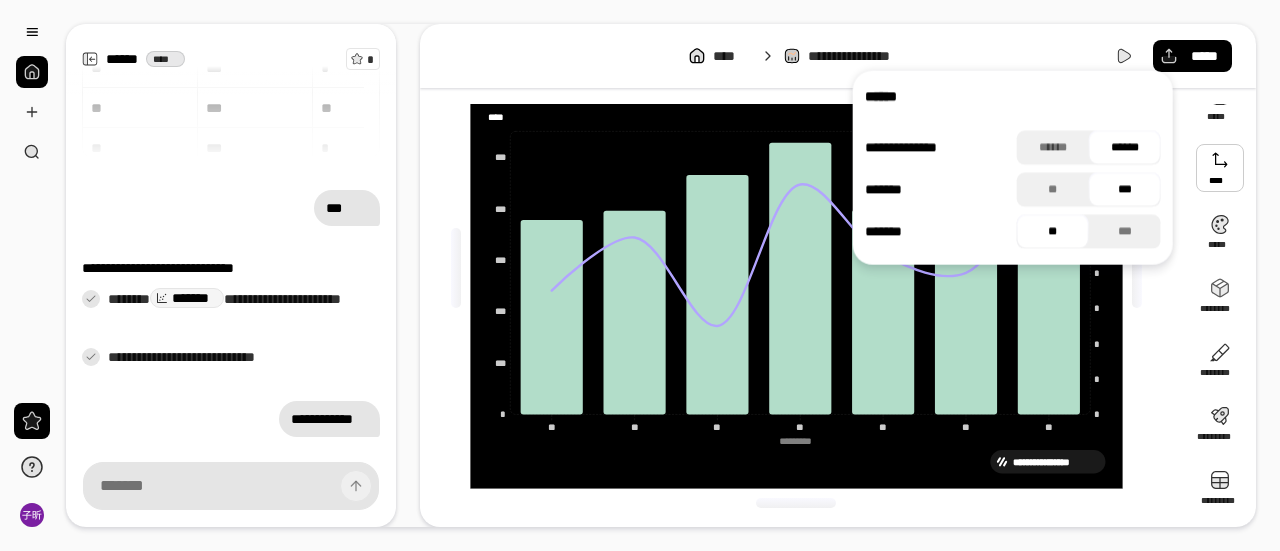 click at bounding box center [800, 442] 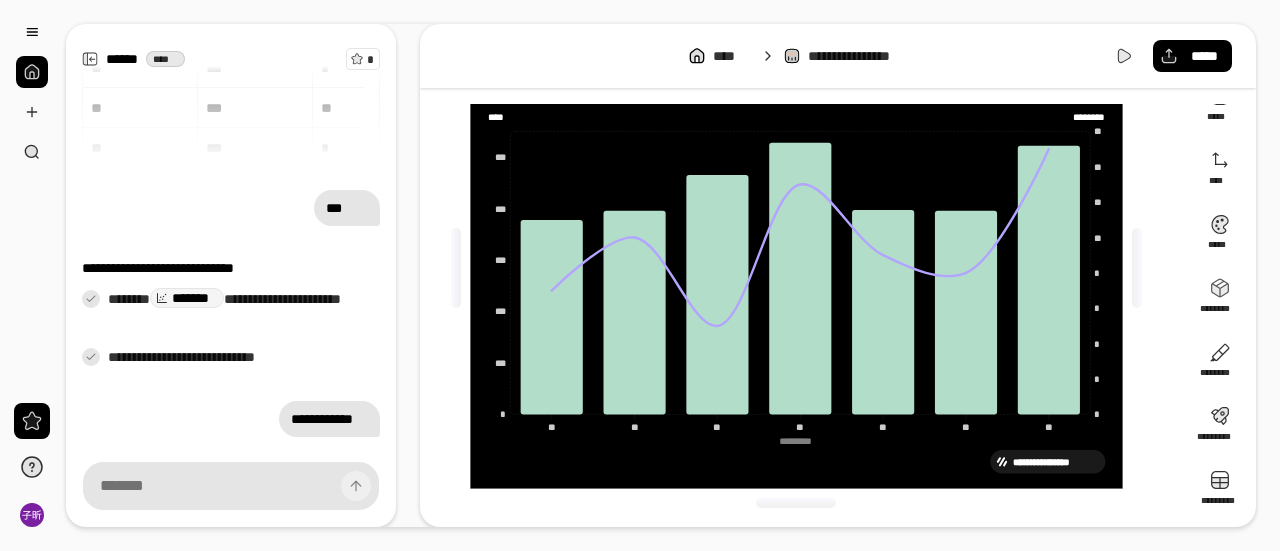 type on "*" 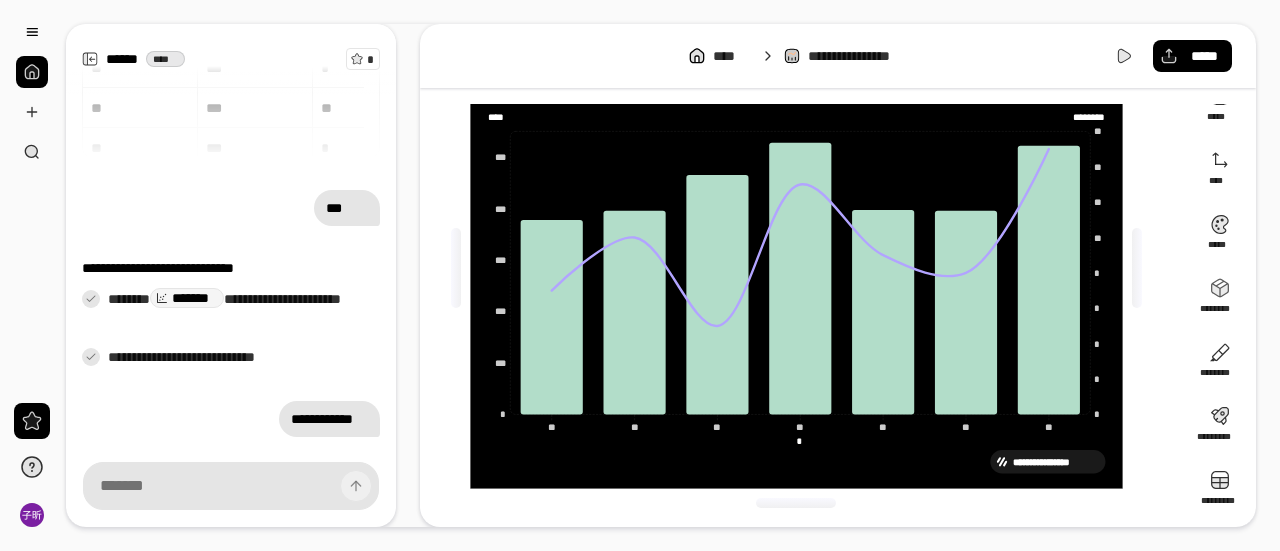 type 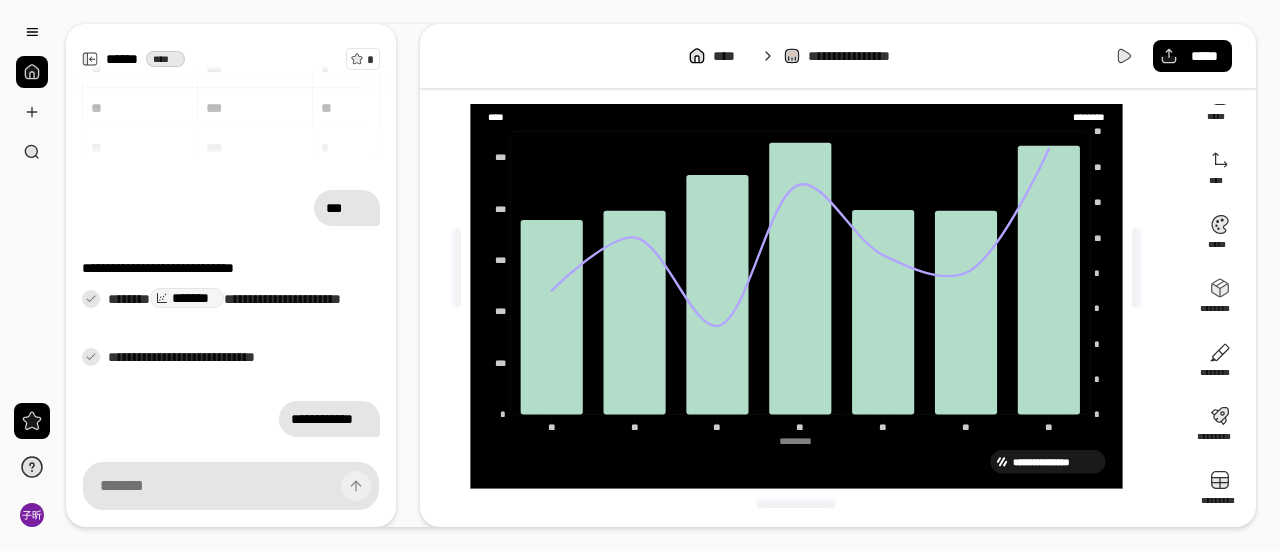 click on "**********" at bounding box center (804, 268) 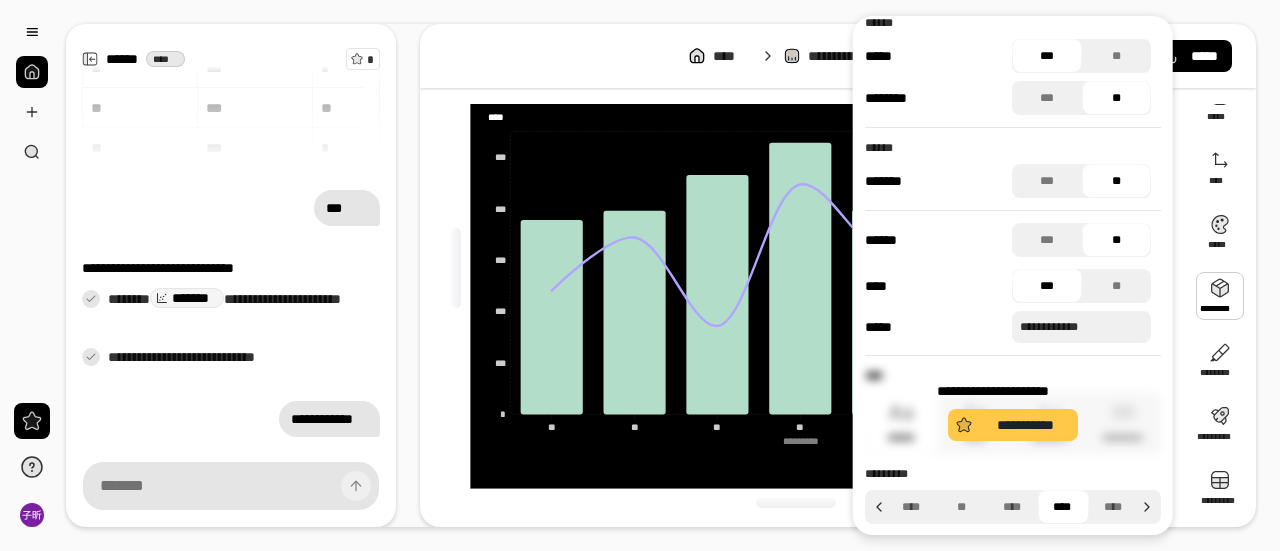 scroll, scrollTop: 22, scrollLeft: 0, axis: vertical 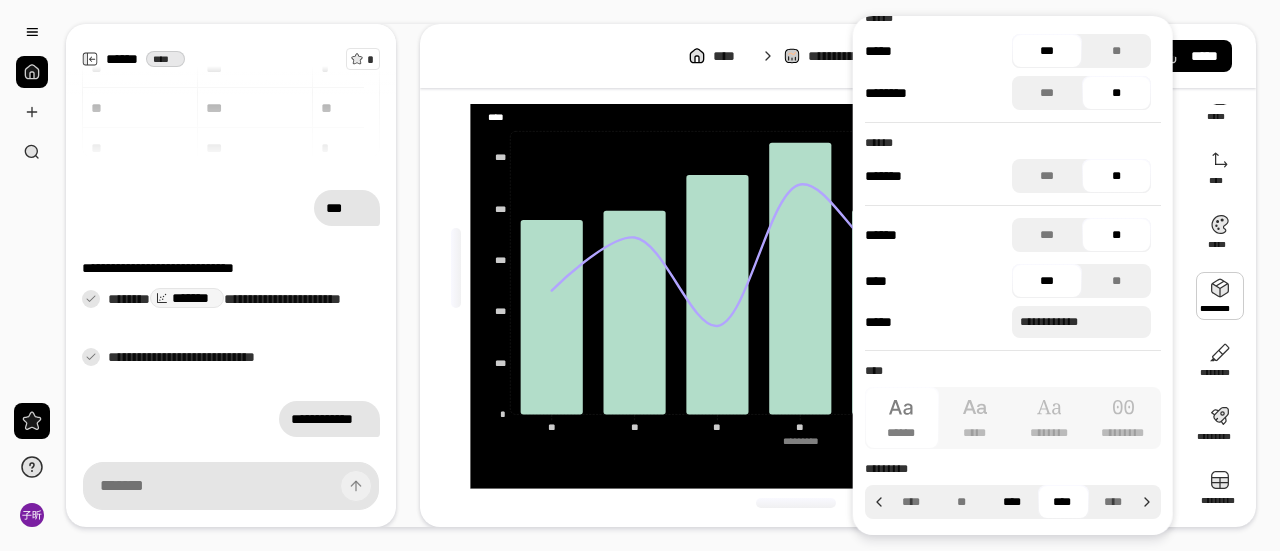 click on "****" at bounding box center [1011, 502] 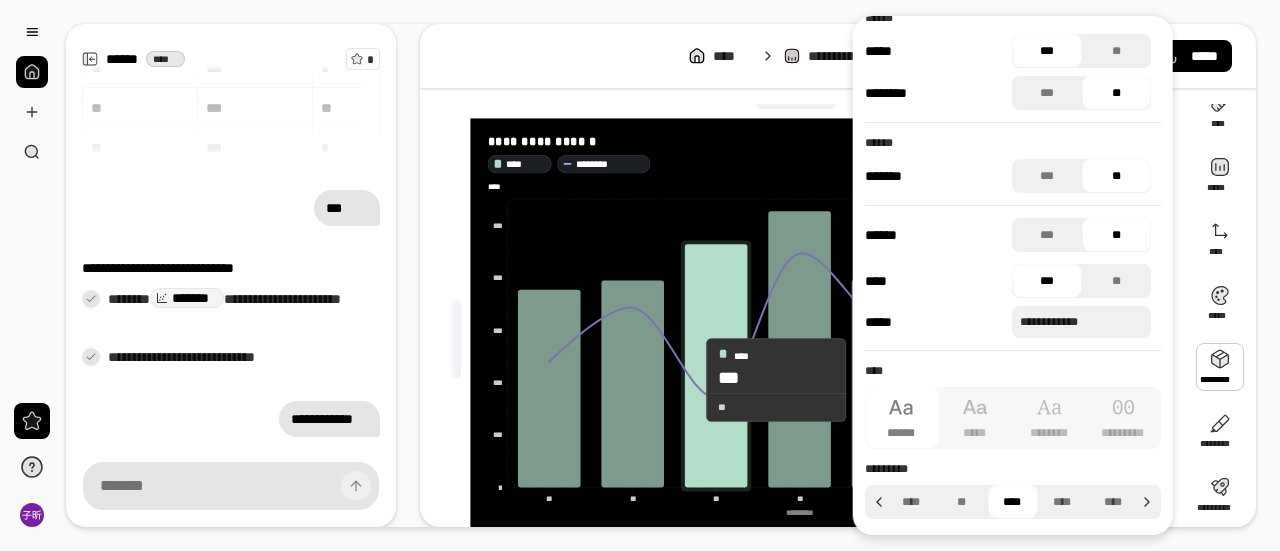 scroll, scrollTop: 0, scrollLeft: 0, axis: both 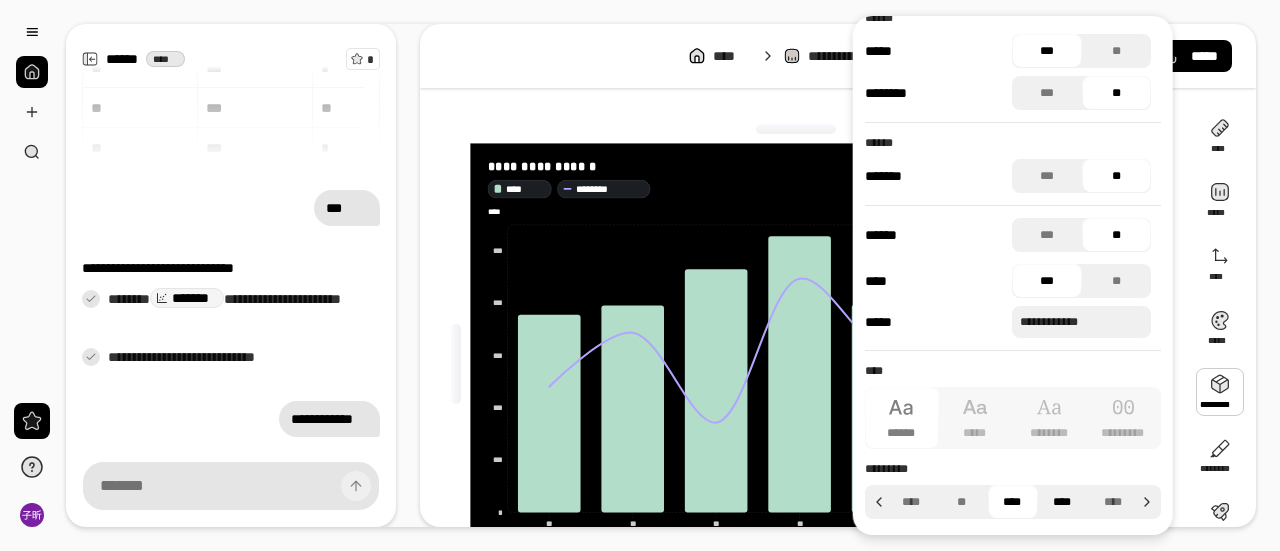 click on "****" at bounding box center (1062, 502) 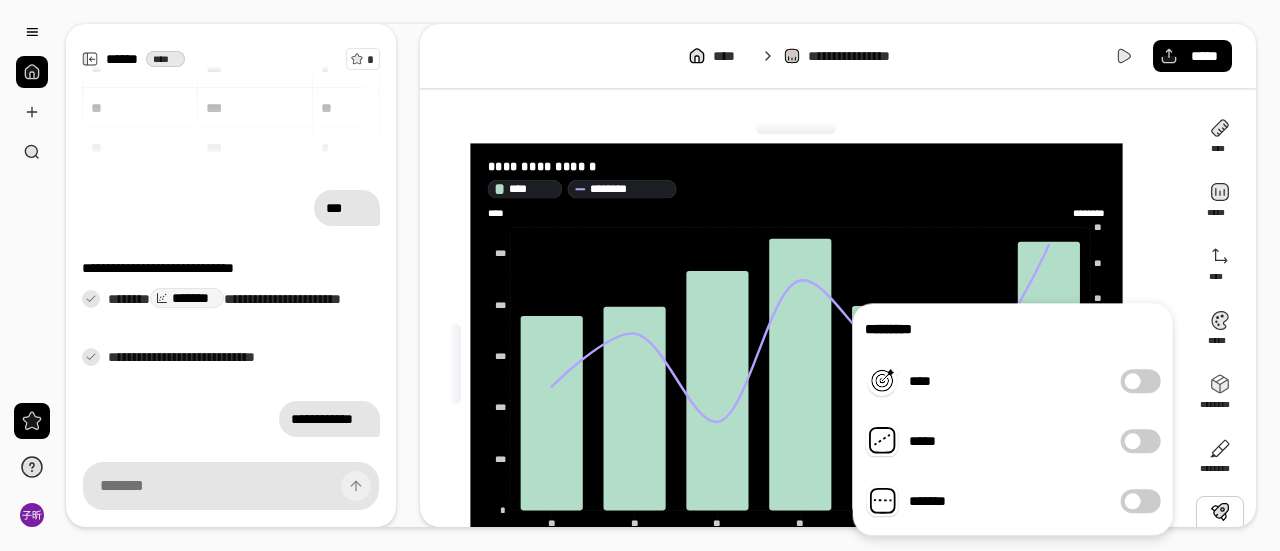click on "****" at bounding box center [1141, 381] 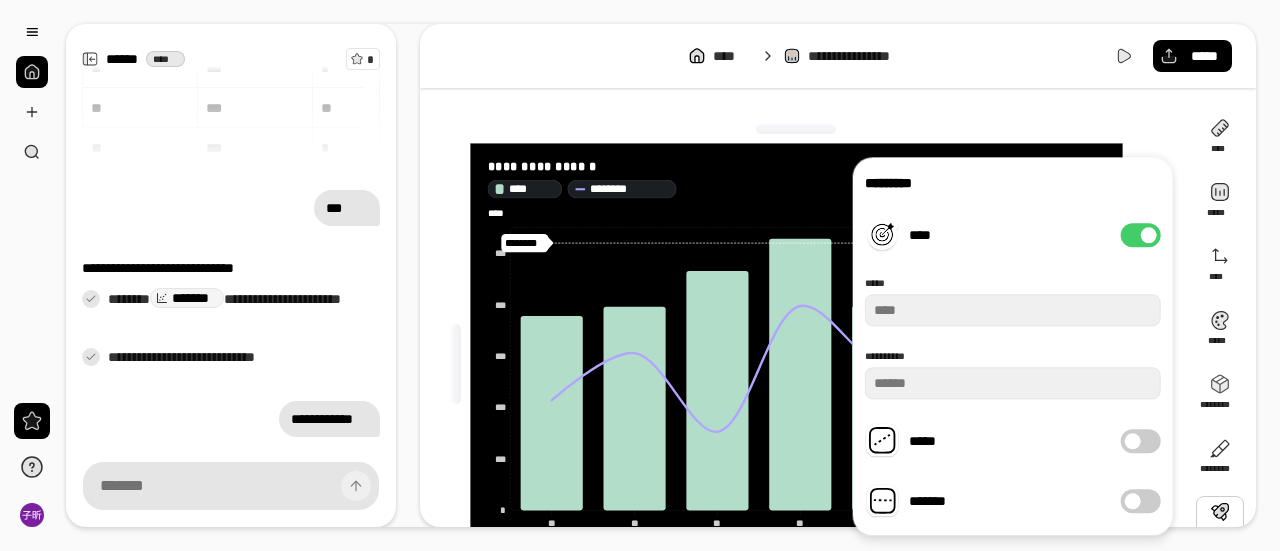 click on "****" at bounding box center (1141, 235) 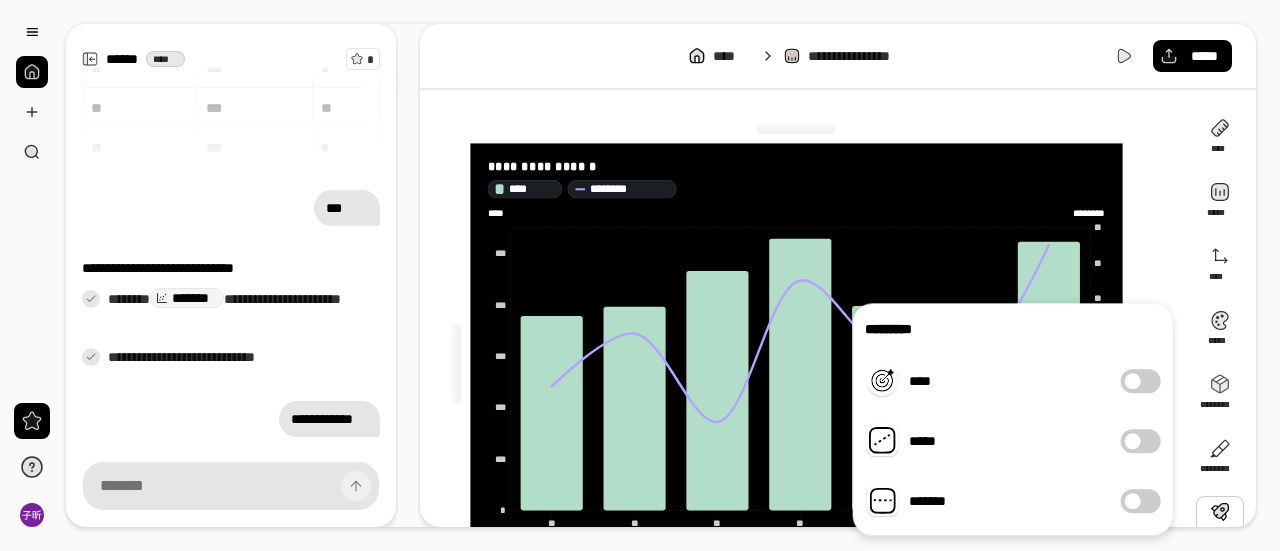 click on "*****" at bounding box center [1141, 441] 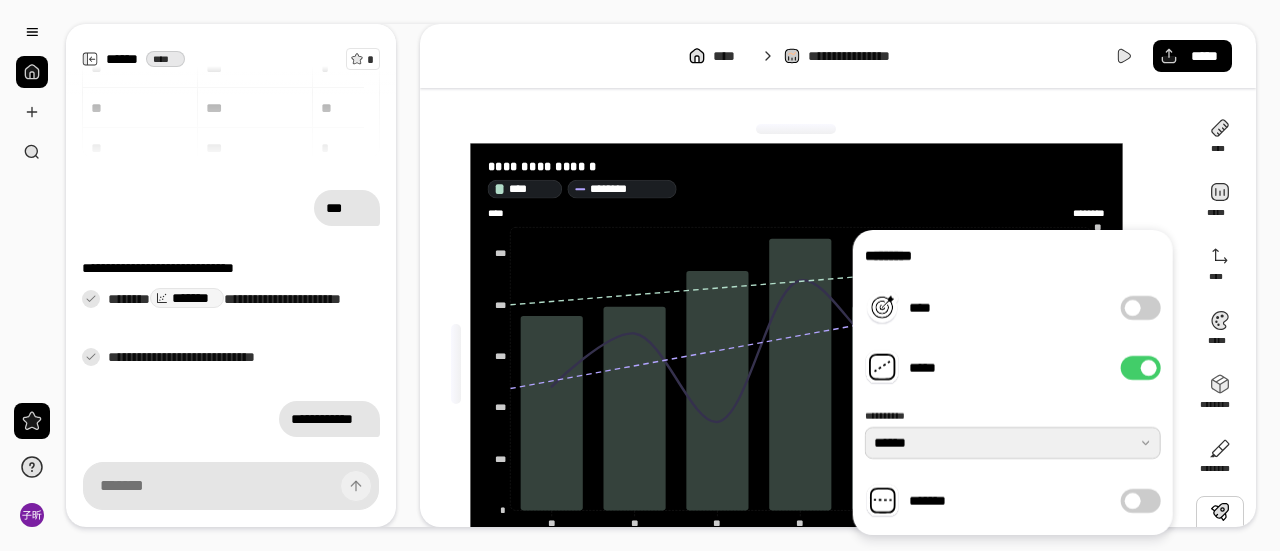 click at bounding box center [1013, 443] 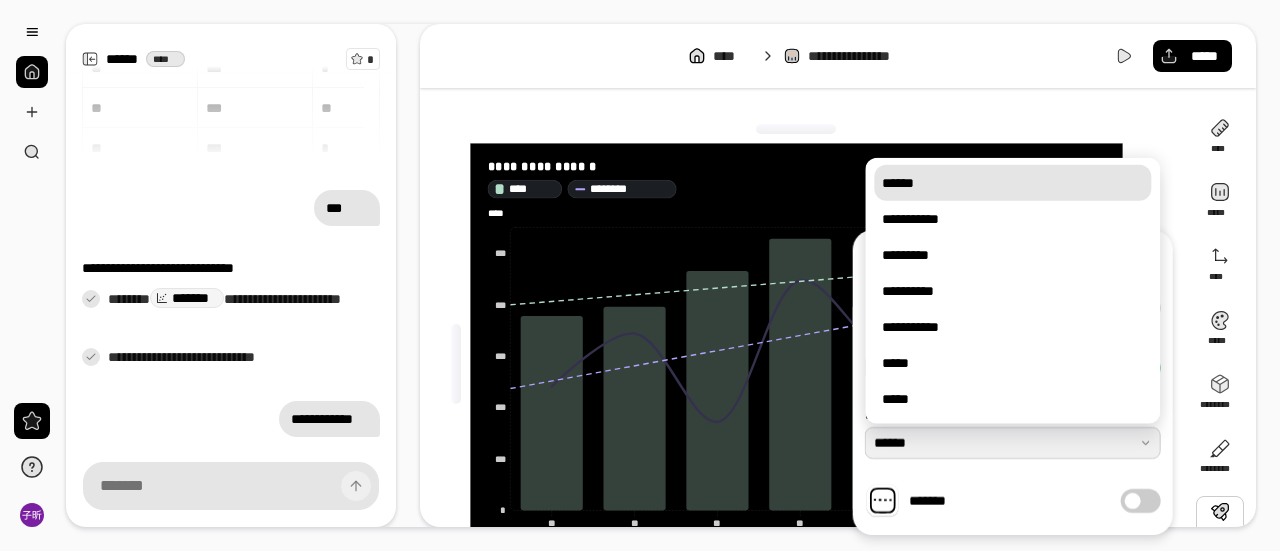 click at bounding box center (1013, 443) 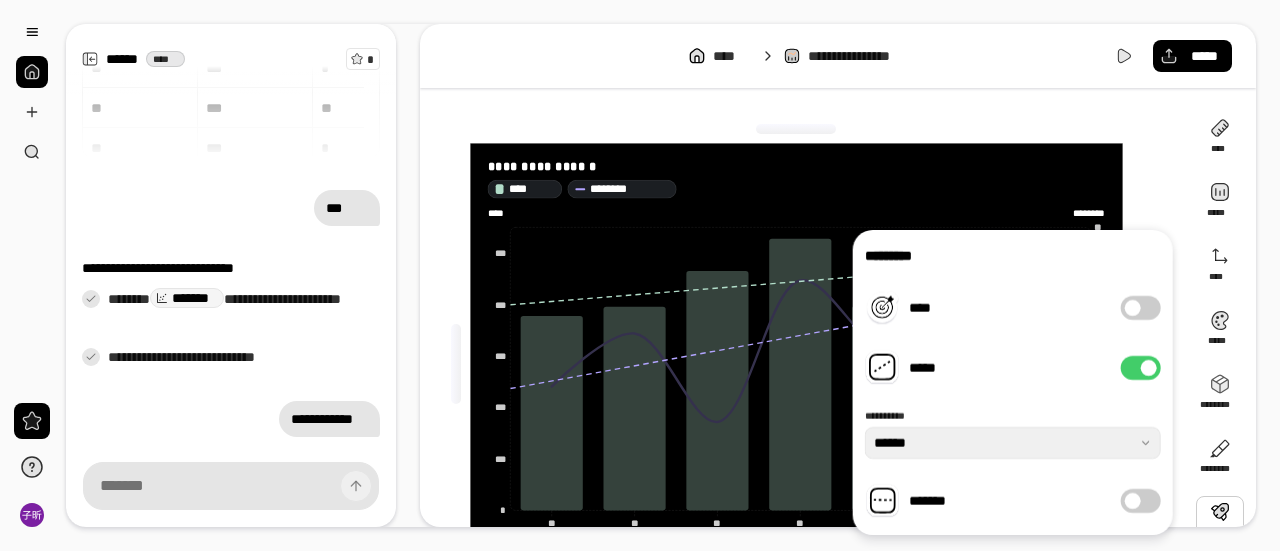 click on "*****" at bounding box center (1141, 368) 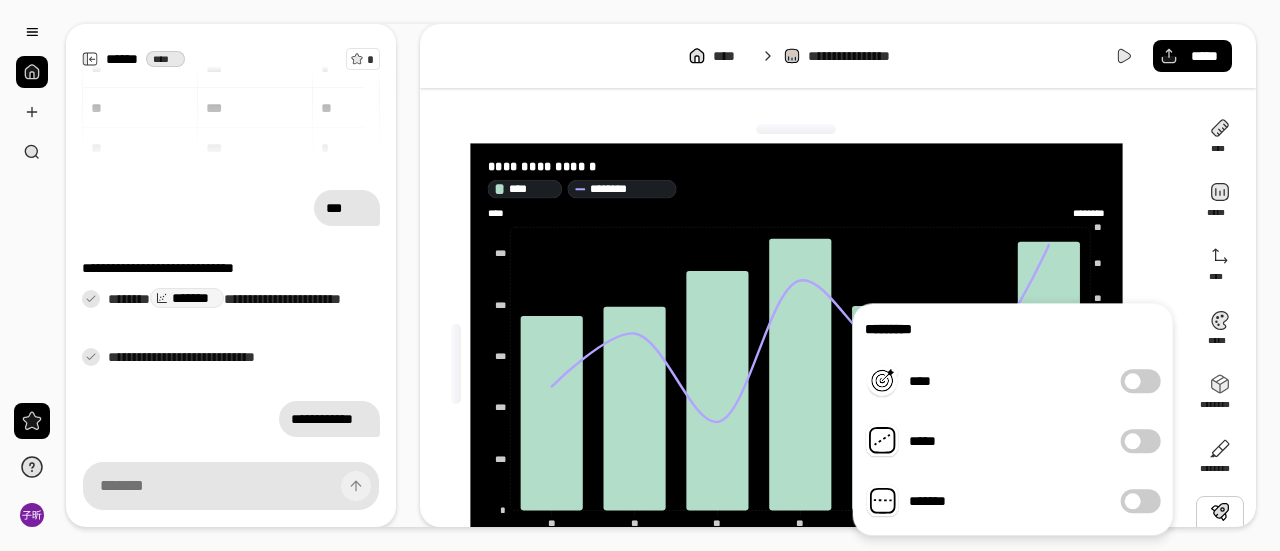 click on "*******" at bounding box center (1141, 501) 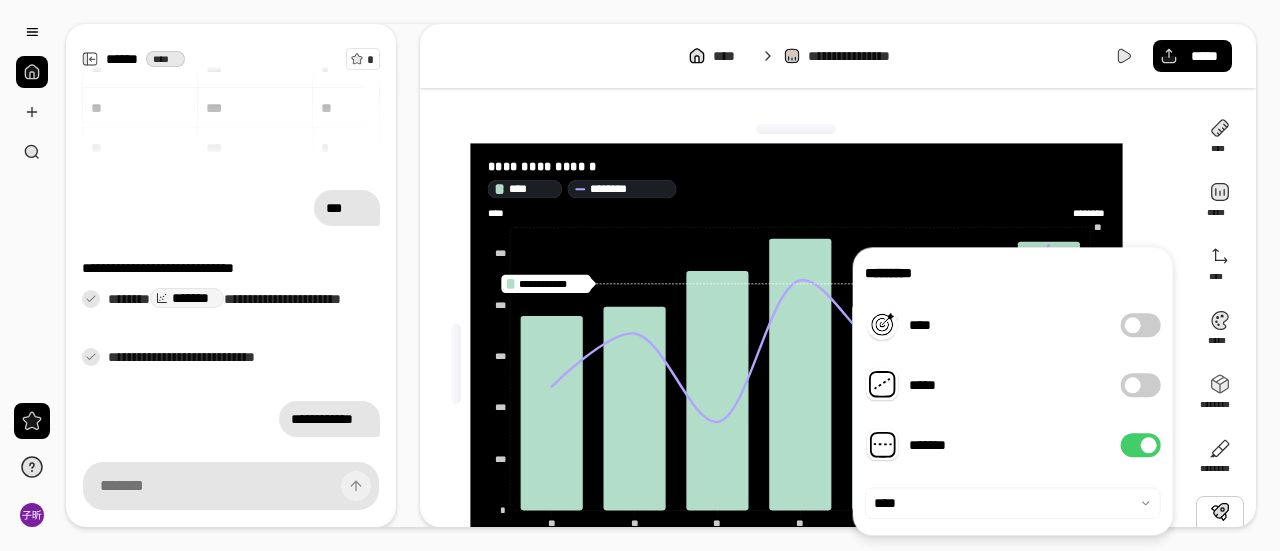 click on "*******" at bounding box center [1141, 445] 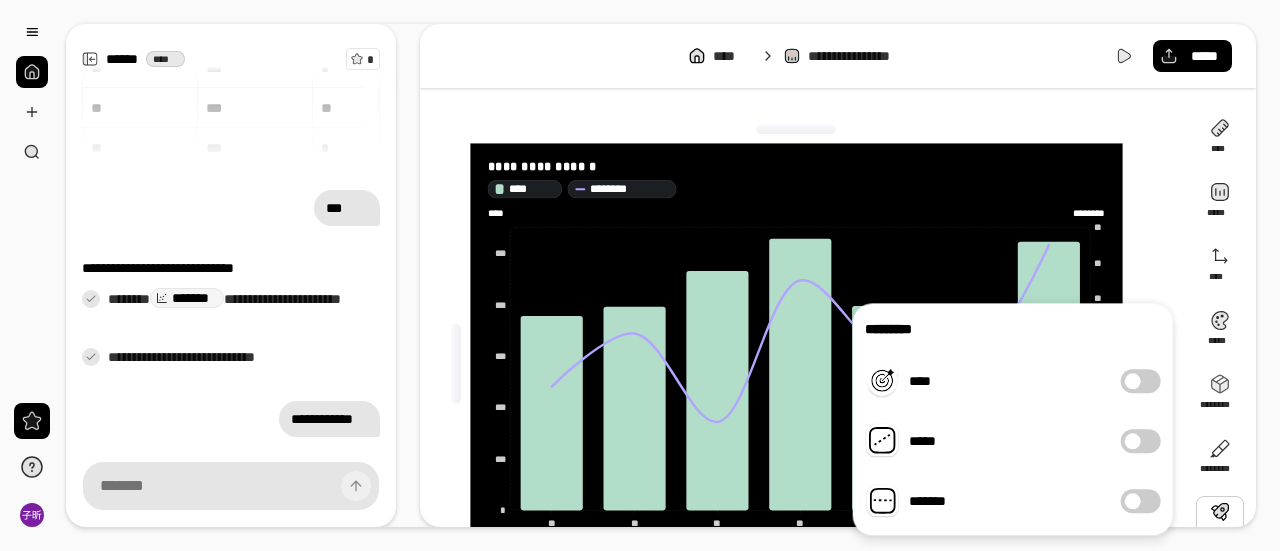 click on "**********" at bounding box center (804, 364) 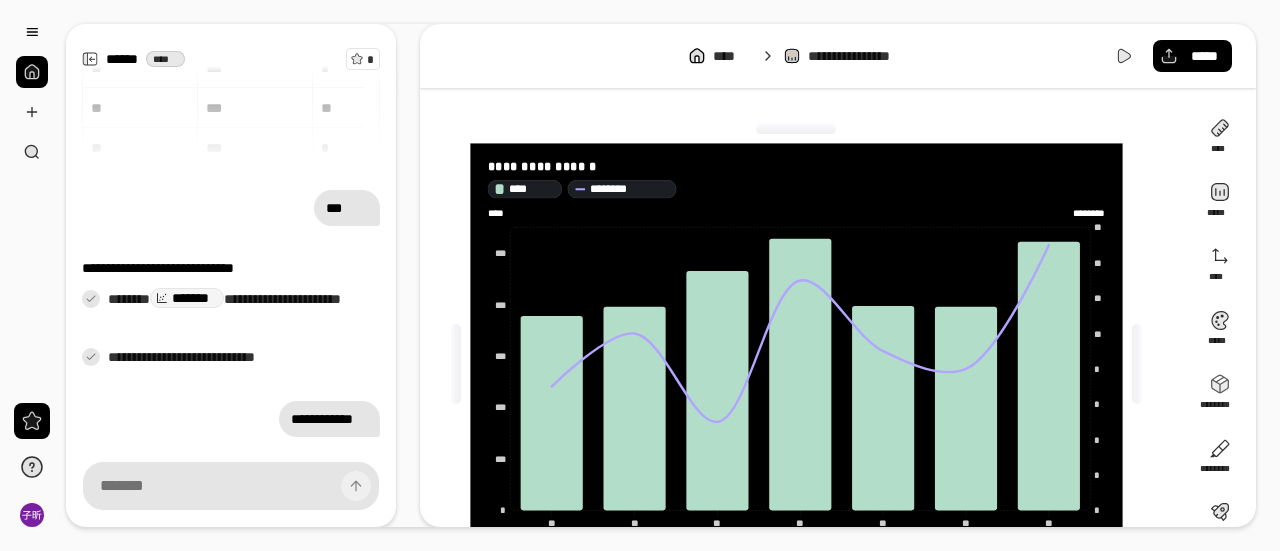 scroll, scrollTop: 96, scrollLeft: 0, axis: vertical 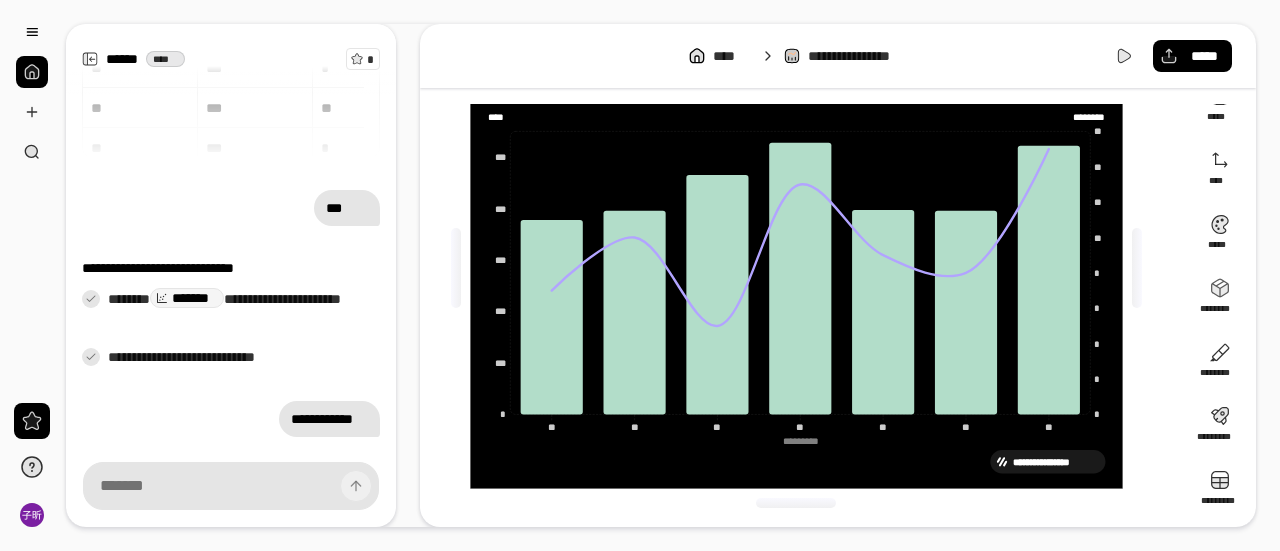 click at bounding box center (800, 442) 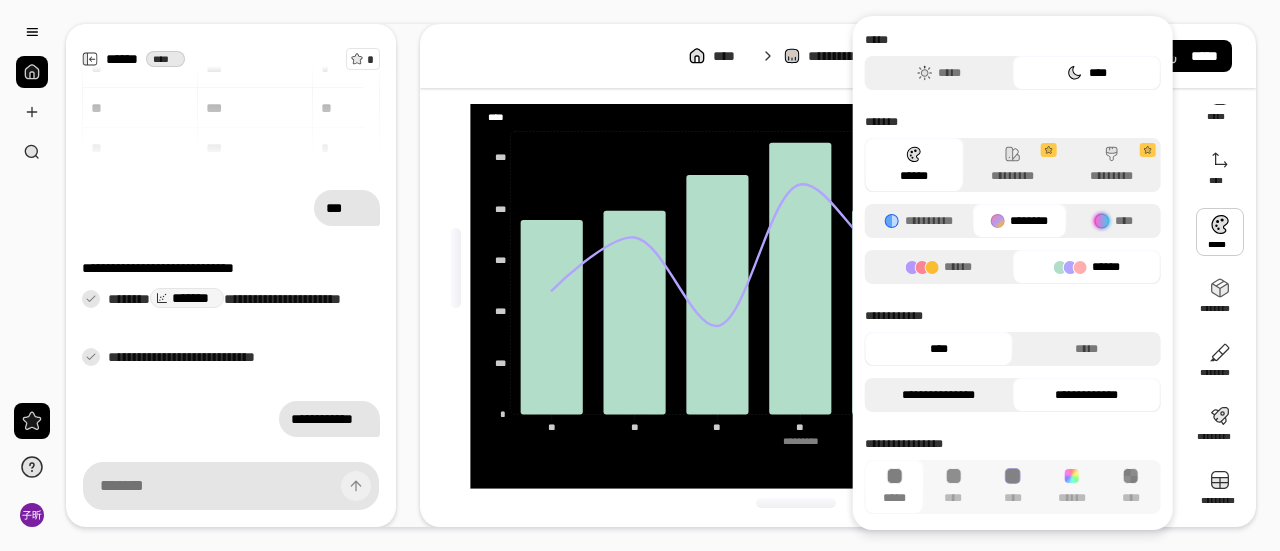 click on "**********" at bounding box center (939, 395) 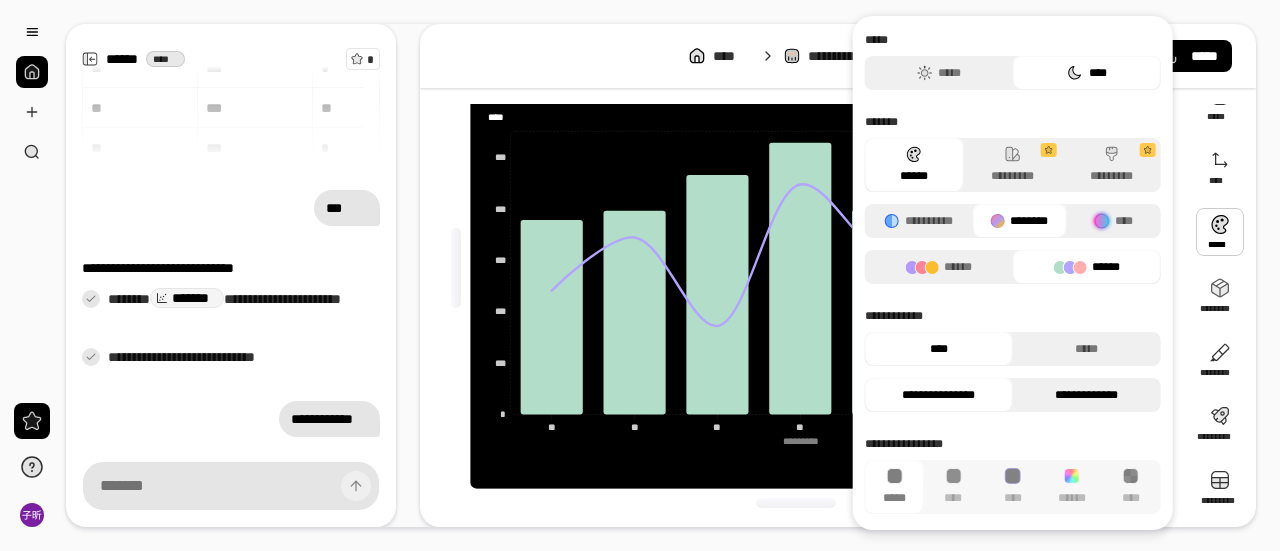 click on "**********" at bounding box center (1087, 395) 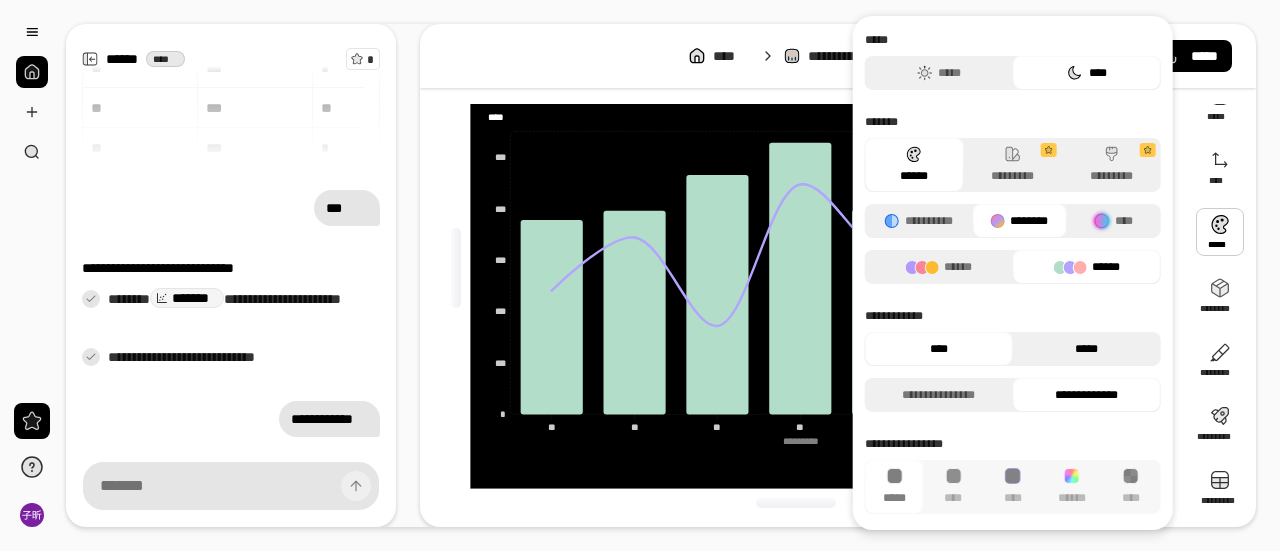 click on "*****" at bounding box center (1087, 349) 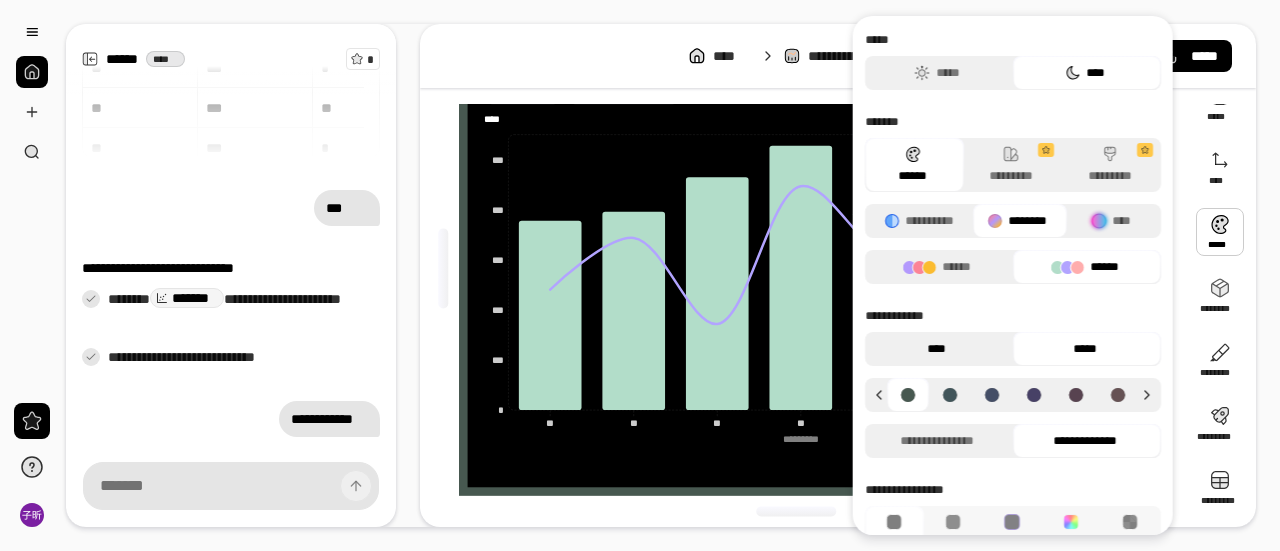 click on "****" at bounding box center (936, 349) 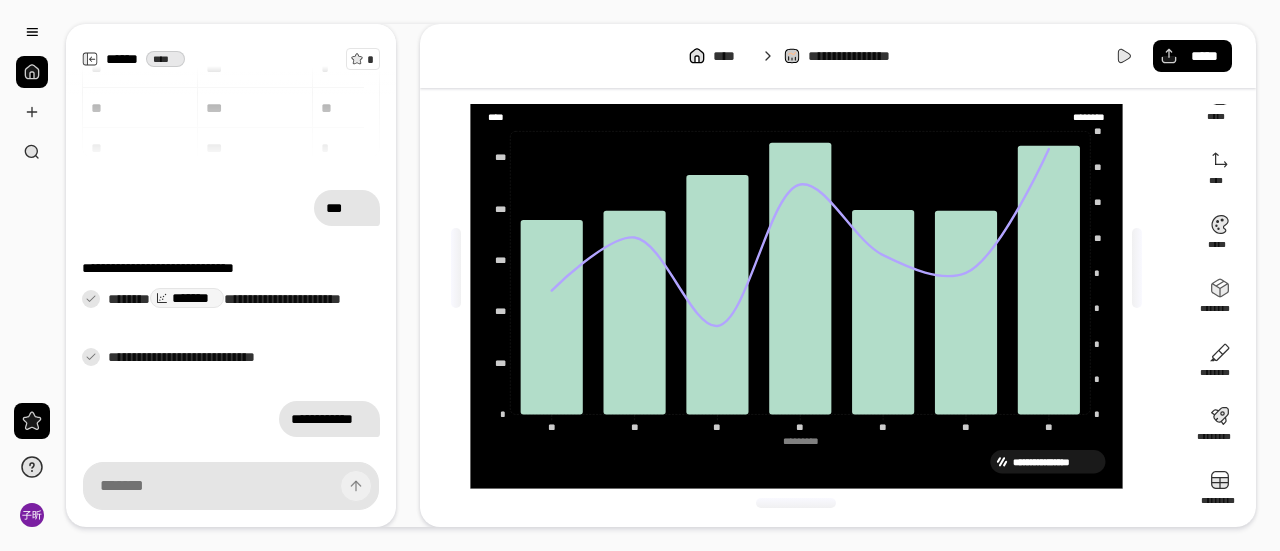 click on "**********" at bounding box center [838, 56] 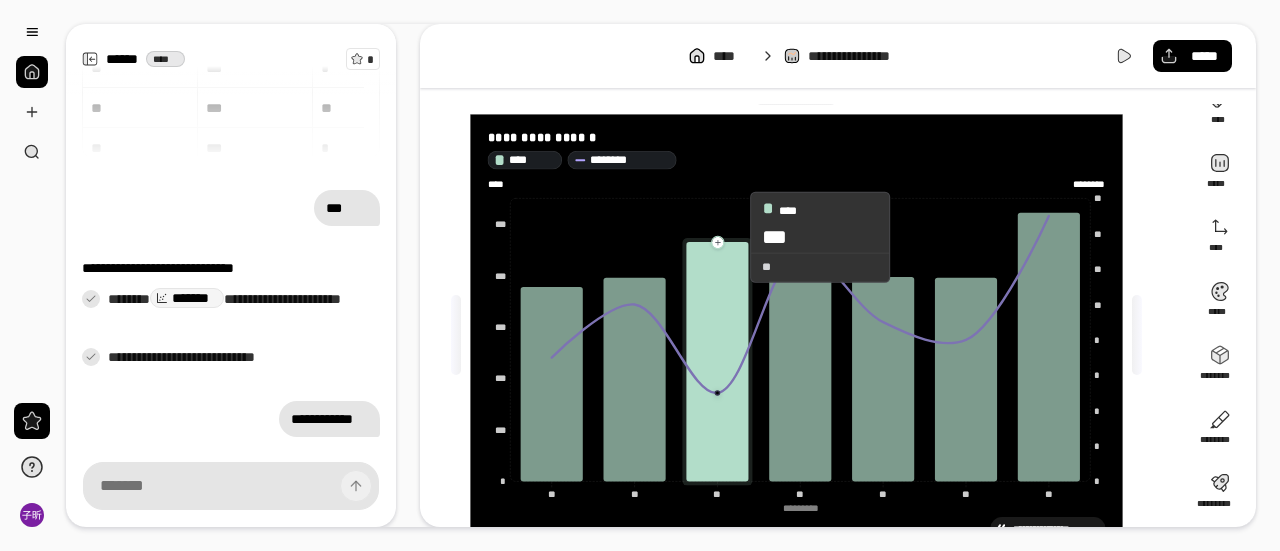 scroll, scrollTop: 0, scrollLeft: 0, axis: both 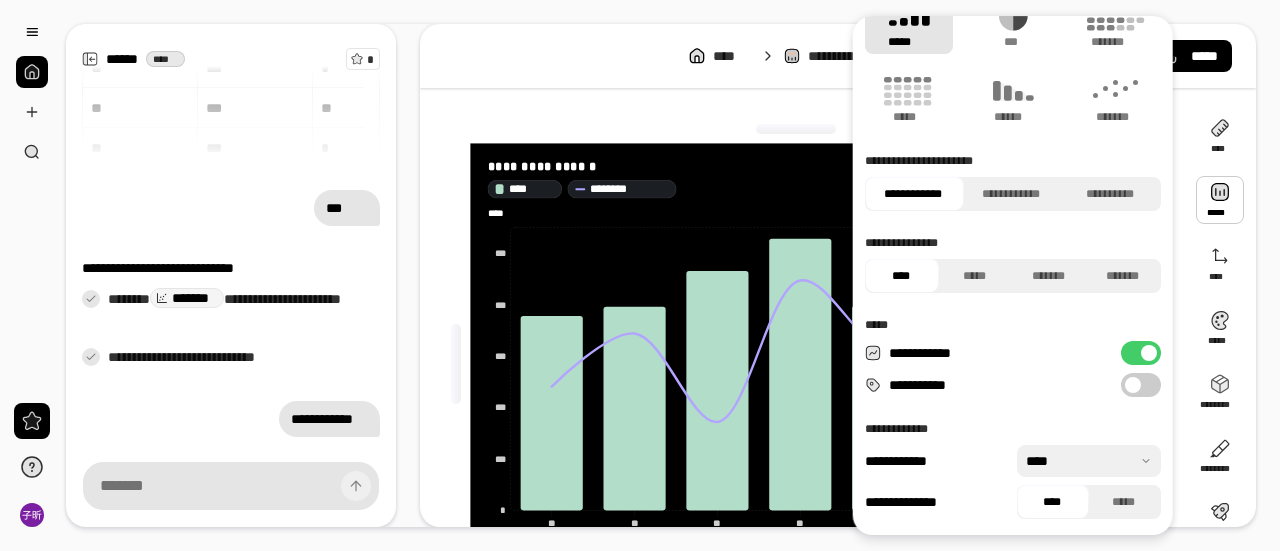 click on "**********" at bounding box center [1141, 385] 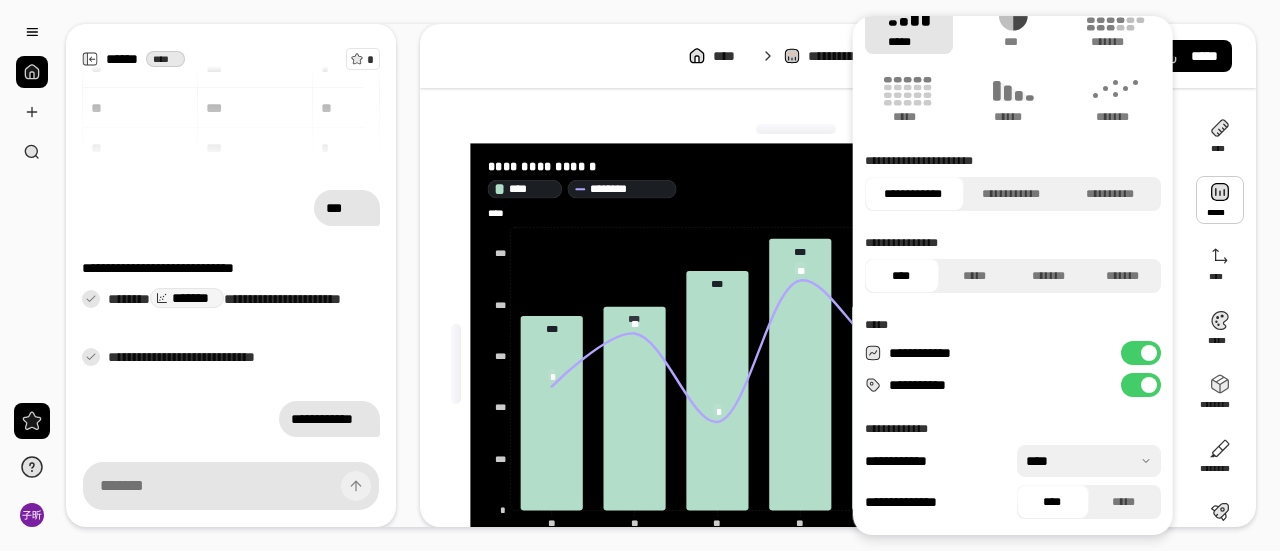 click on "**********" at bounding box center (1141, 385) 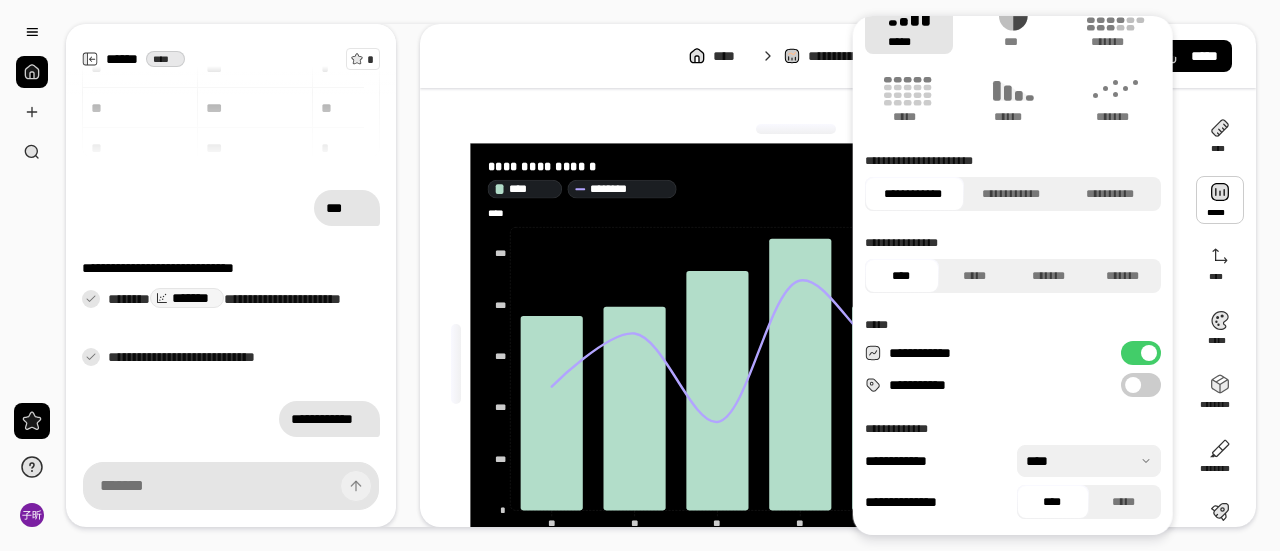 click on "**********" at bounding box center (1141, 353) 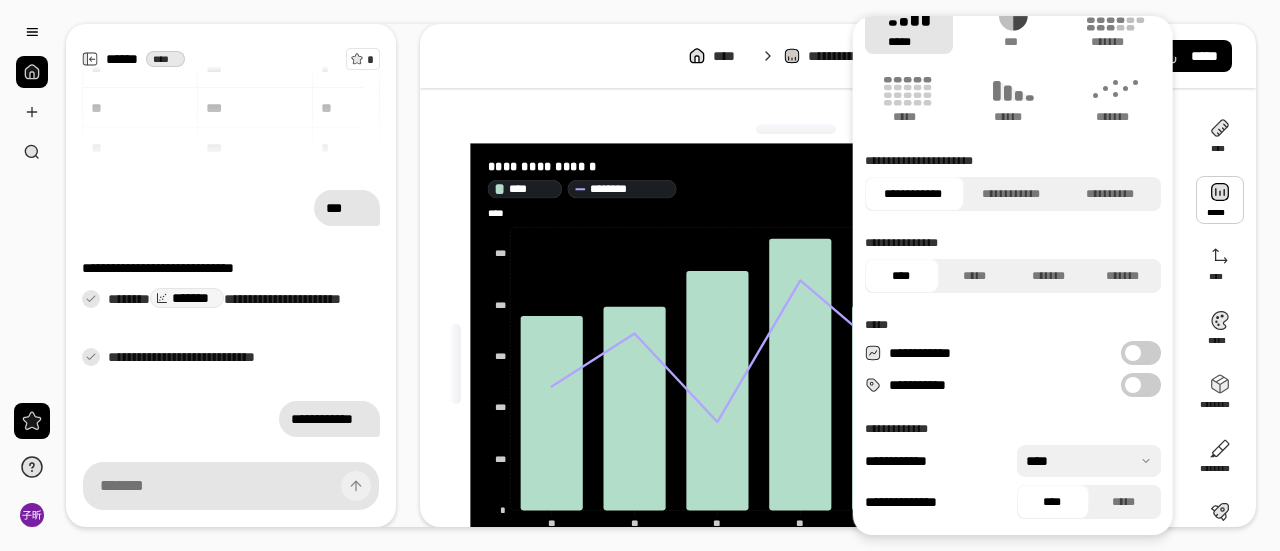click on "**********" at bounding box center [1141, 353] 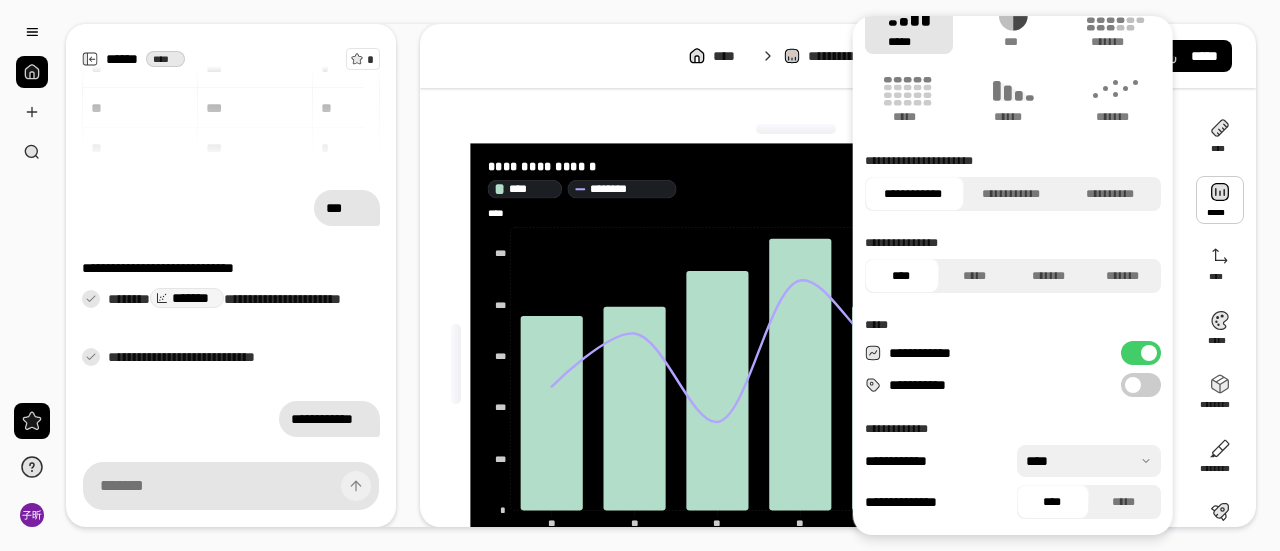 click at bounding box center [1089, 461] 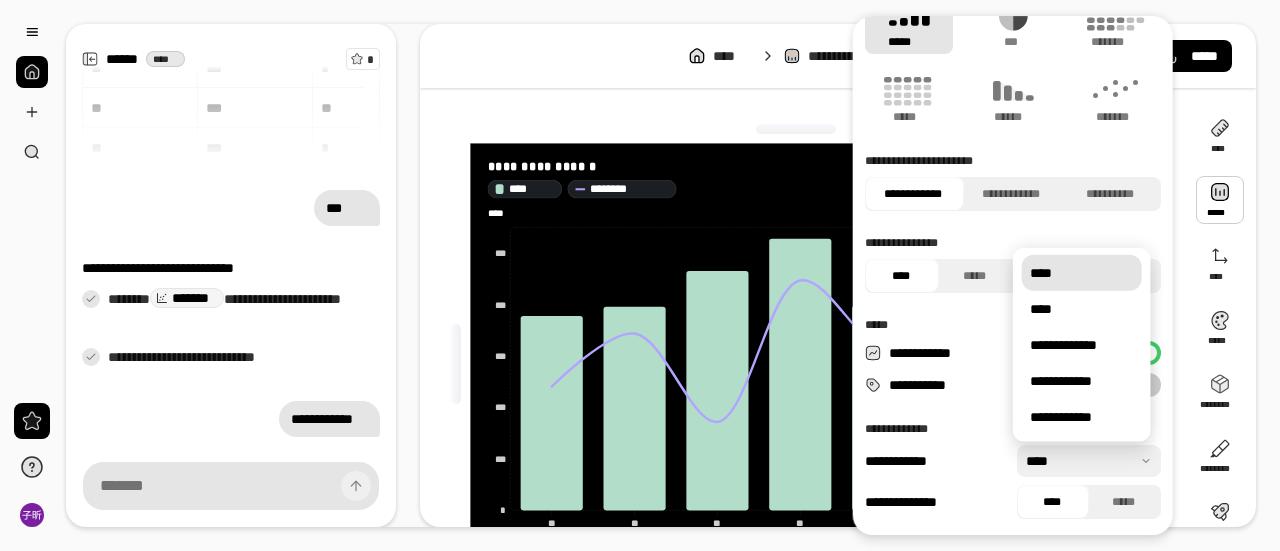 click at bounding box center [1089, 461] 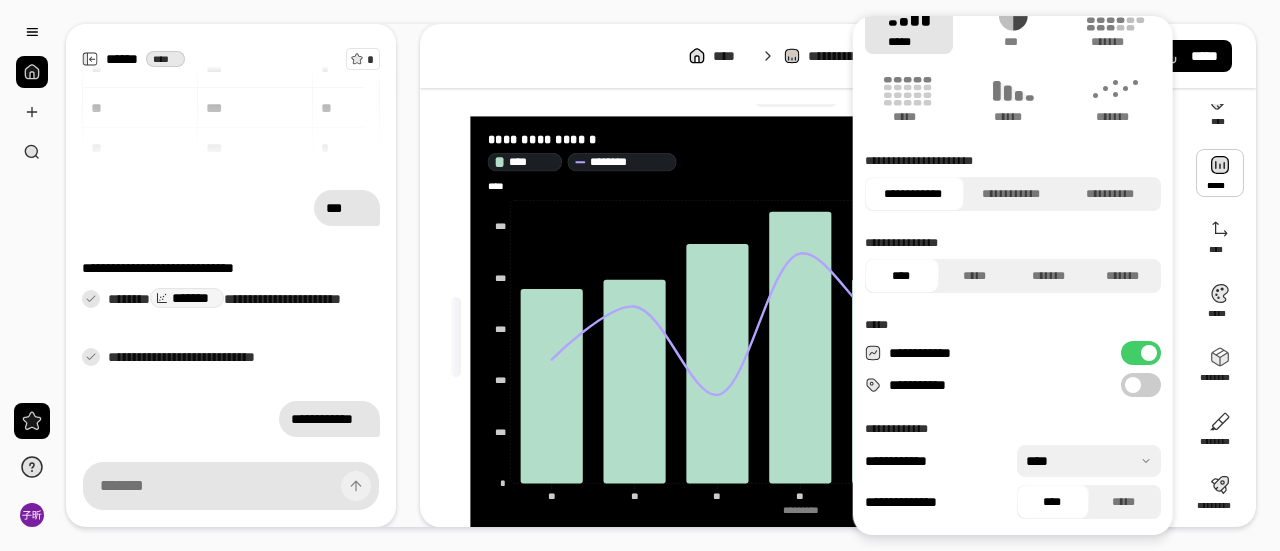 scroll, scrollTop: 0, scrollLeft: 0, axis: both 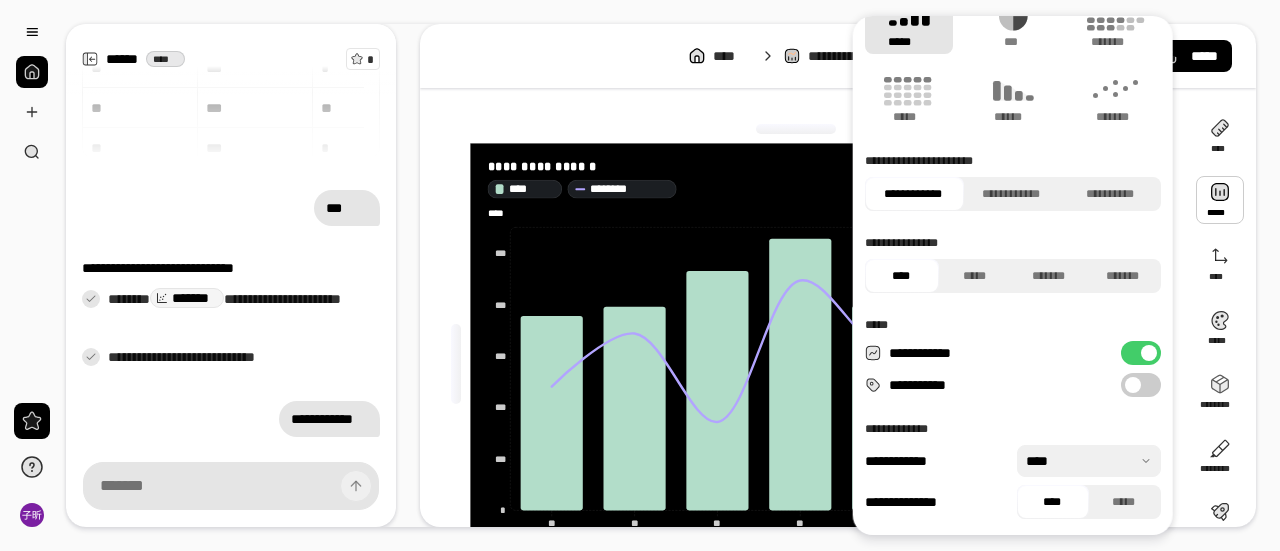 click on "**********" at bounding box center (838, 275) 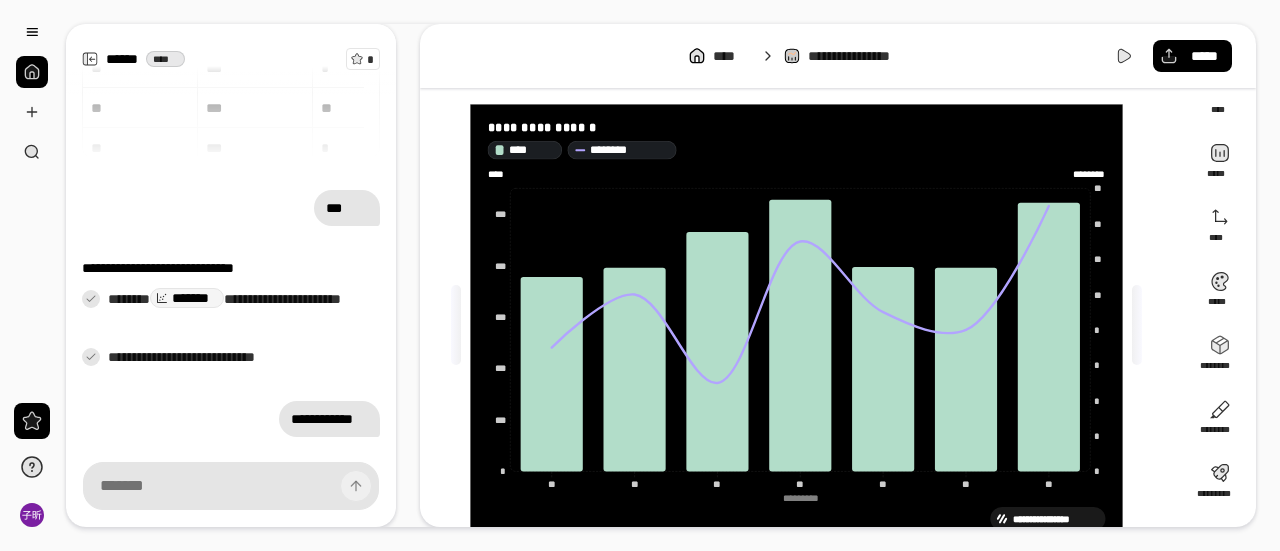 scroll, scrollTop: 0, scrollLeft: 0, axis: both 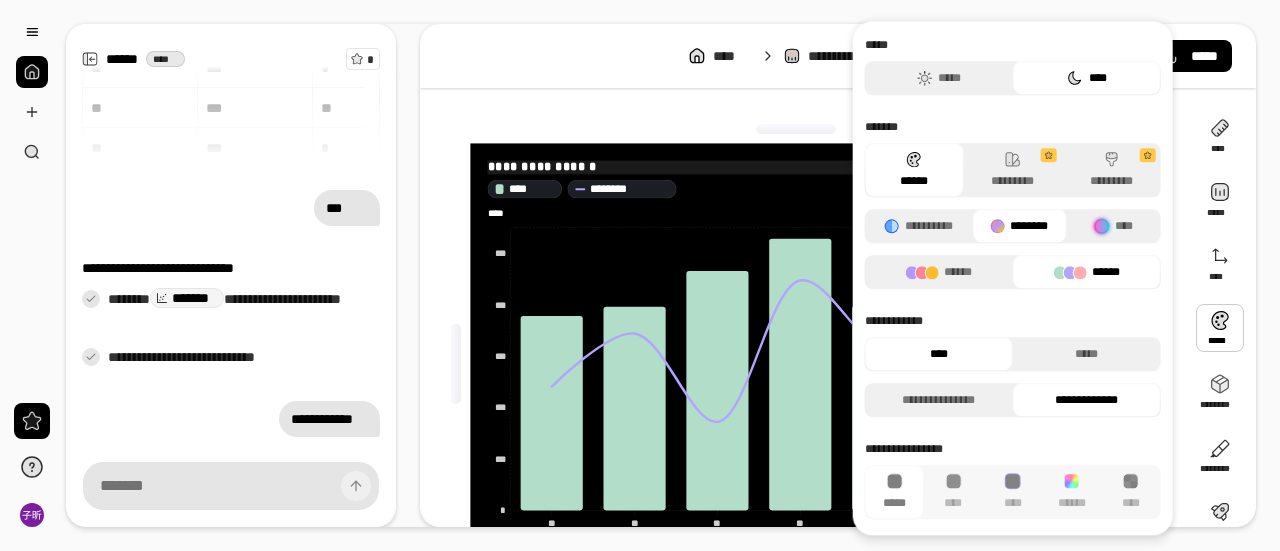 click on "**********" at bounding box center [796, 168] 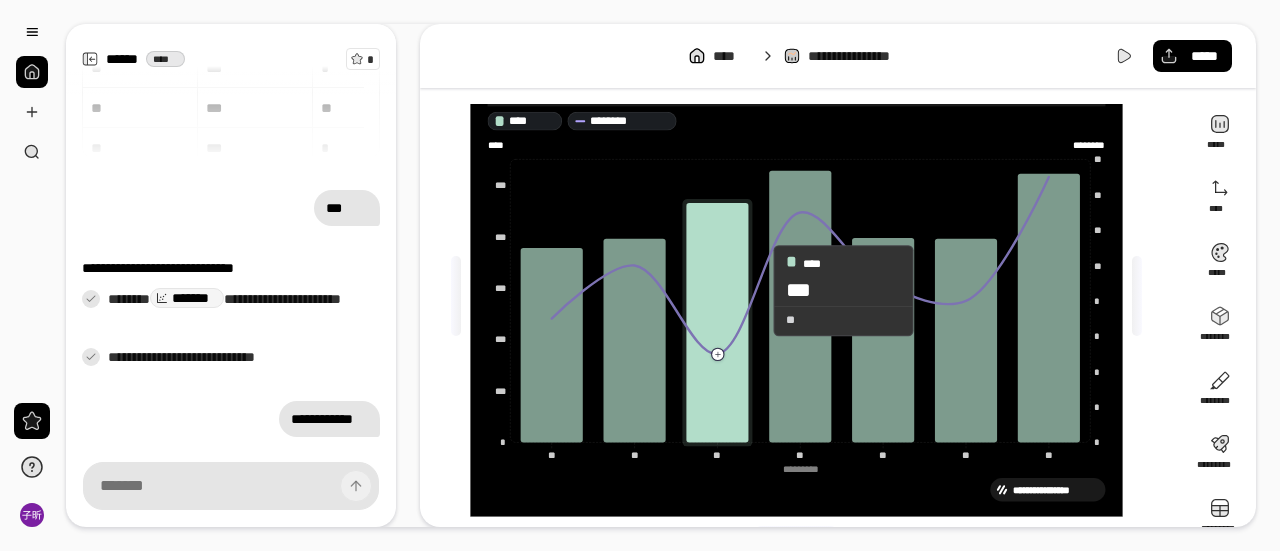scroll, scrollTop: 96, scrollLeft: 0, axis: vertical 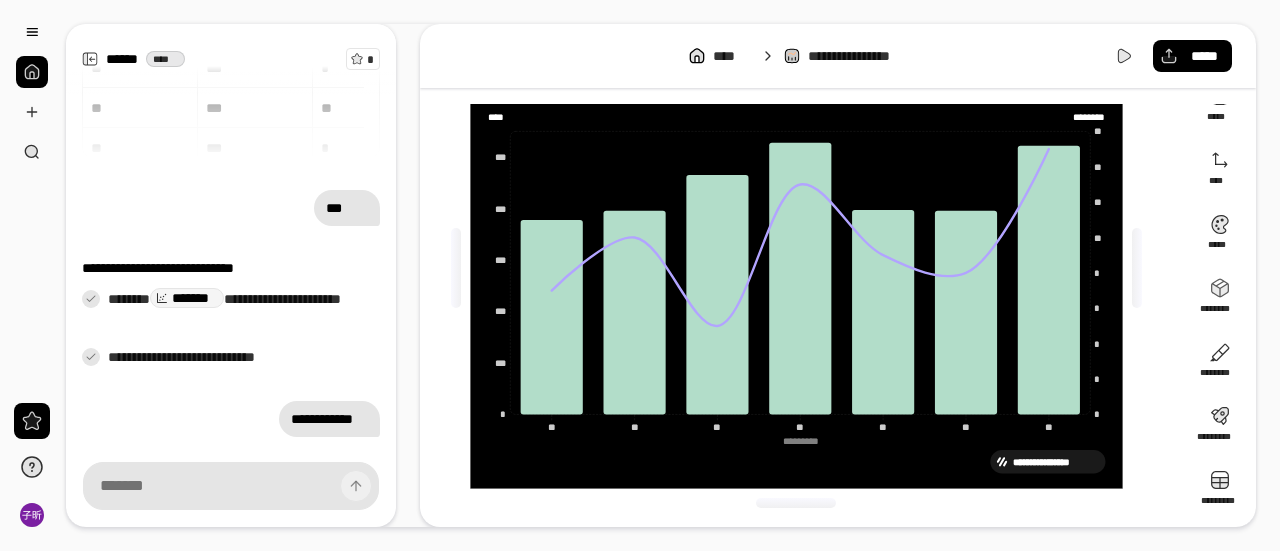 click on "**********" at bounding box center [796, 268] 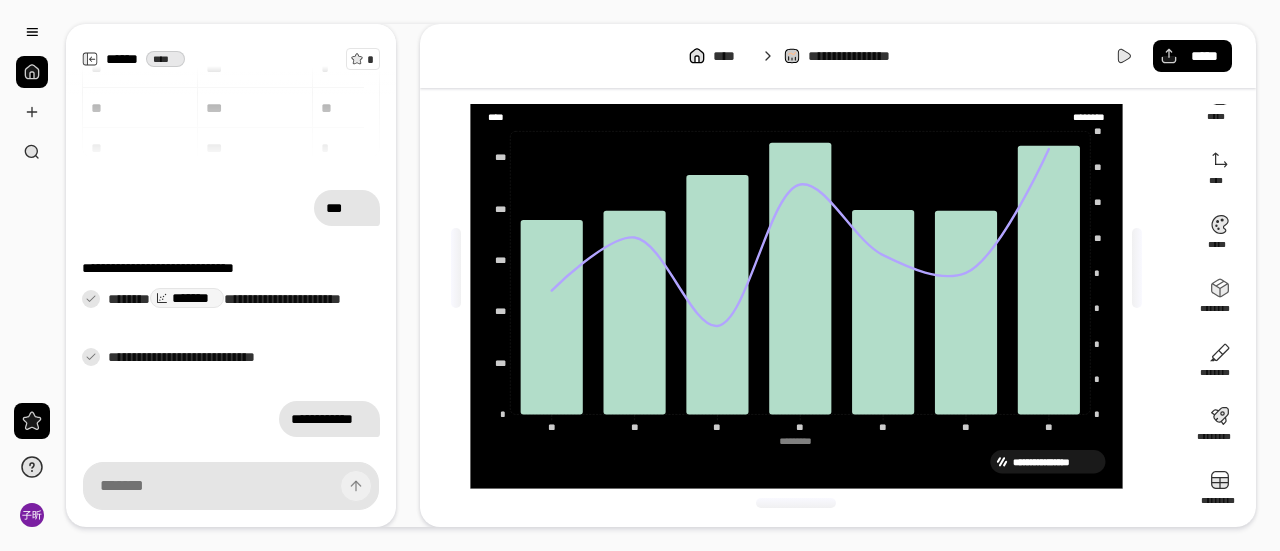 drag, startPoint x: 809, startPoint y: 439, endPoint x: 772, endPoint y: 447, distance: 37.85499 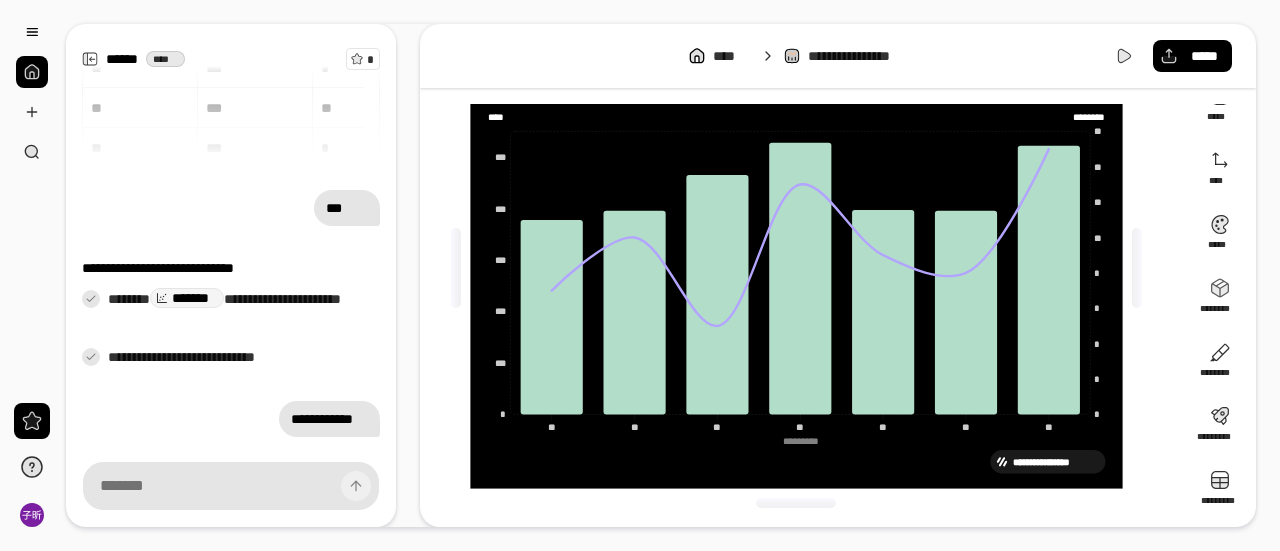 click on "**********" at bounding box center (1055, 462) 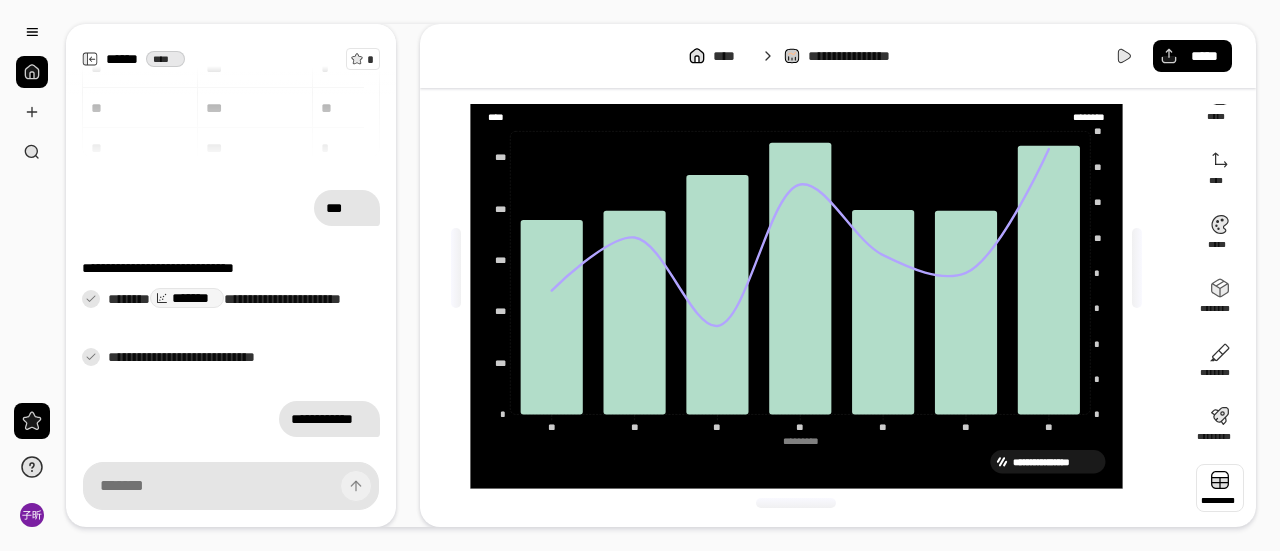 click at bounding box center [1220, 488] 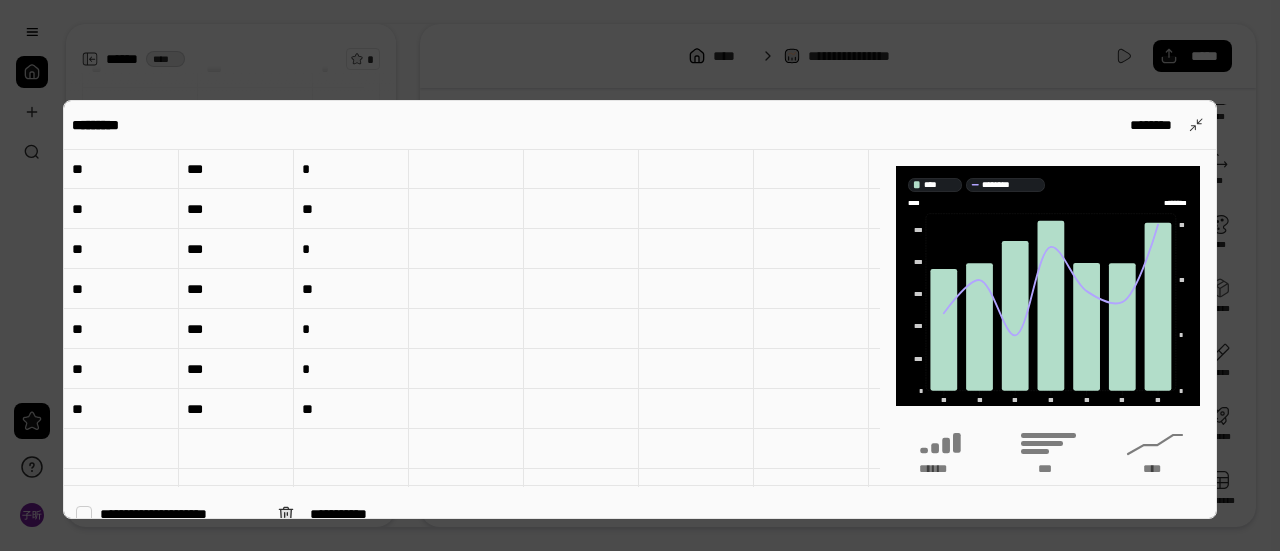 scroll, scrollTop: 0, scrollLeft: 0, axis: both 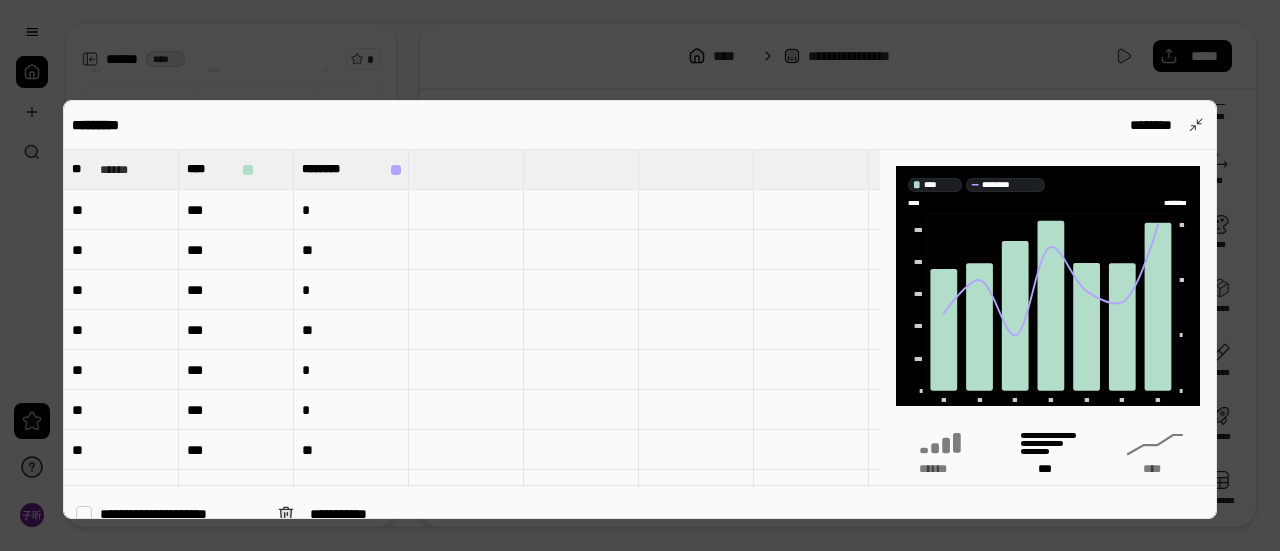 click 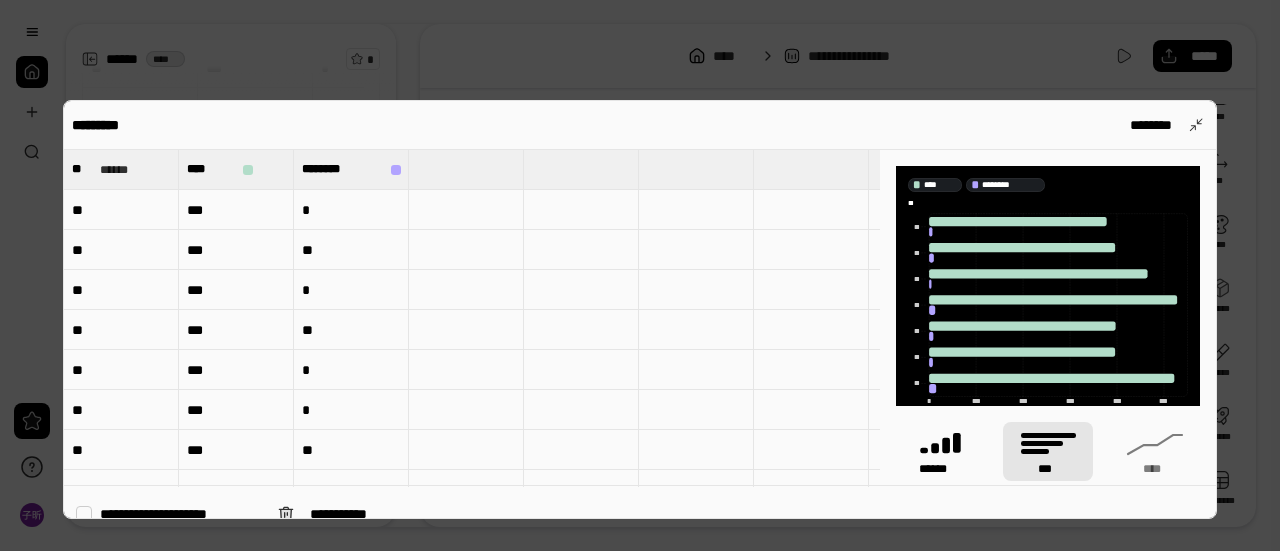 click 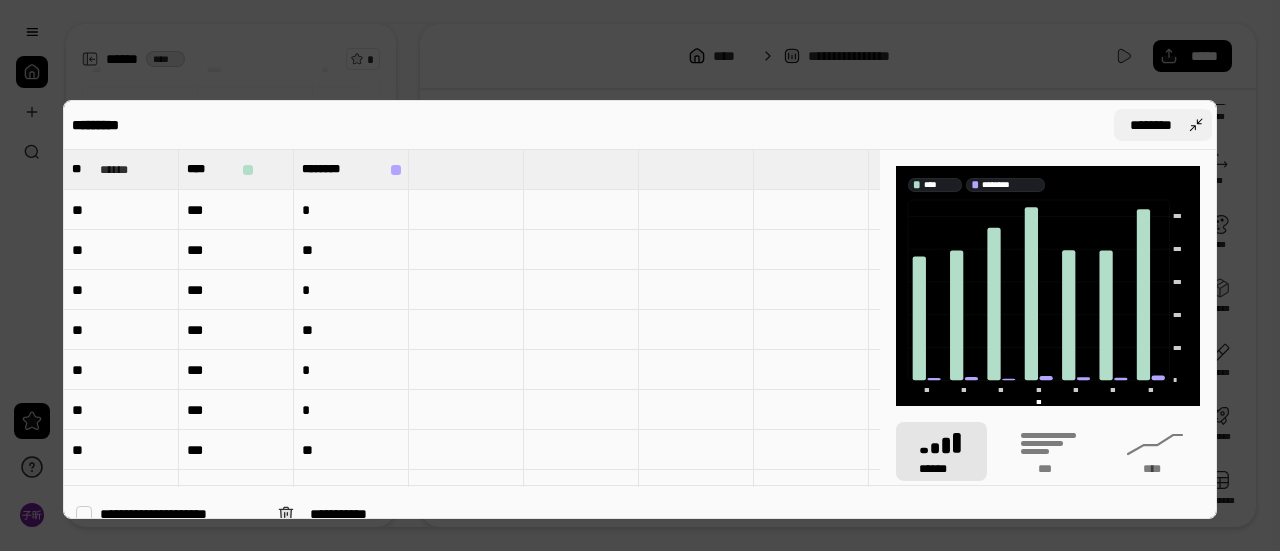 click on "********" at bounding box center (1163, 125) 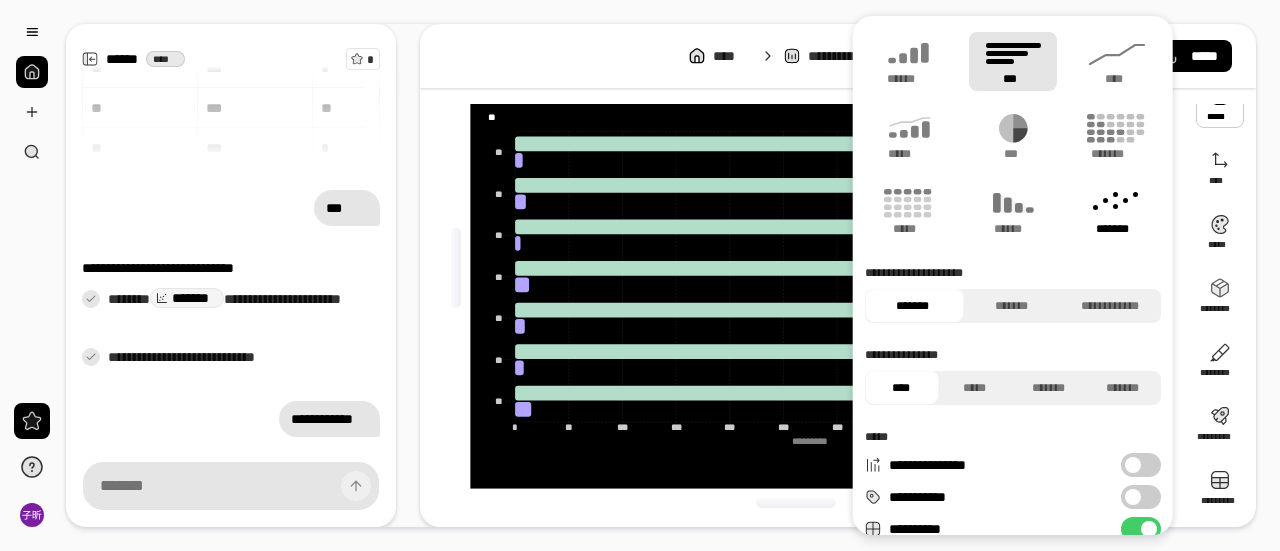 click 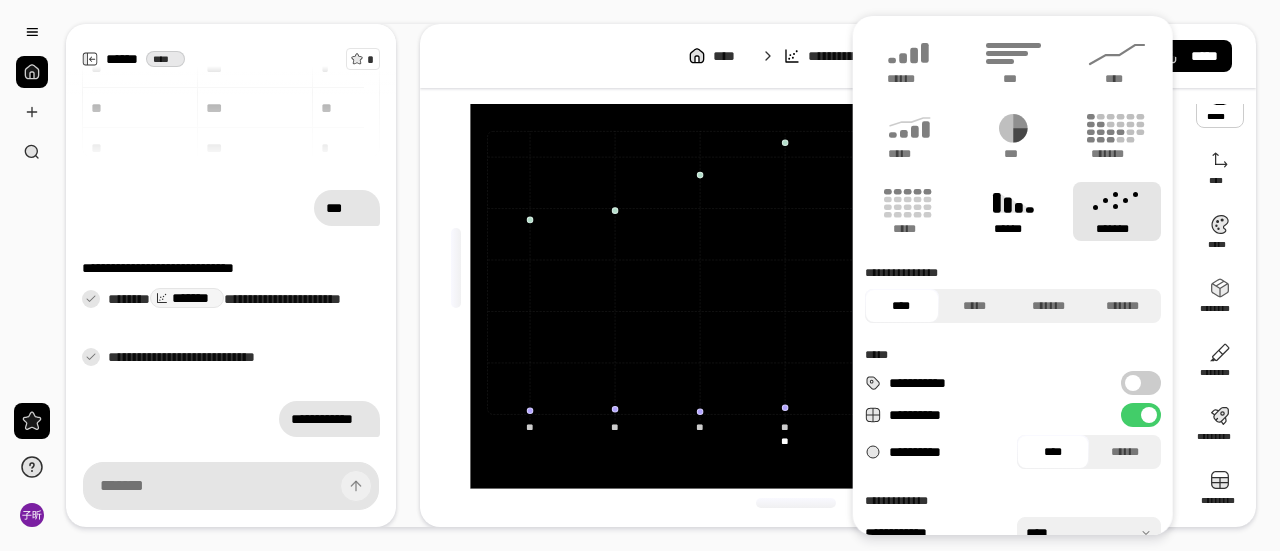 click 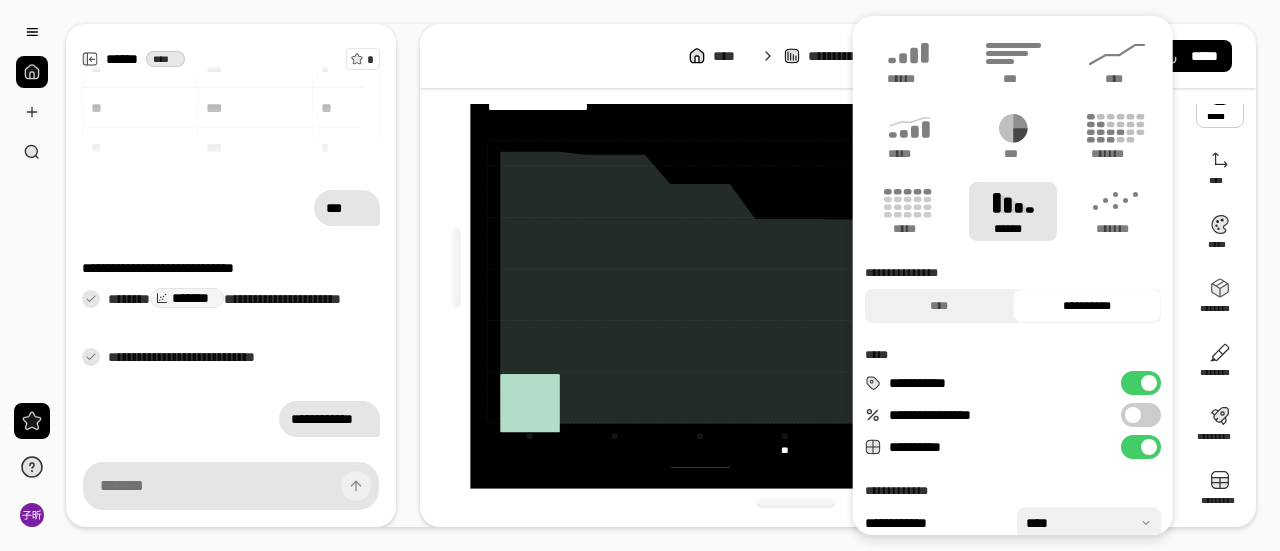type on "****" 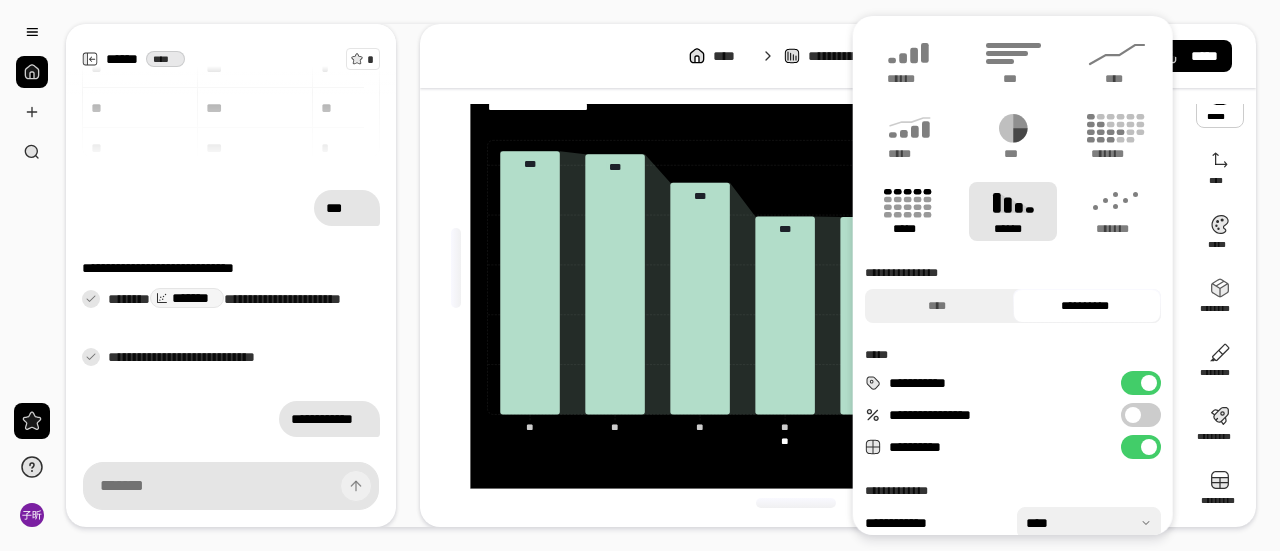 click 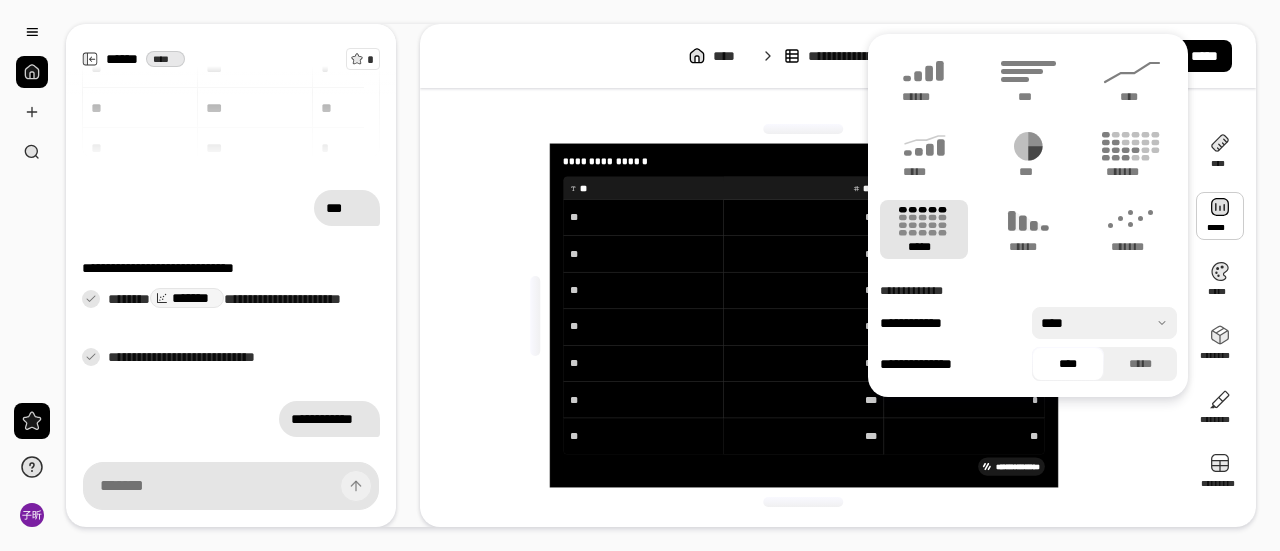 scroll, scrollTop: 0, scrollLeft: 0, axis: both 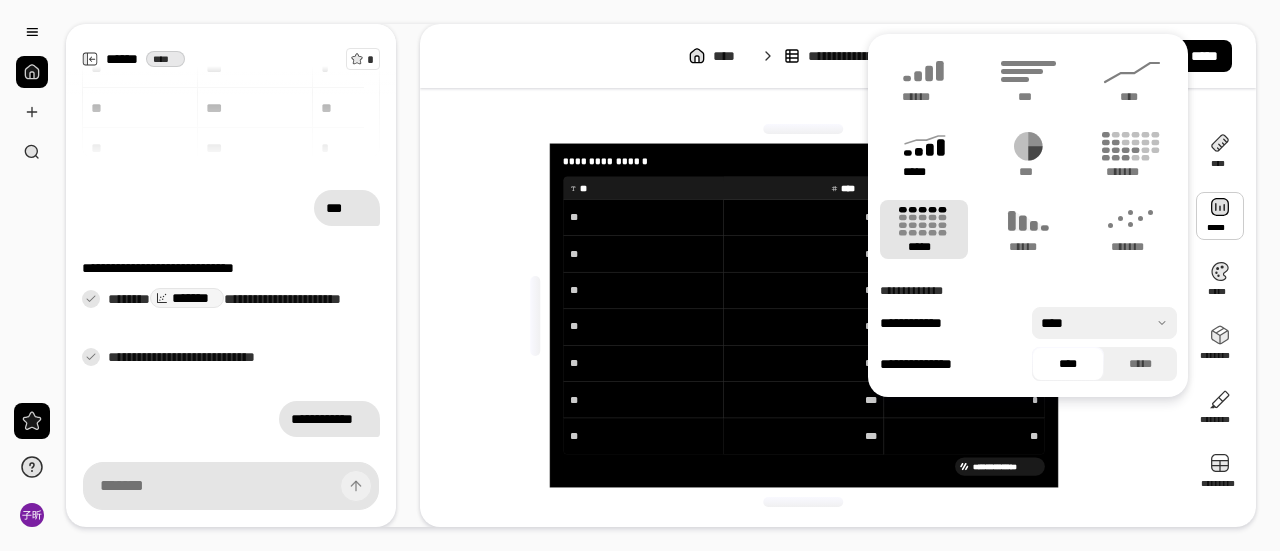 click 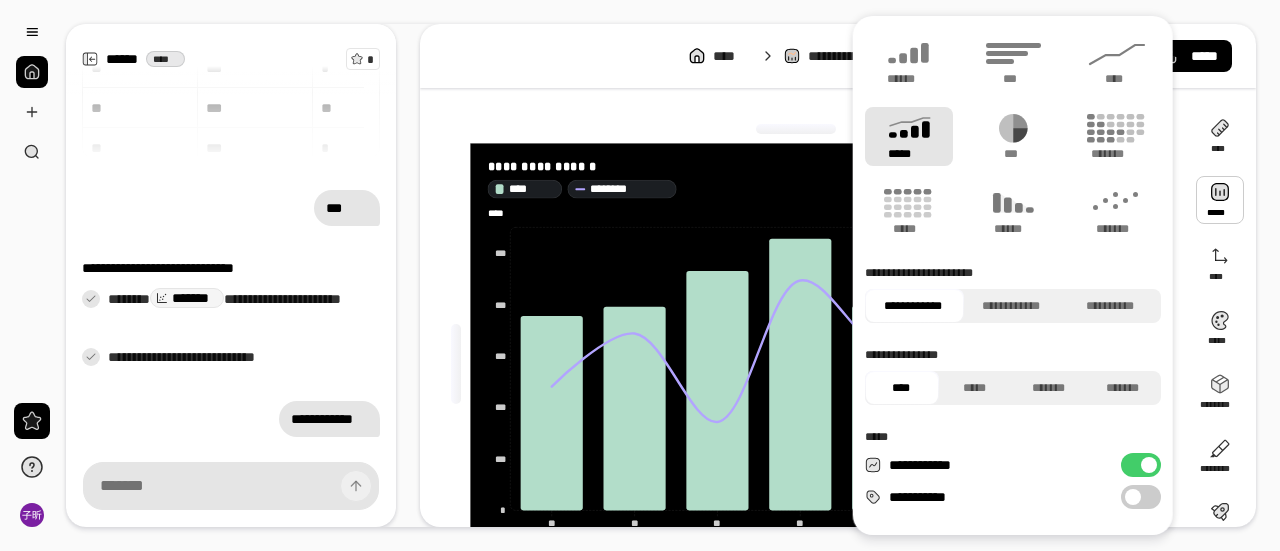 click at bounding box center (796, 129) 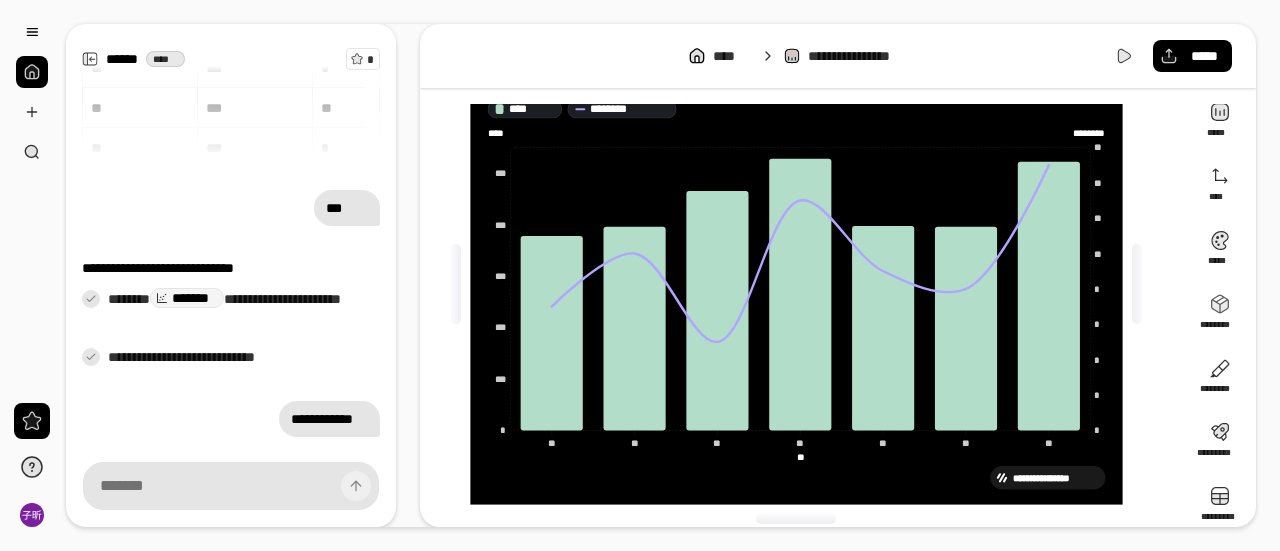 scroll, scrollTop: 96, scrollLeft: 0, axis: vertical 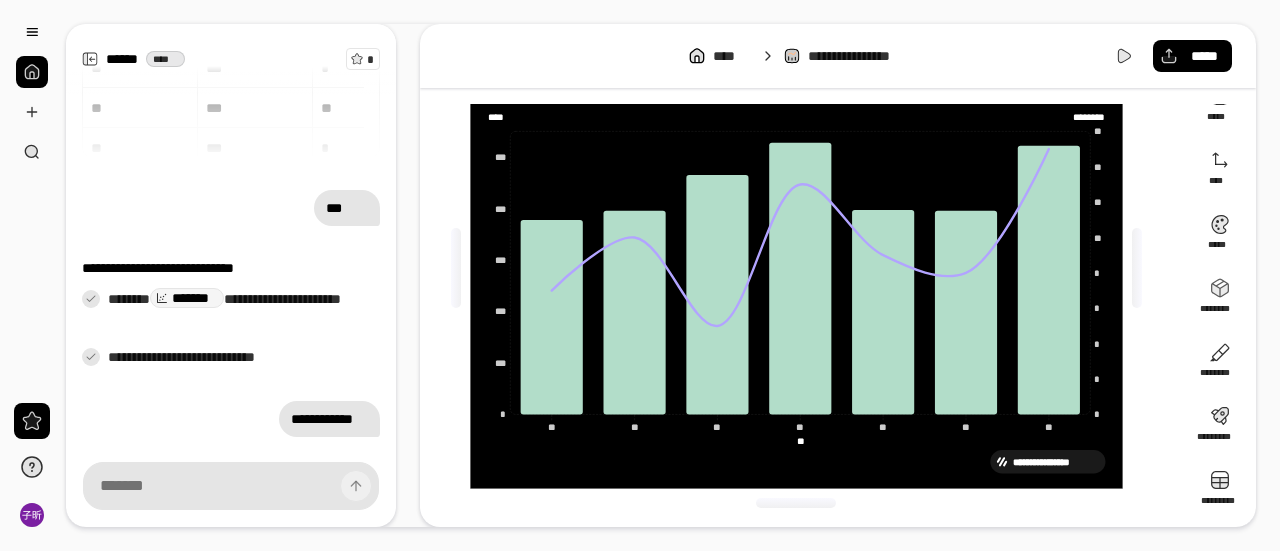 click on "** ** *********" at bounding box center [799, 442] 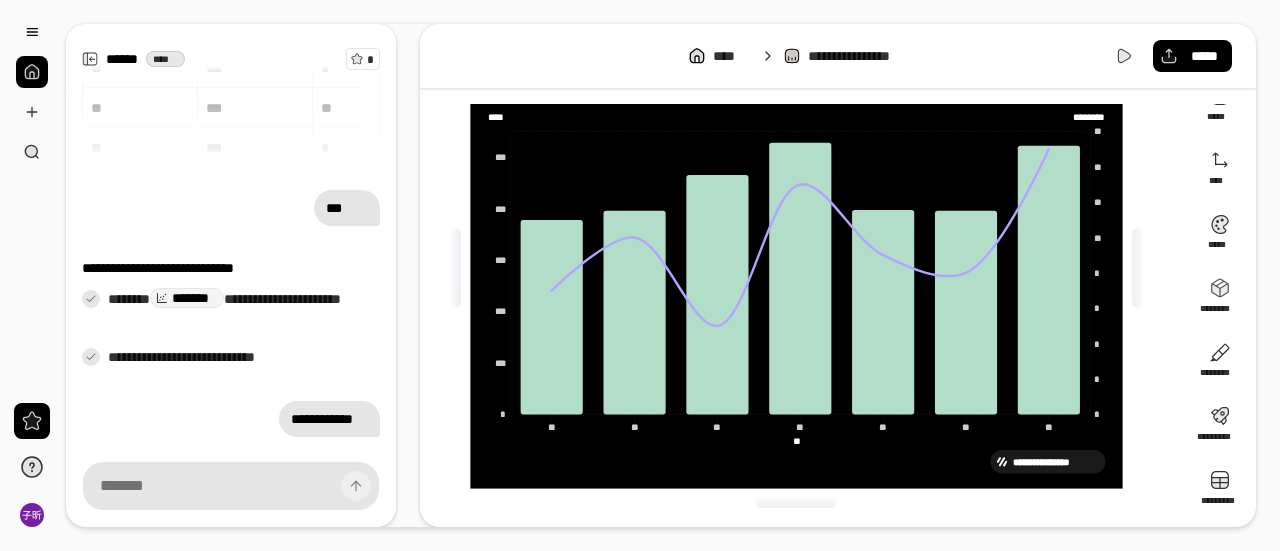 type on "*" 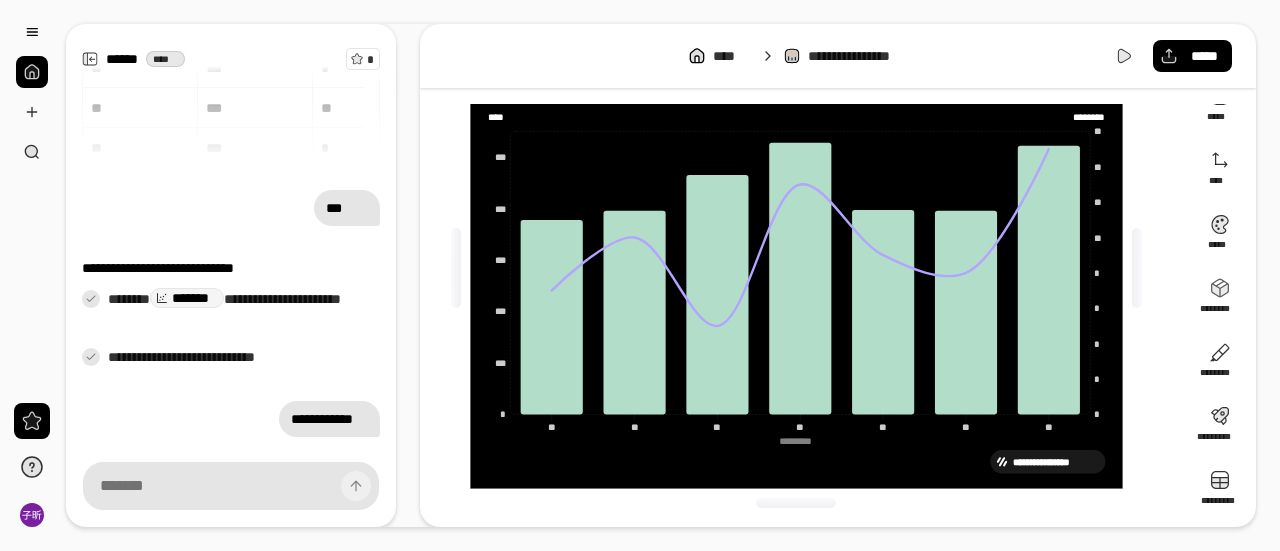 click at bounding box center (796, 503) 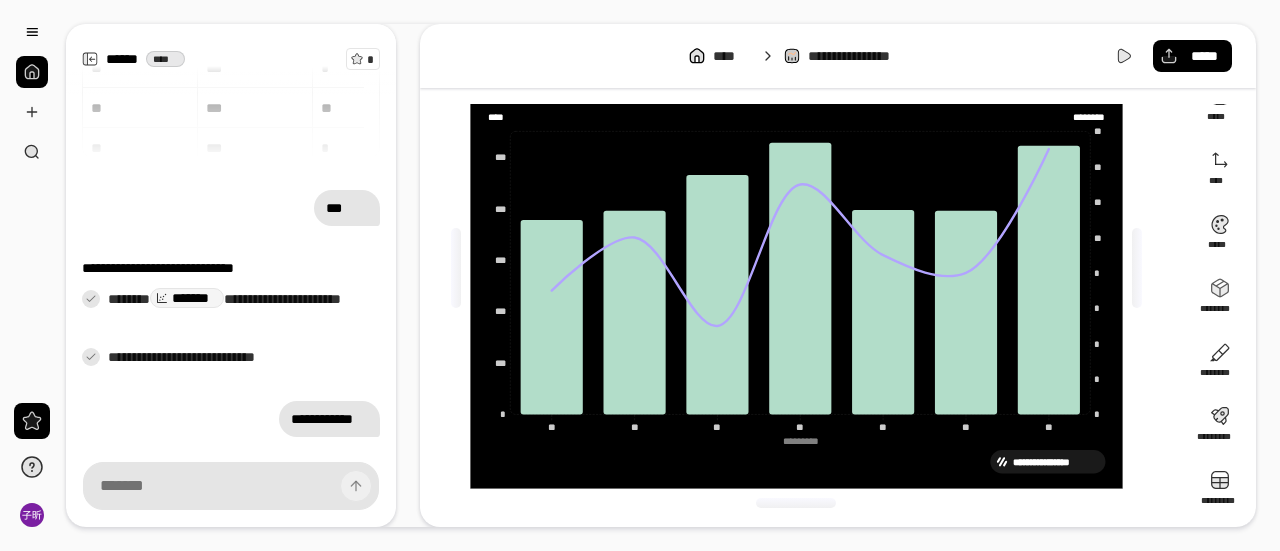 click on "**********" at bounding box center [838, 275] 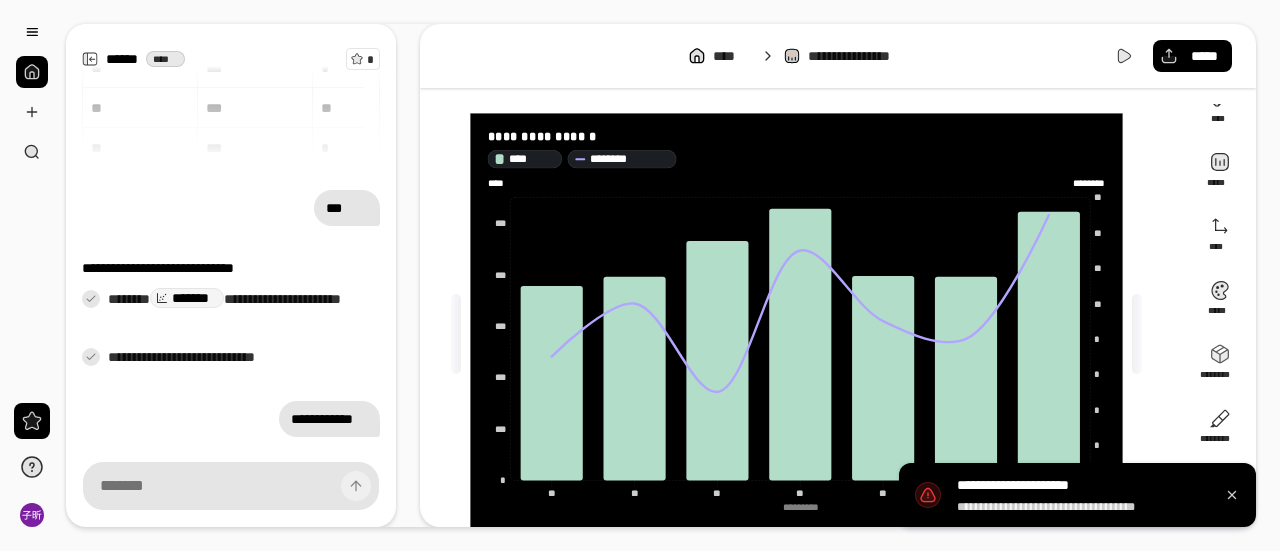 scroll, scrollTop: 0, scrollLeft: 0, axis: both 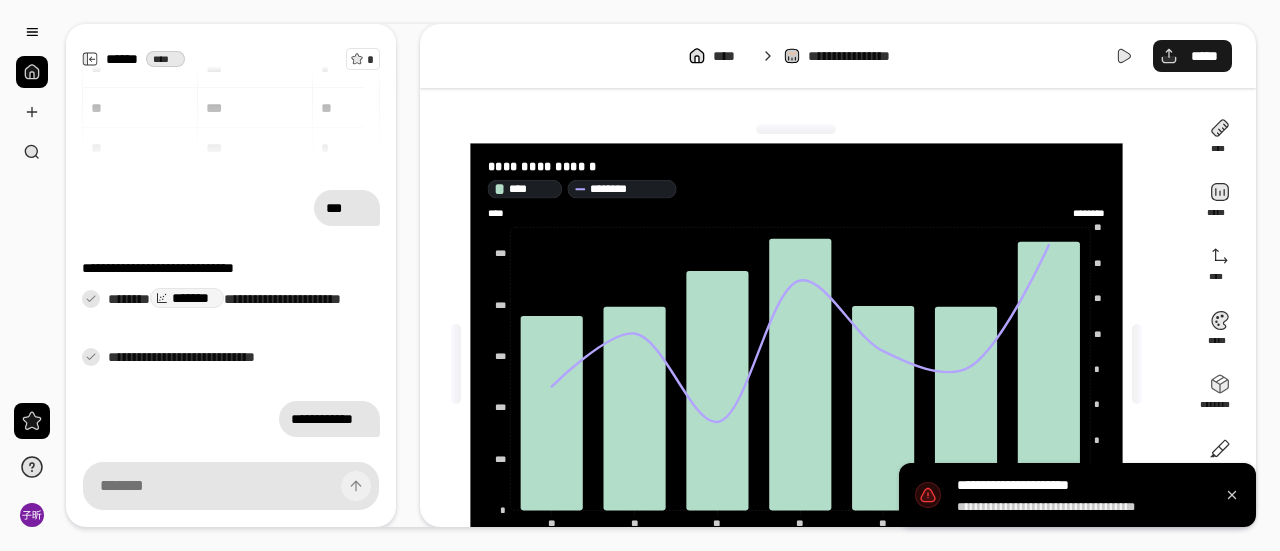 click on "*****" at bounding box center [1192, 56] 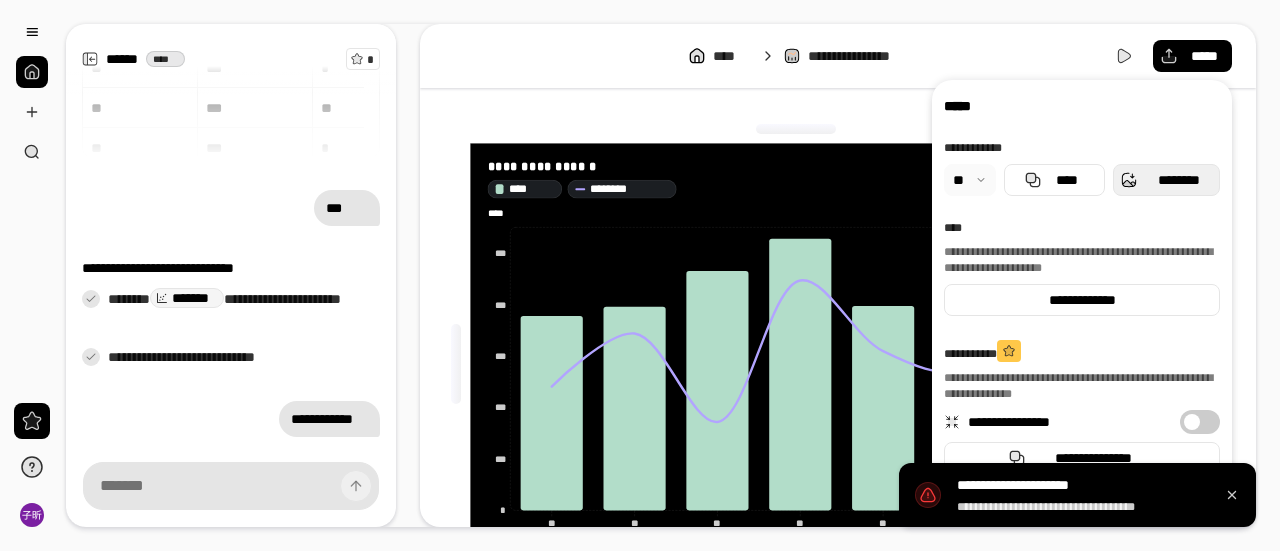 click on "********" at bounding box center [1178, 180] 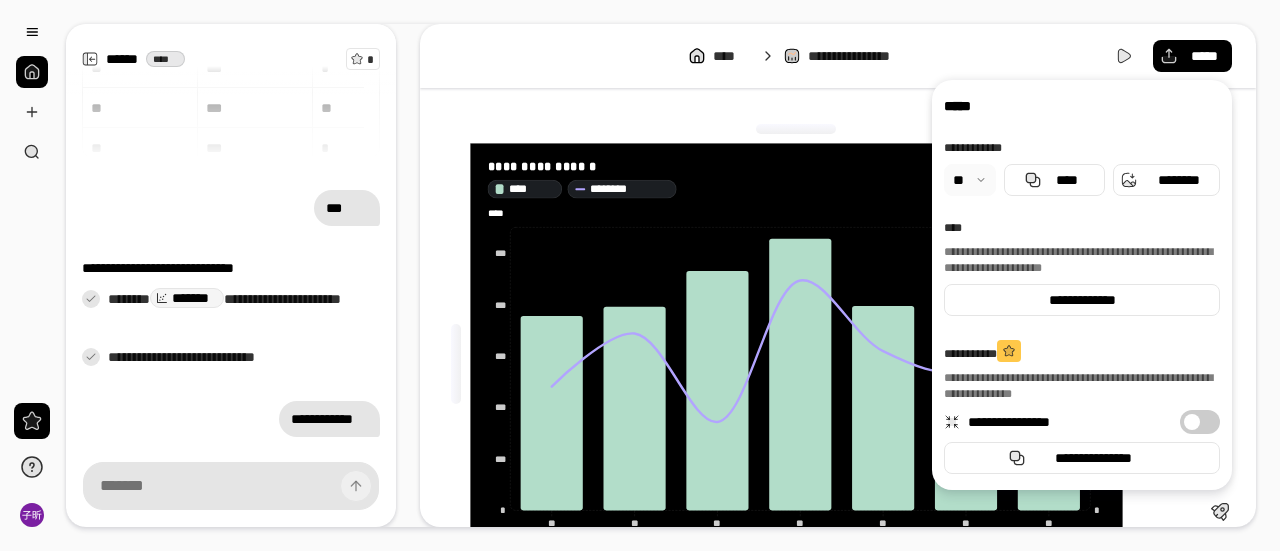 click at bounding box center [796, 129] 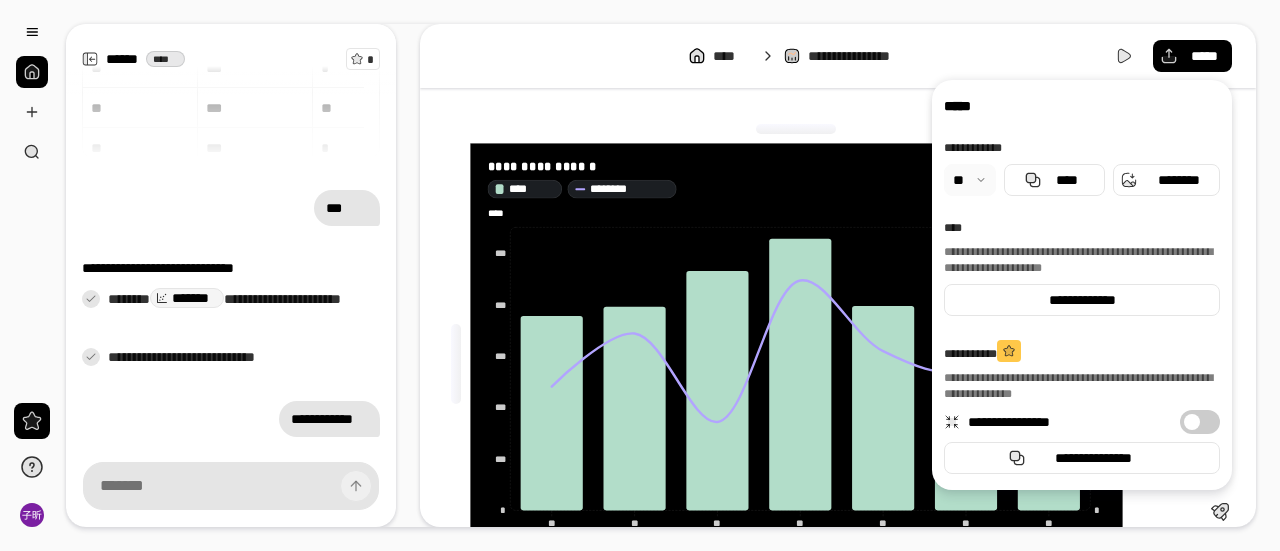 click on "**********" at bounding box center [1082, 285] 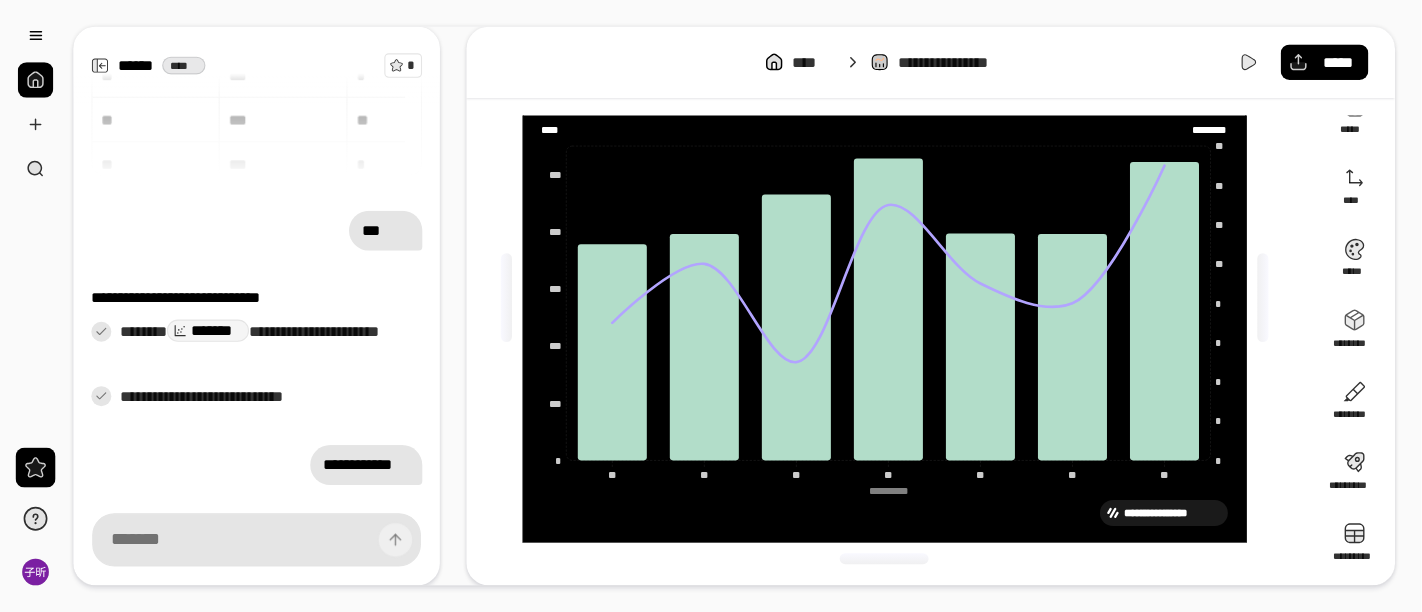 scroll, scrollTop: 0, scrollLeft: 0, axis: both 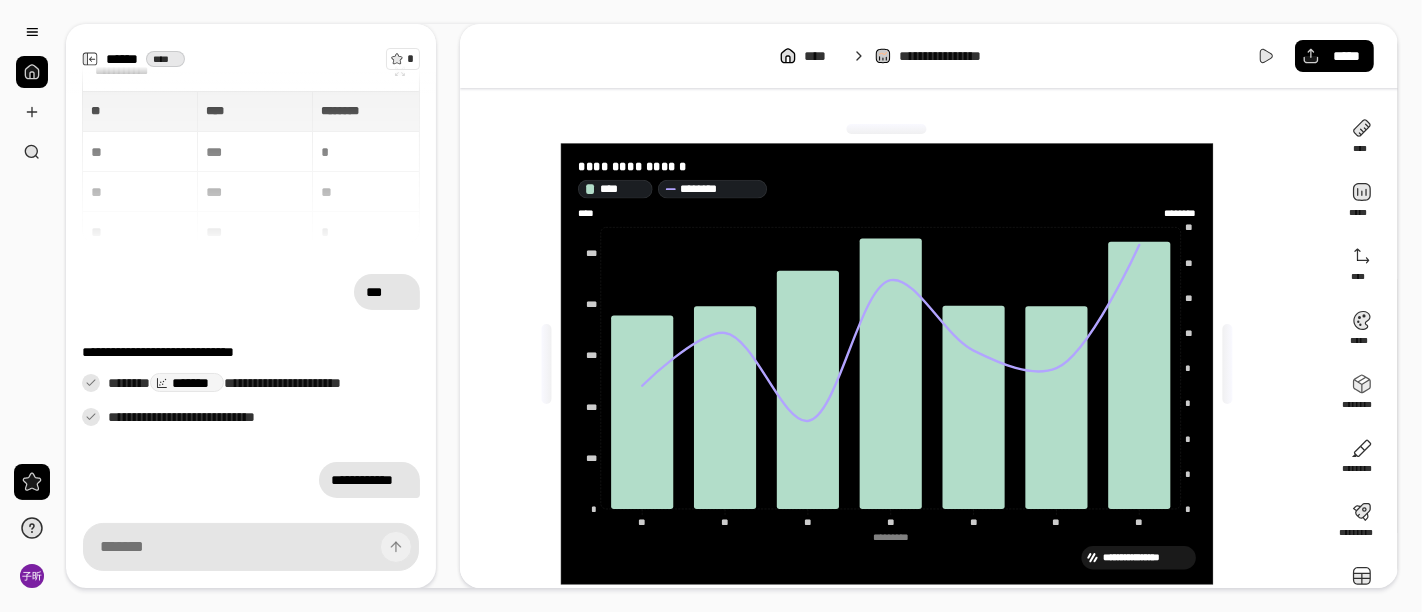 click on "**********" at bounding box center (895, 364) 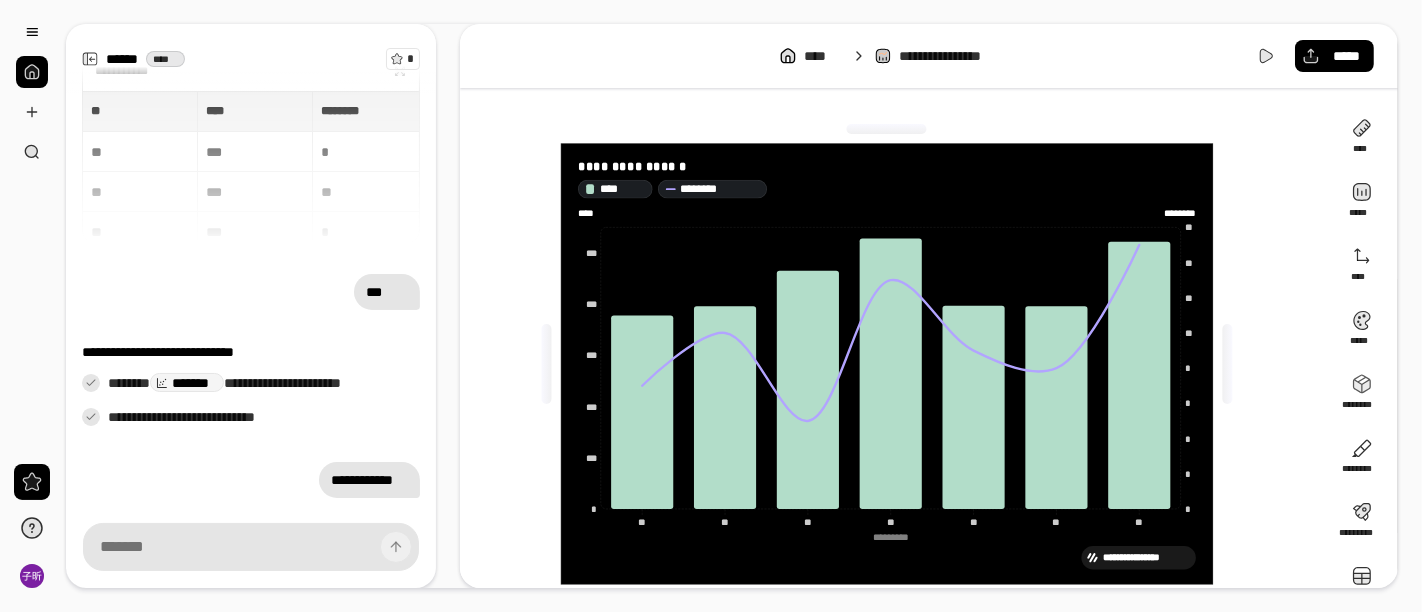 click on "**" at bounding box center [32, 306] 